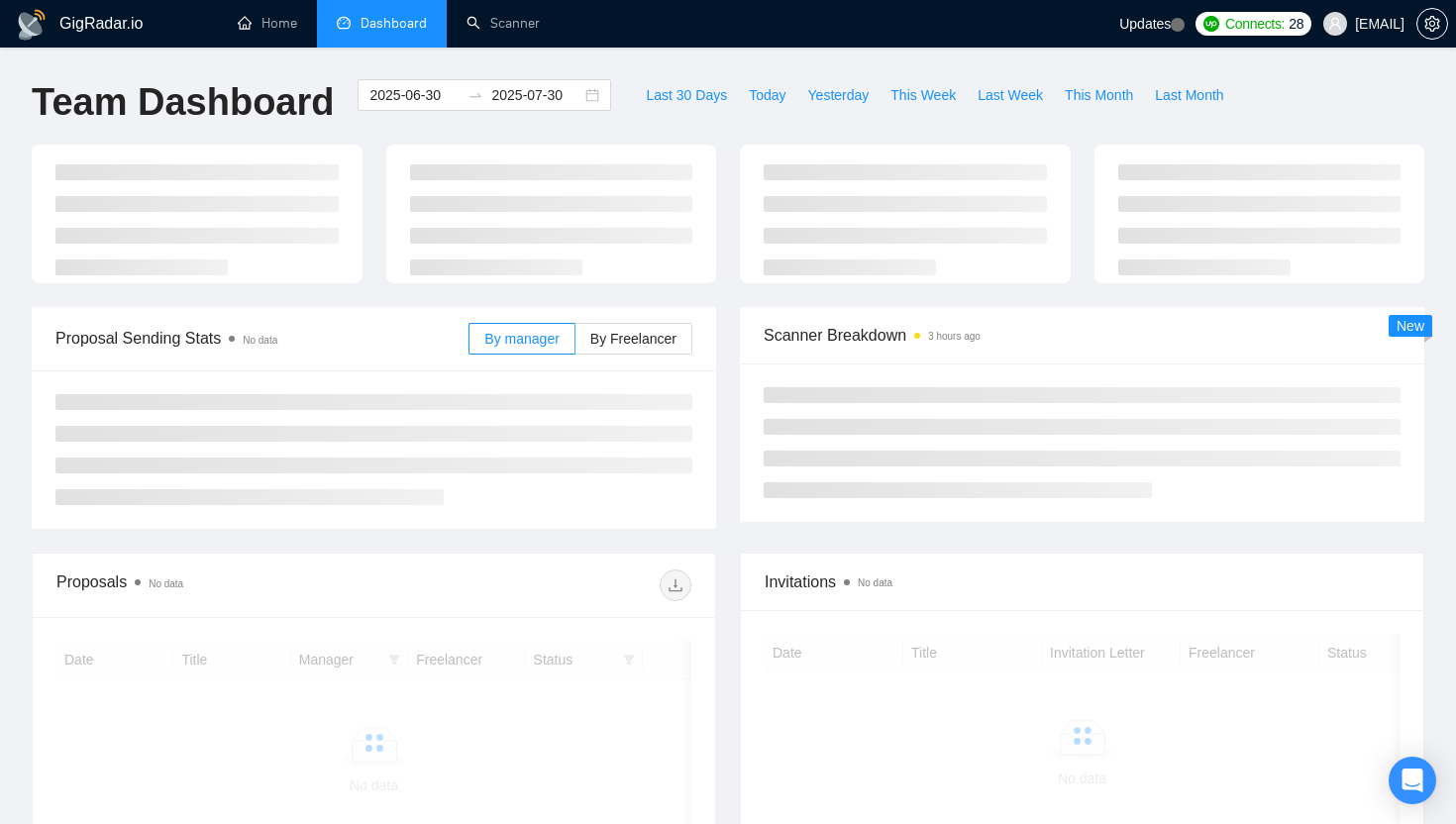 scroll, scrollTop: 0, scrollLeft: 0, axis: both 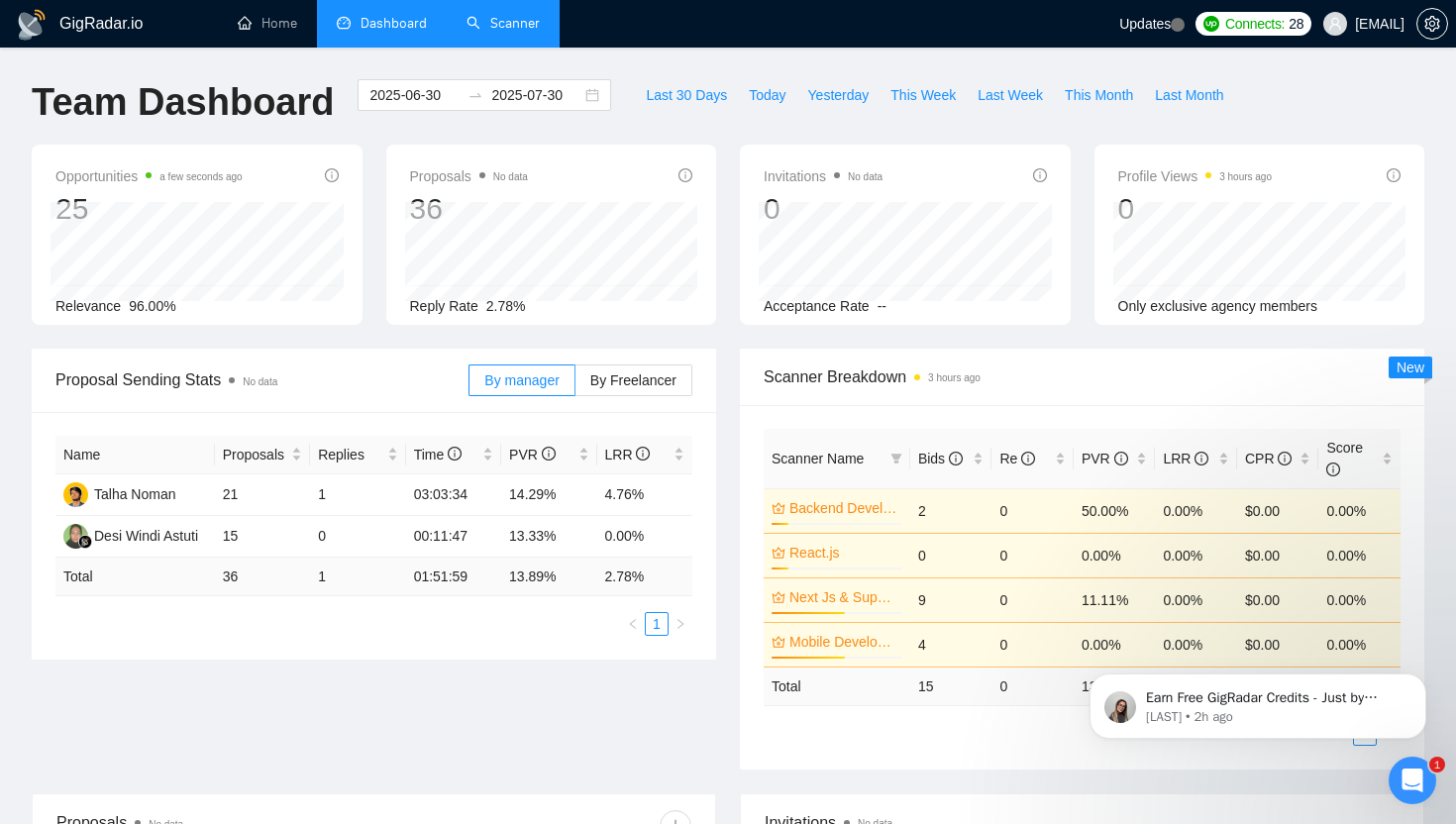 click on "Scanner" at bounding box center [503, 23] 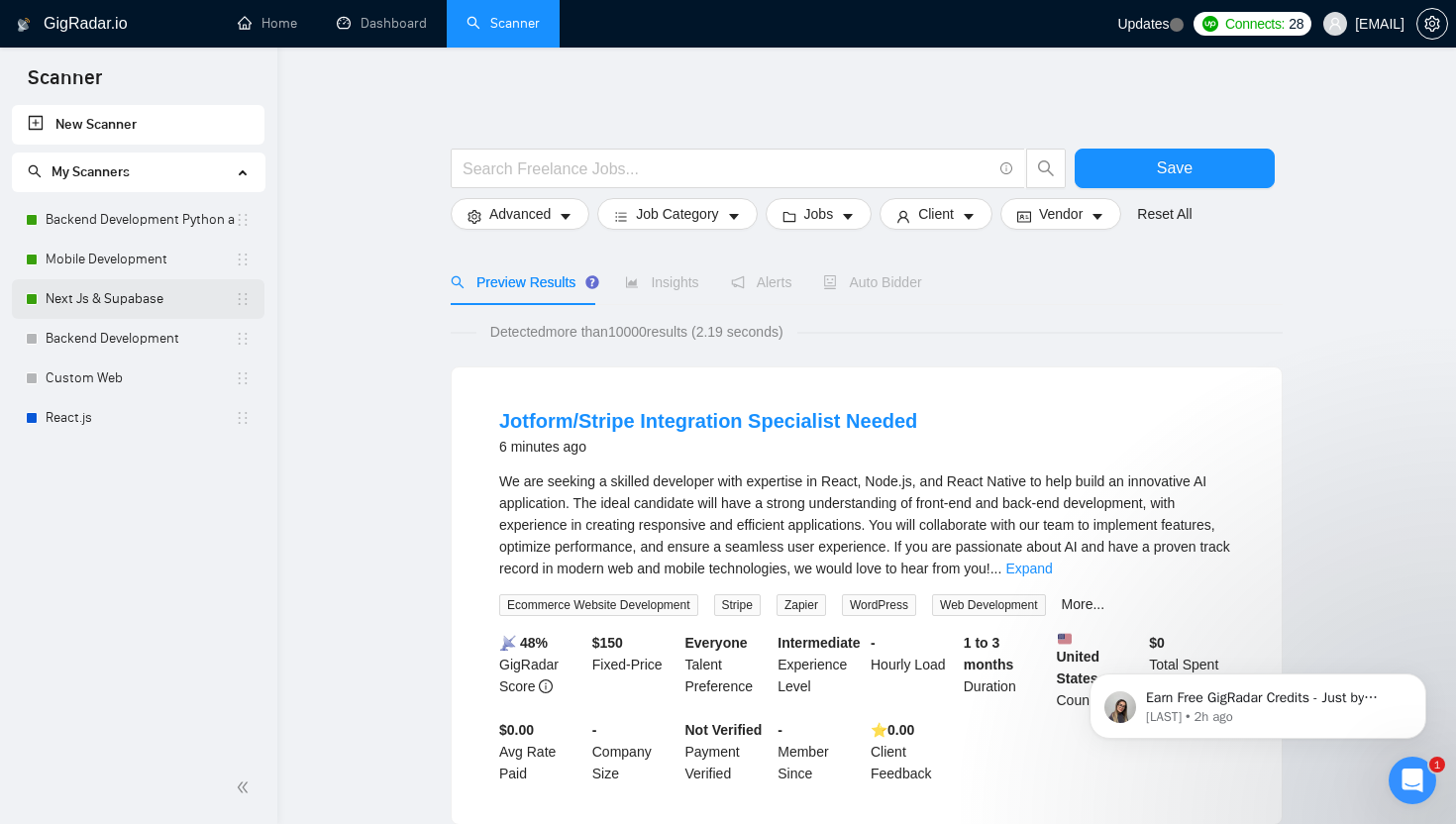 click on "Next Js & Supabase" at bounding box center [140, 299] 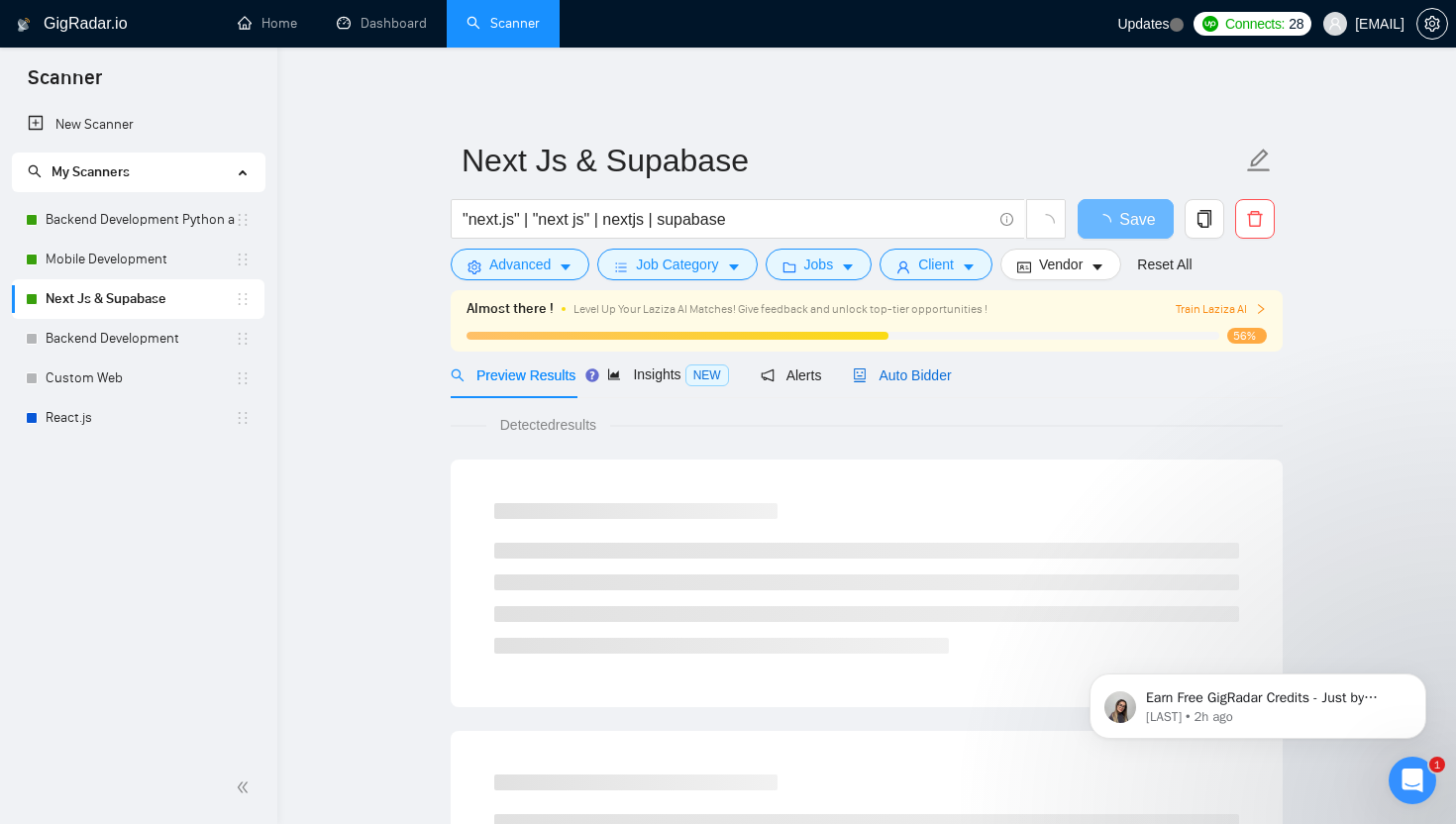 click on "Auto Bidder" at bounding box center [901, 375] 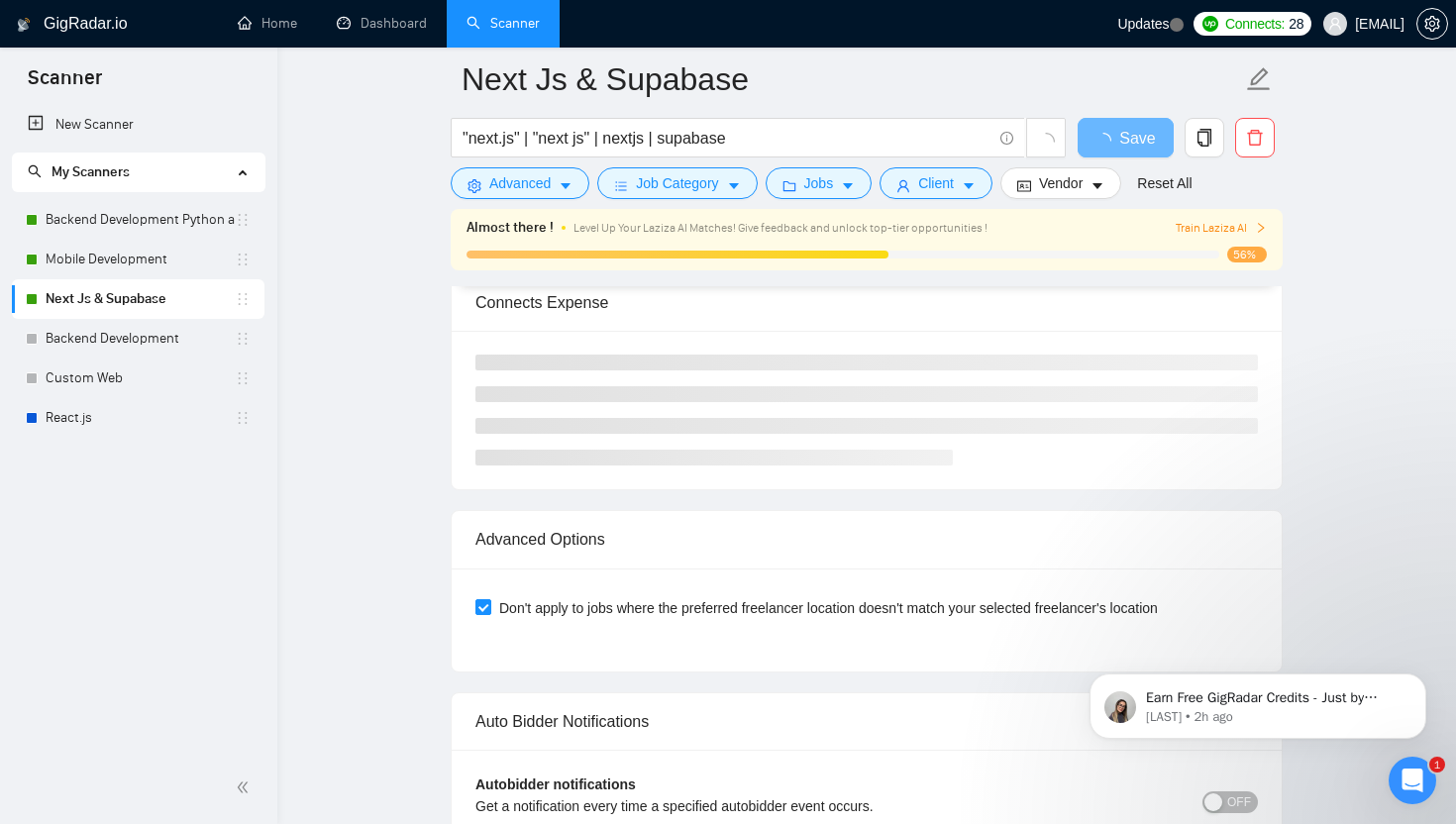 type 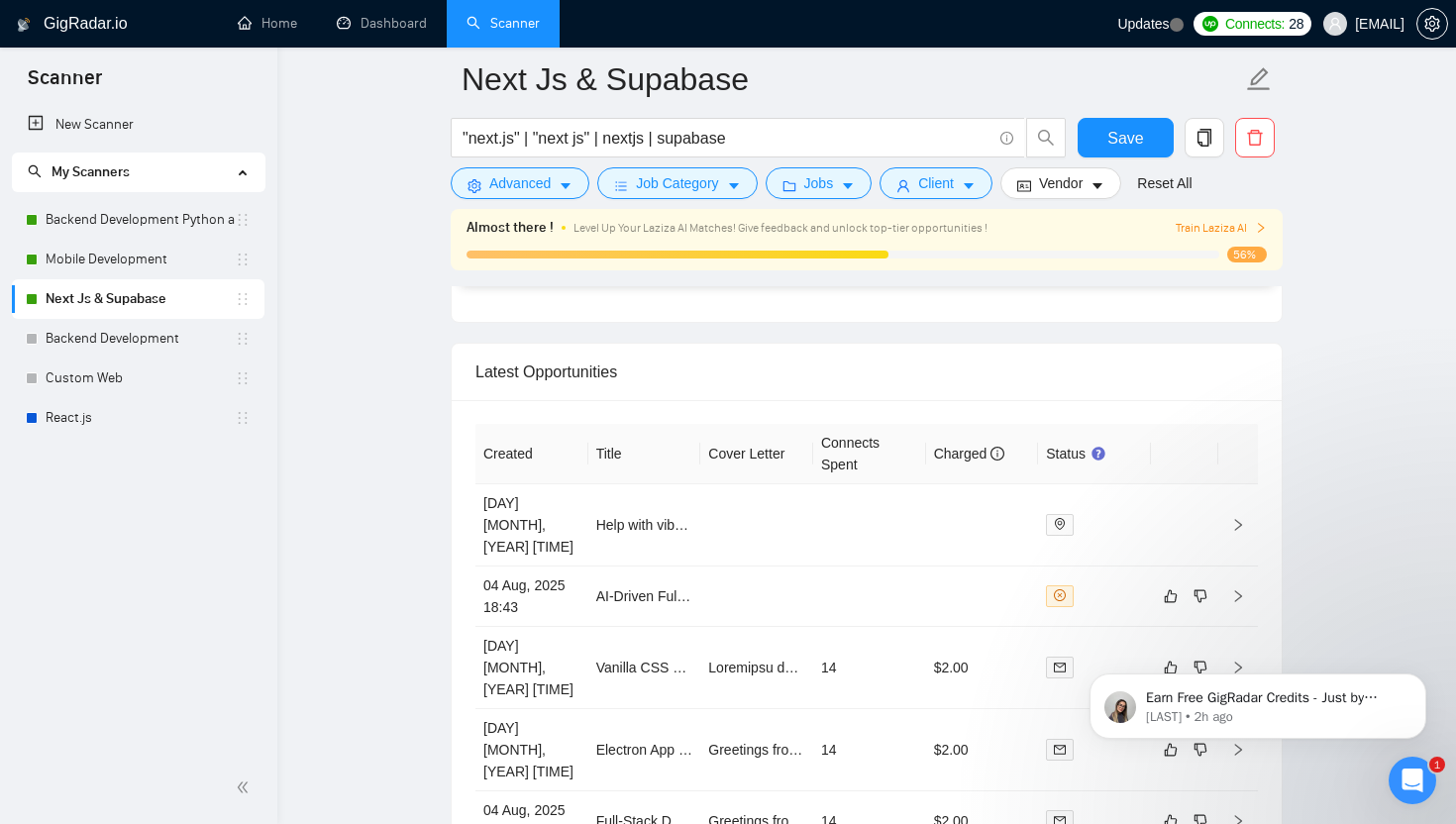 scroll, scrollTop: 4969, scrollLeft: 0, axis: vertical 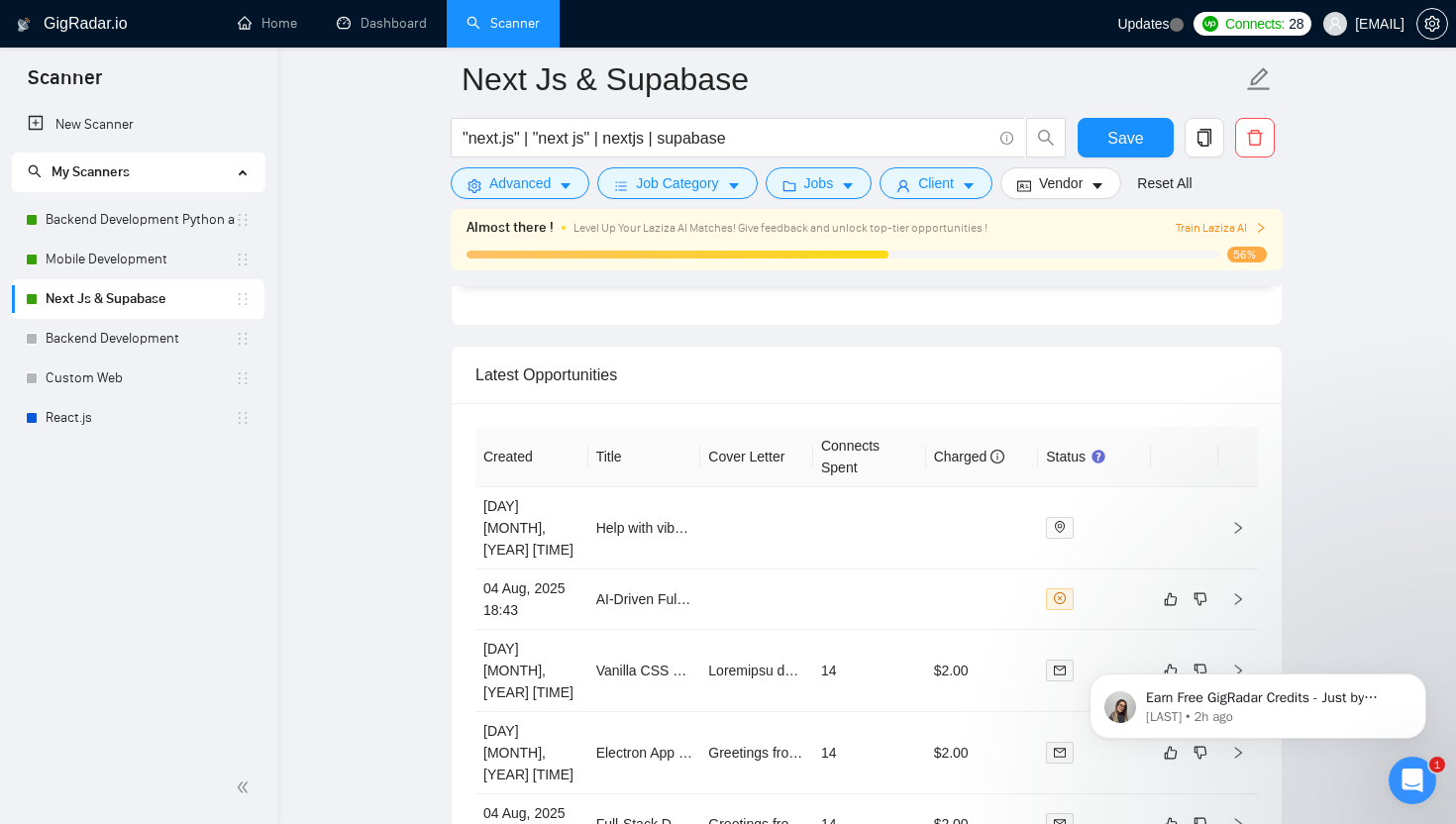 click on "OFF" at bounding box center (1239, 272) 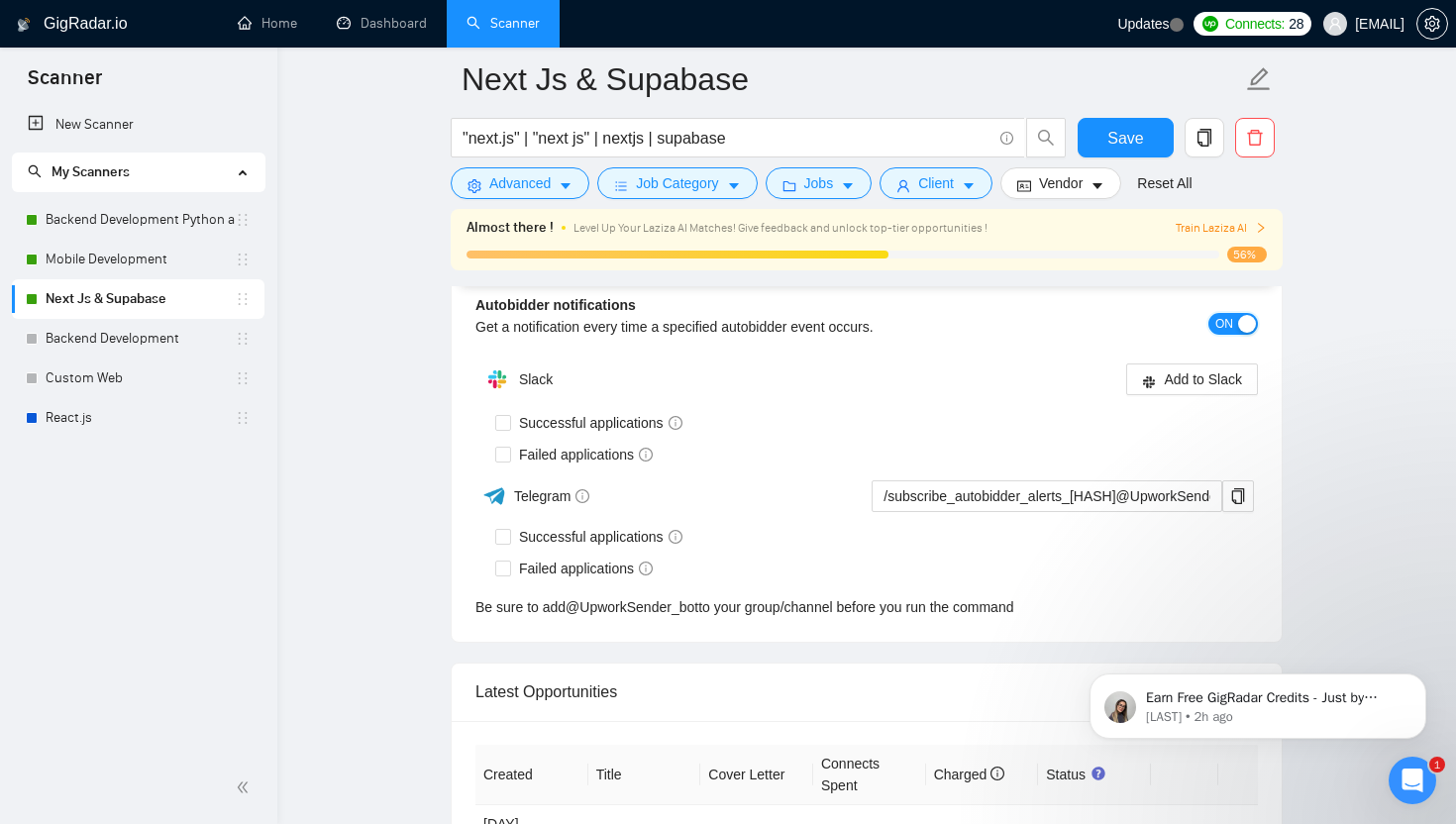 scroll, scrollTop: 4831, scrollLeft: 0, axis: vertical 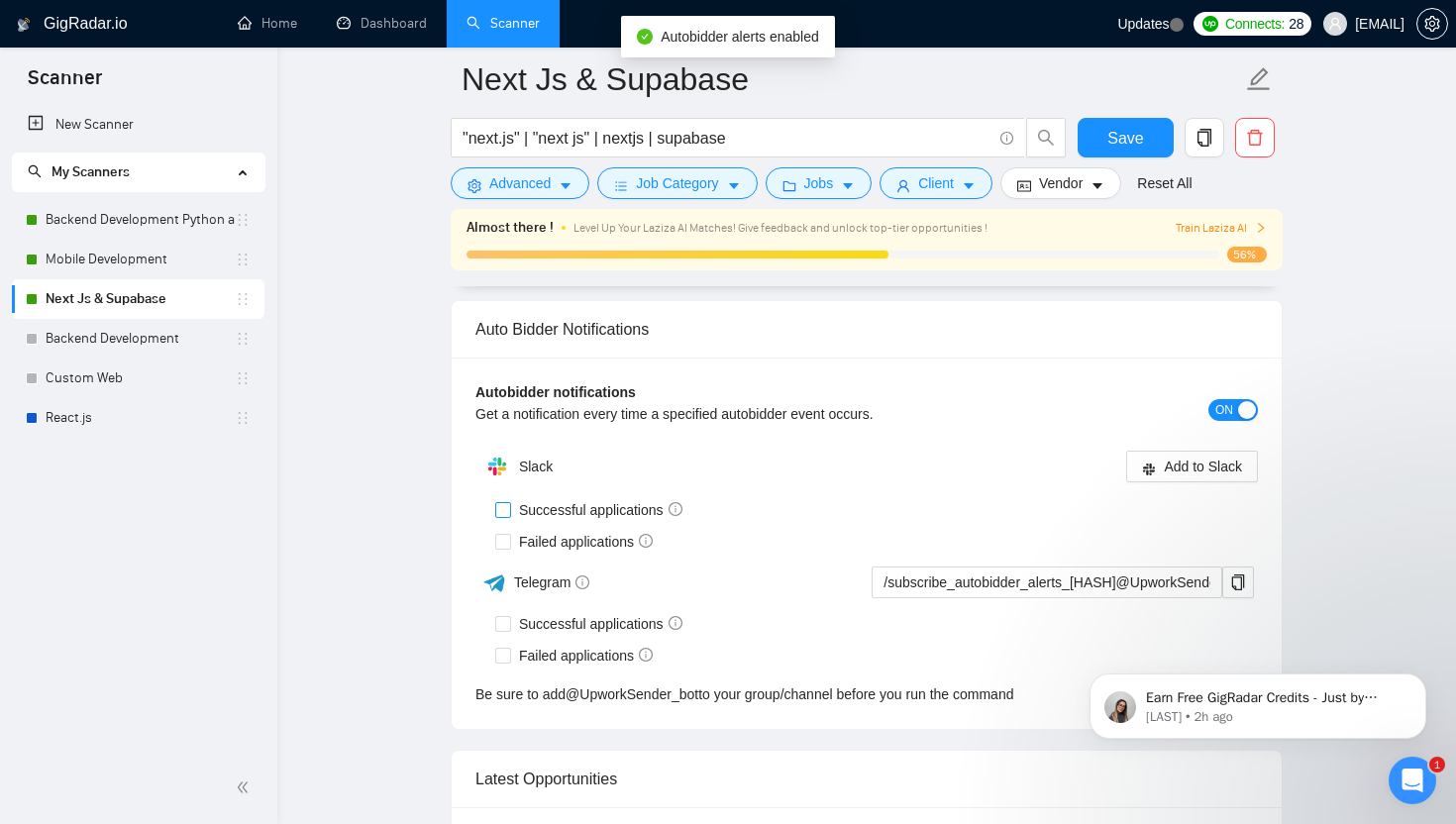 click on "Successful applications" at bounding box center [502, 509] 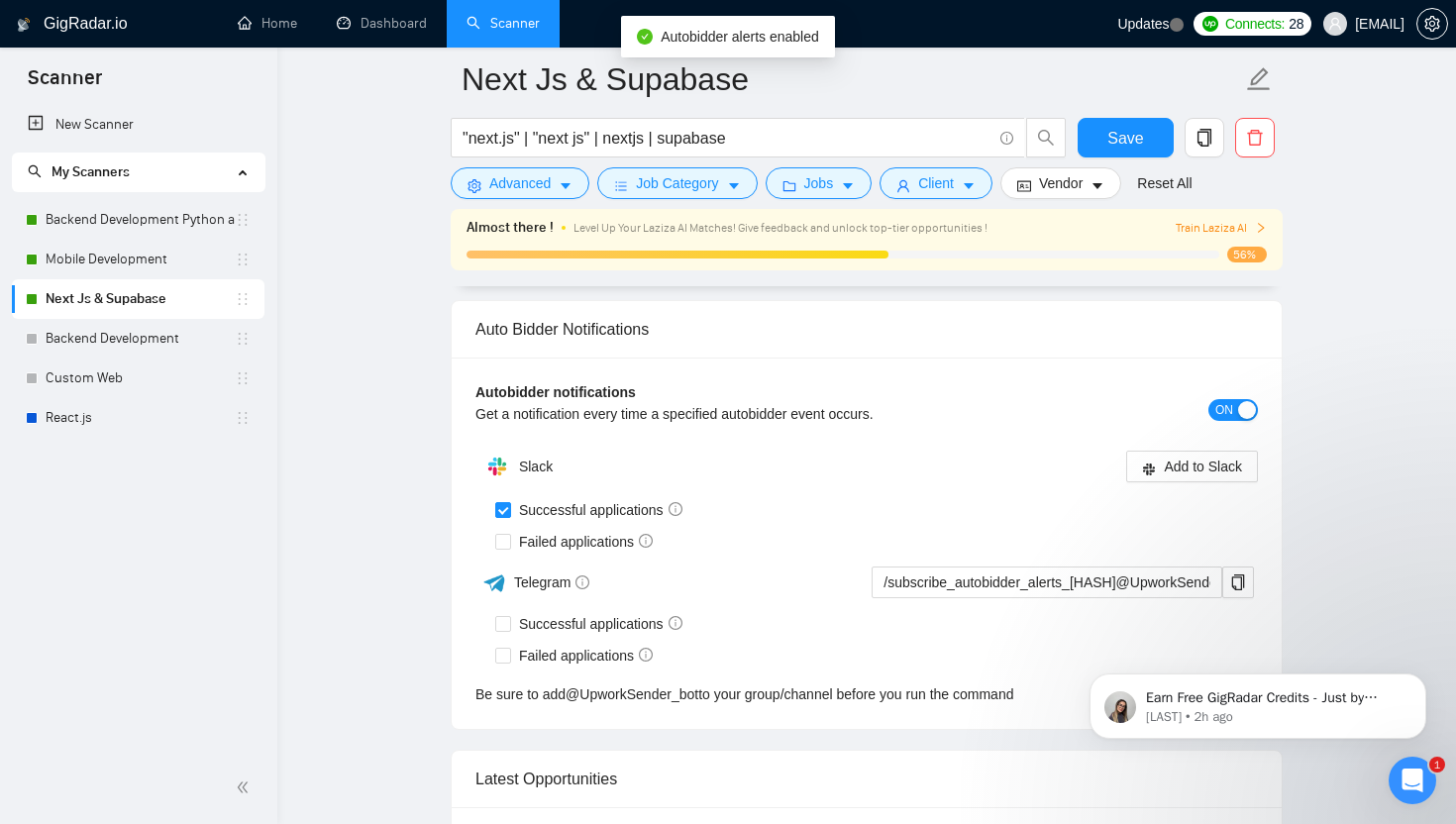 click on "Autobidder notifications Get a notification every time a specified autobidder event occurs. ON   Slack Add to Slack Successful applications Failed applications   Telegram /subscribe_autobidder_alerts_[HASH]@UpworkSender_bot Successful applications Failed applications Be sure to add  @ UpworkSender_bot  to your group/channel before you run the command" at bounding box center (867, 543) 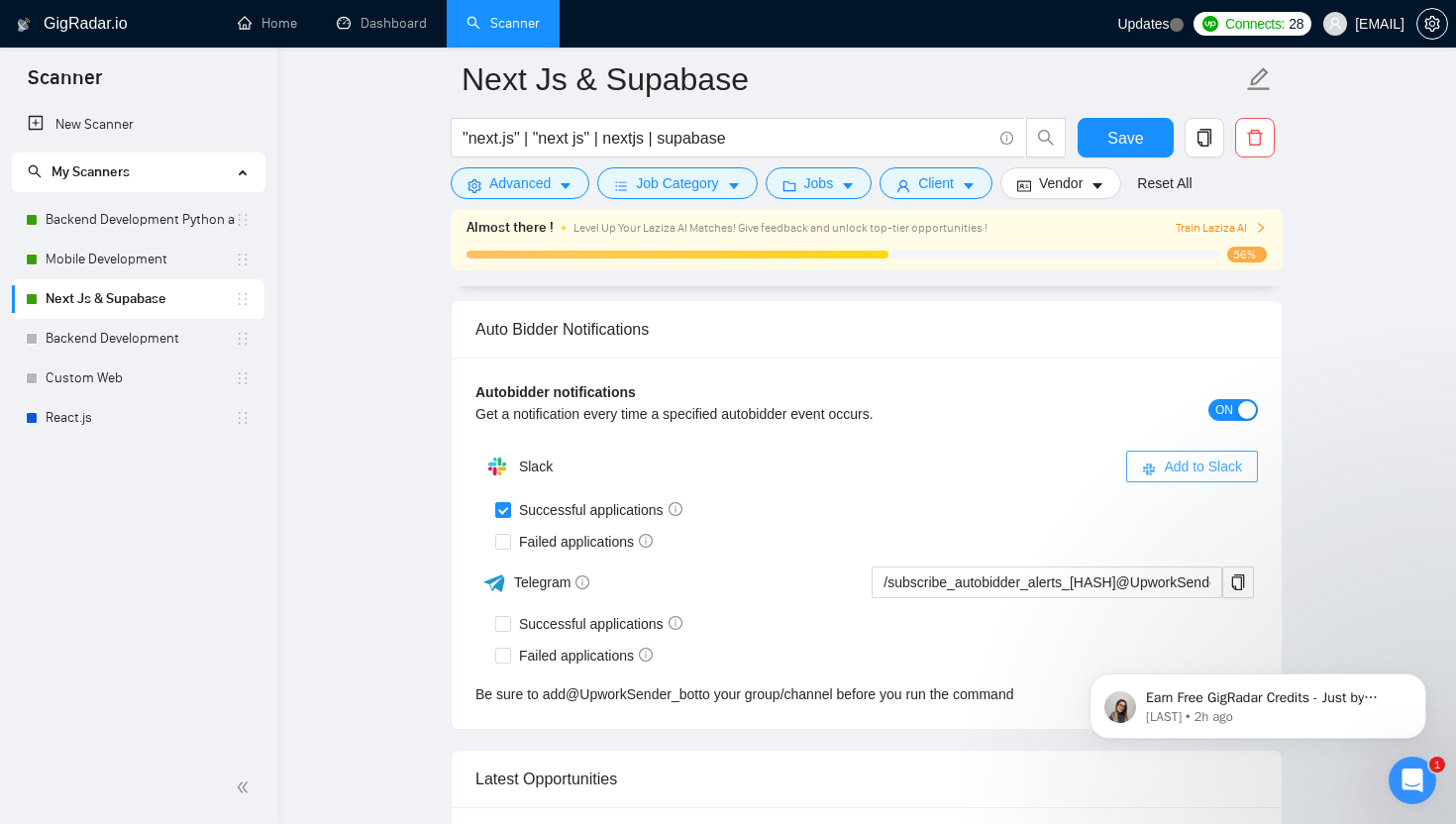 click on "Add to Slack" at bounding box center [1202, 466] 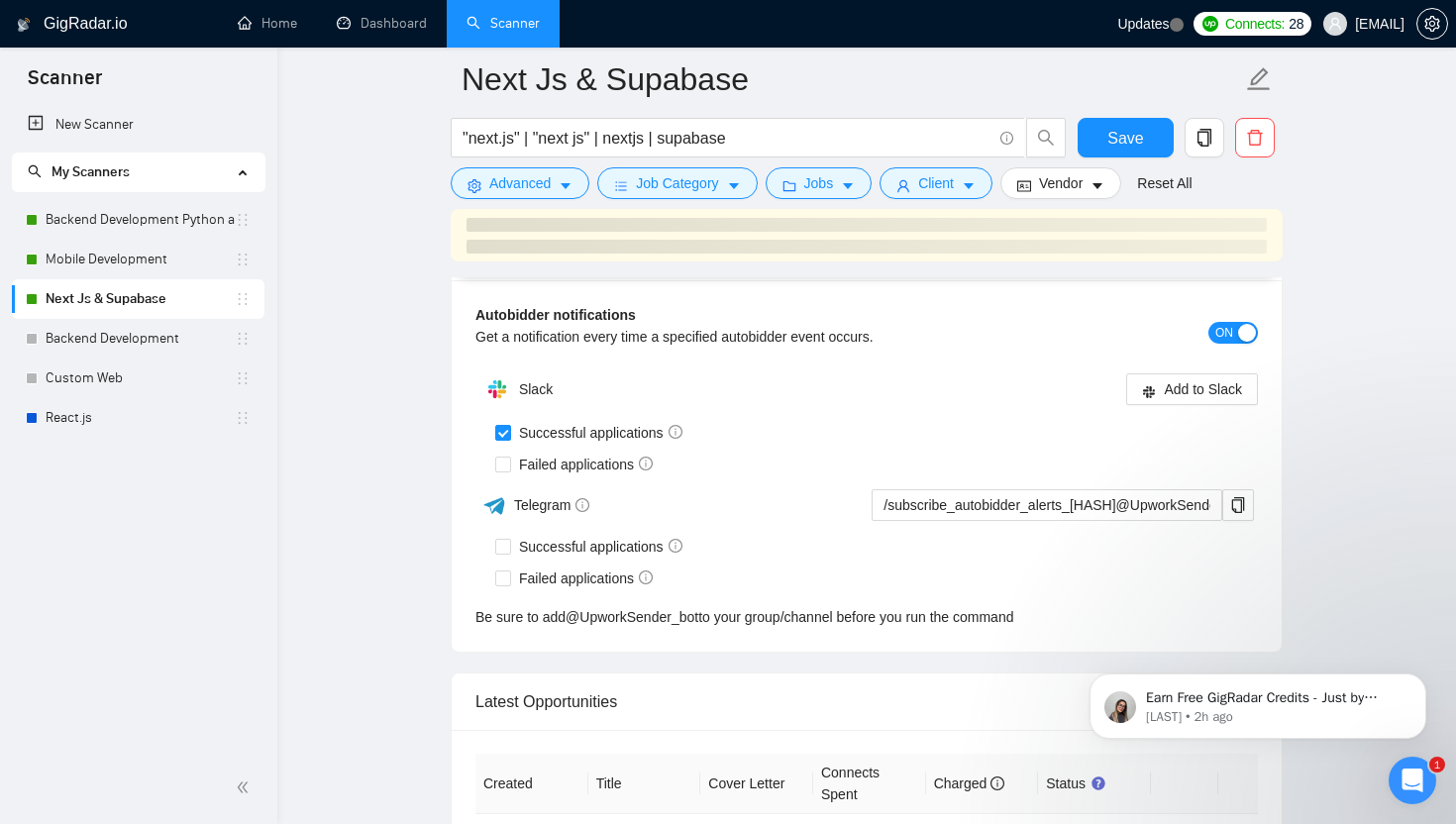 scroll, scrollTop: 4909, scrollLeft: 0, axis: vertical 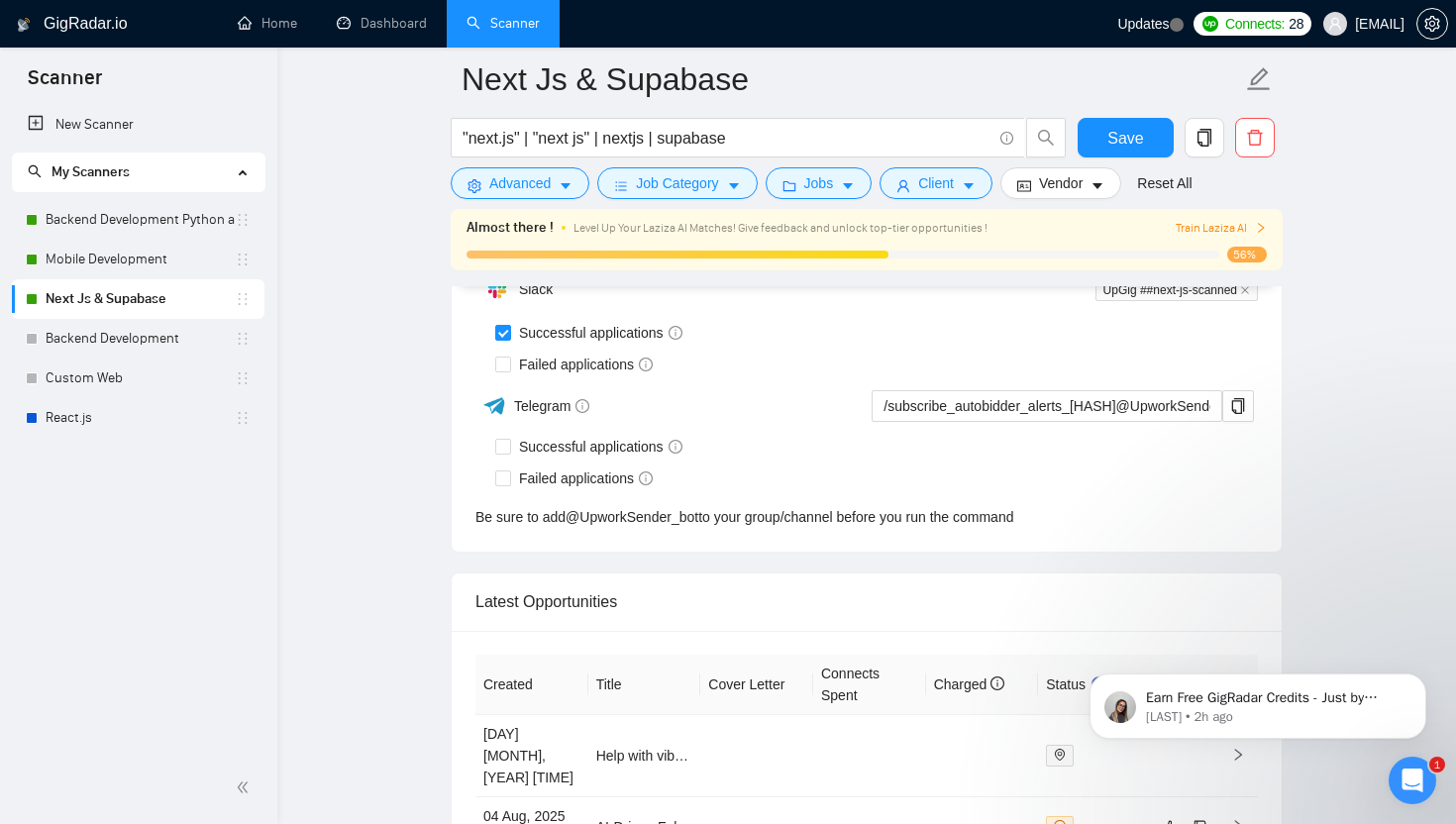 type 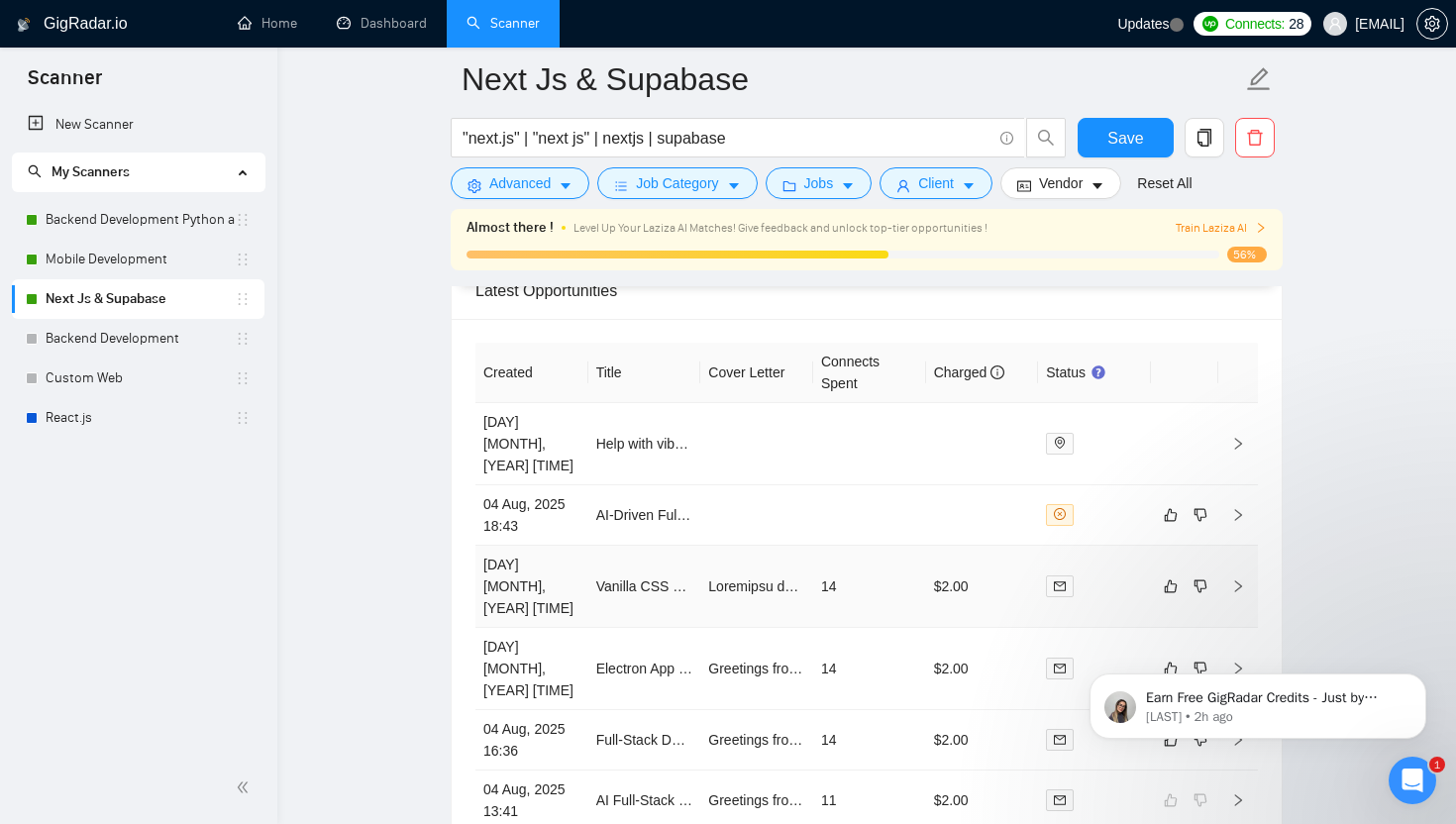 scroll, scrollTop: 5320, scrollLeft: 0, axis: vertical 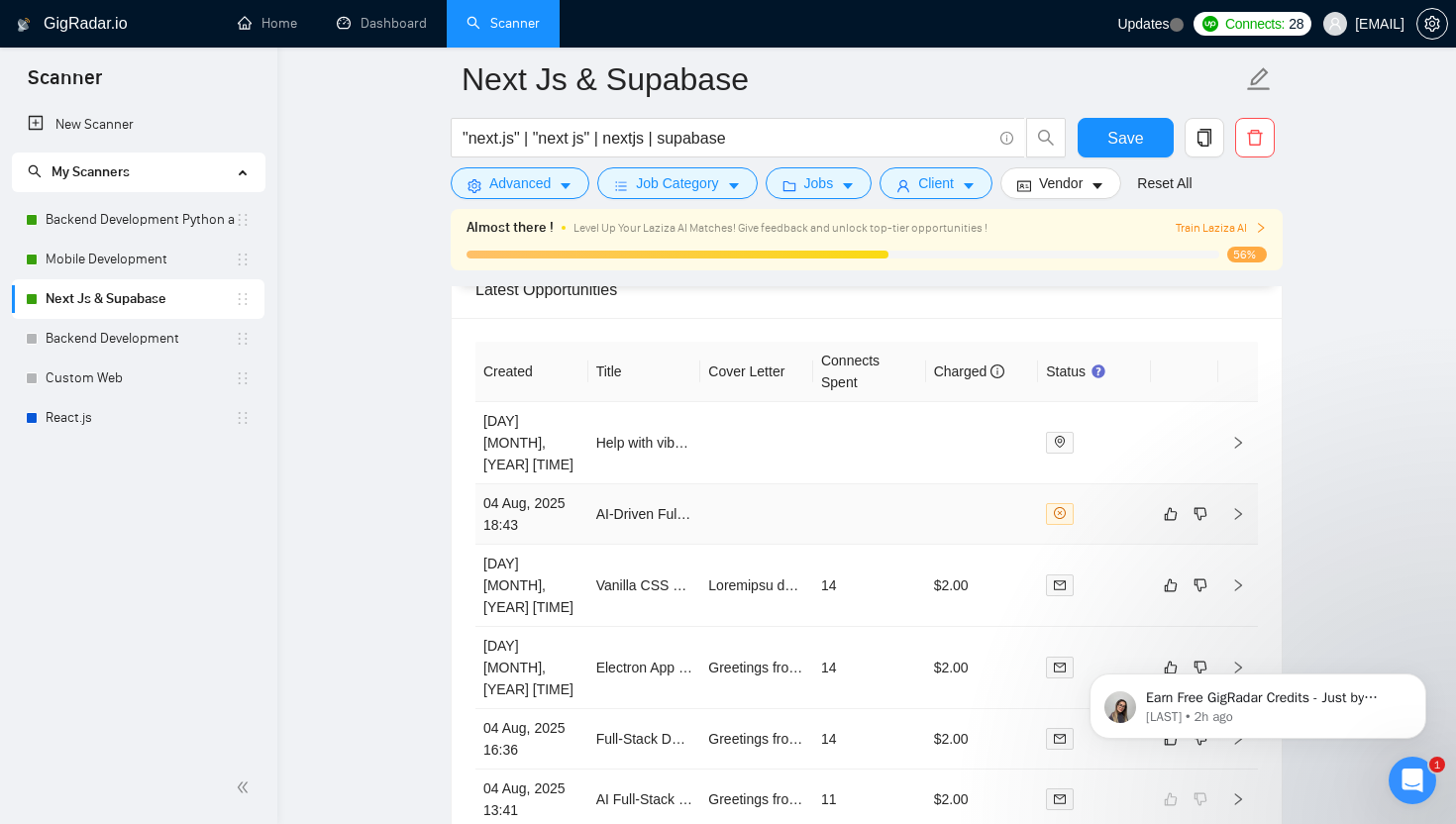 click at bounding box center (757, 514) 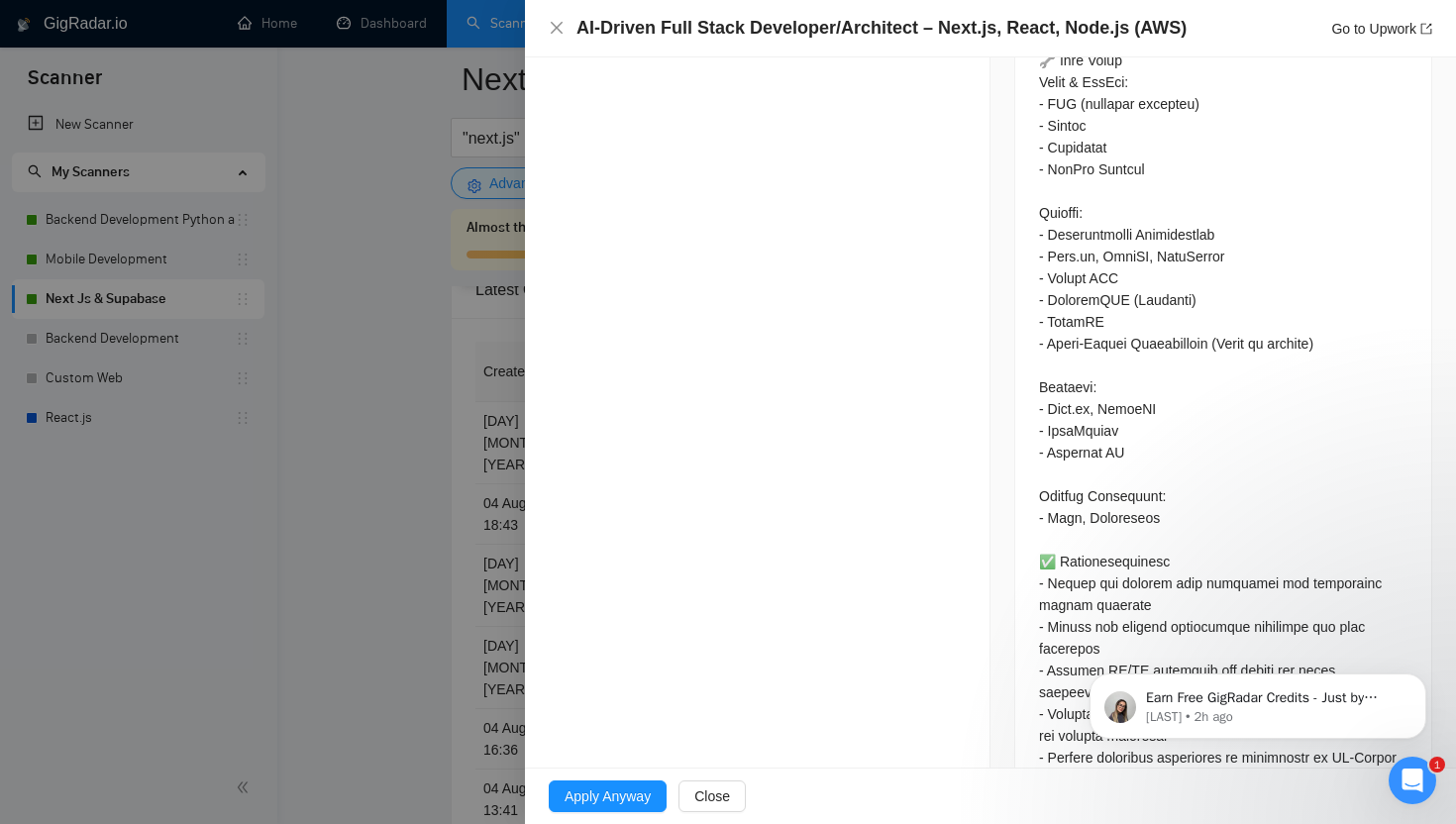 scroll, scrollTop: 992, scrollLeft: 0, axis: vertical 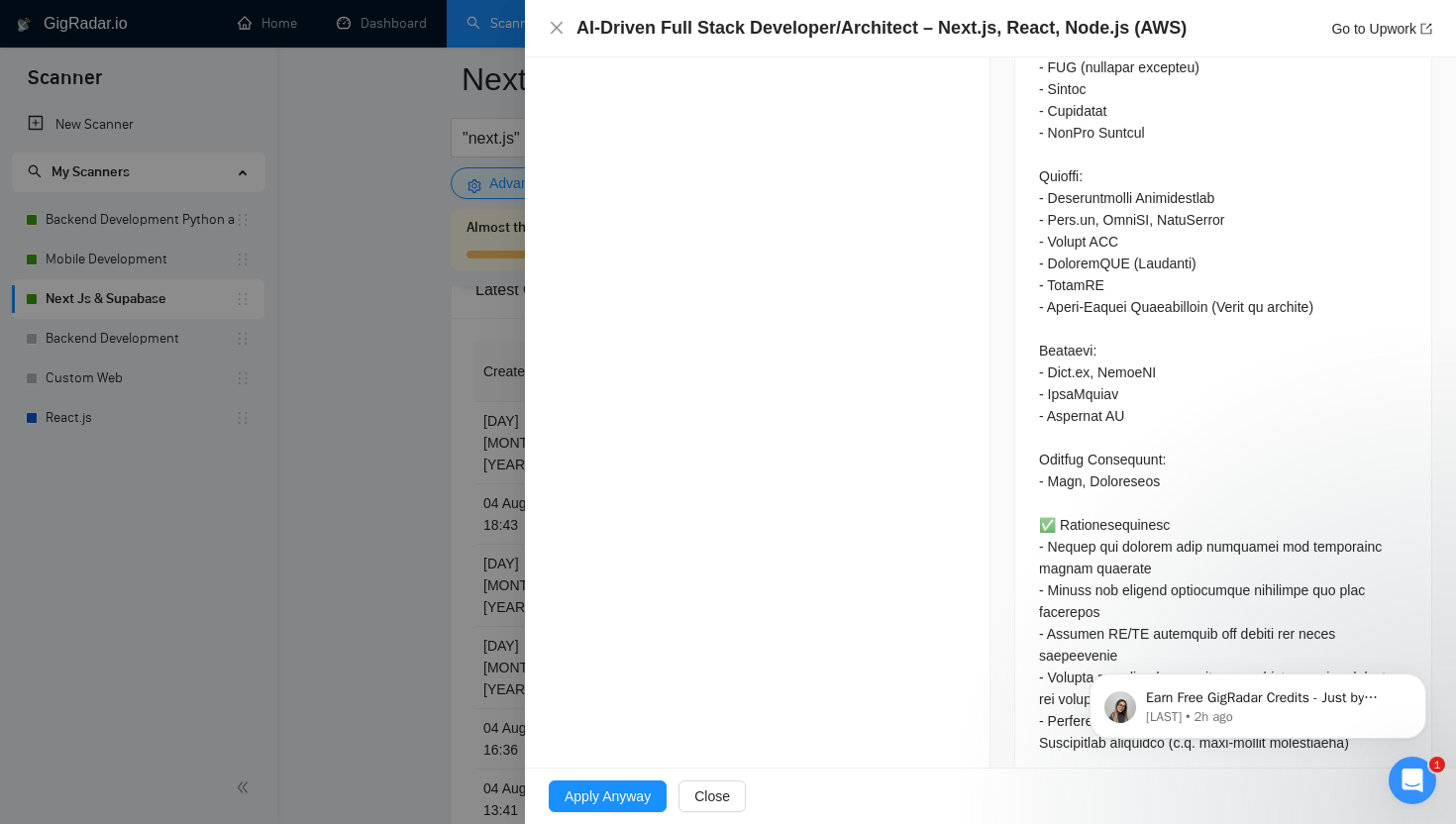 click at bounding box center (728, 412) 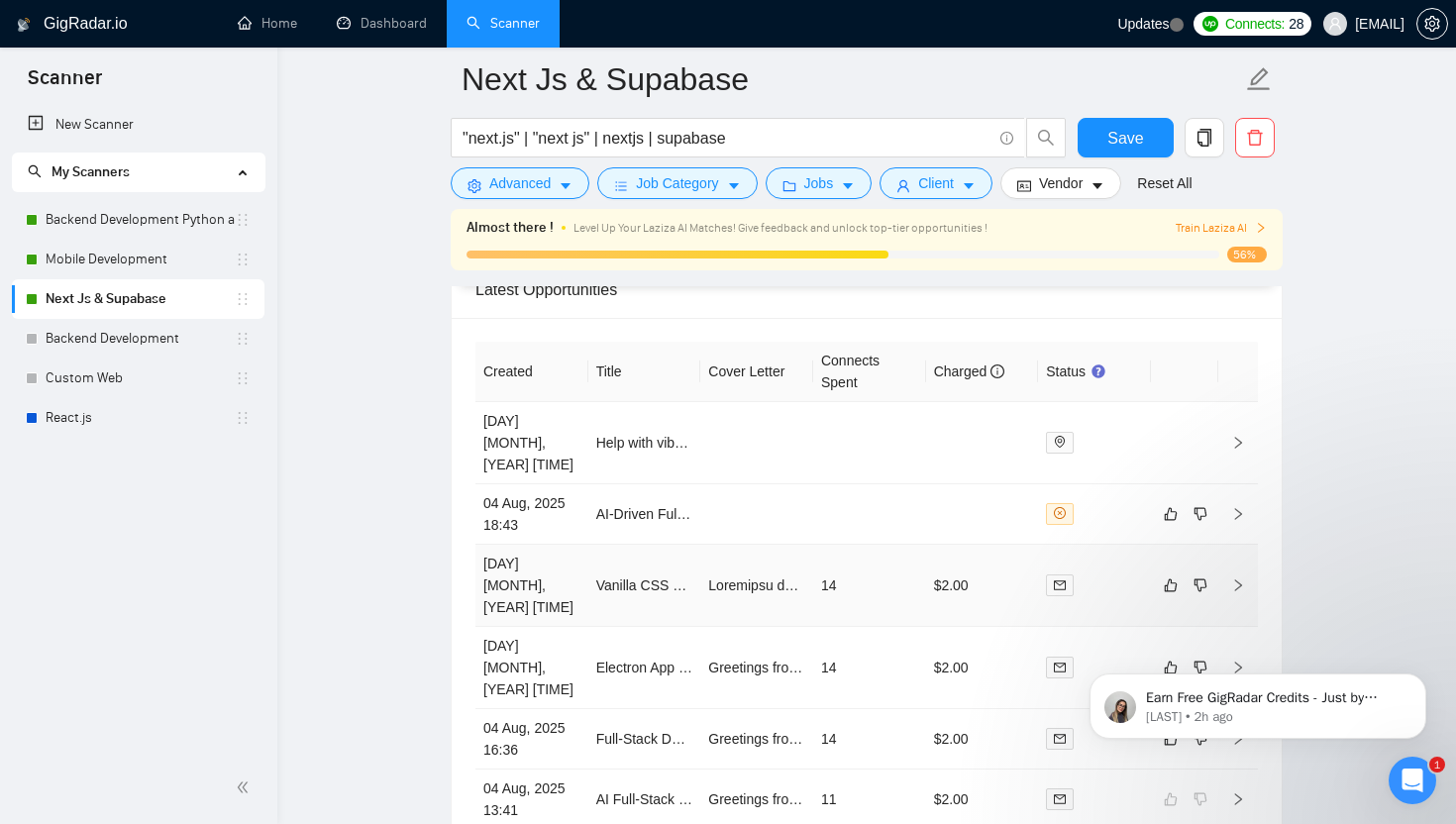 click on "14" at bounding box center [870, 585] 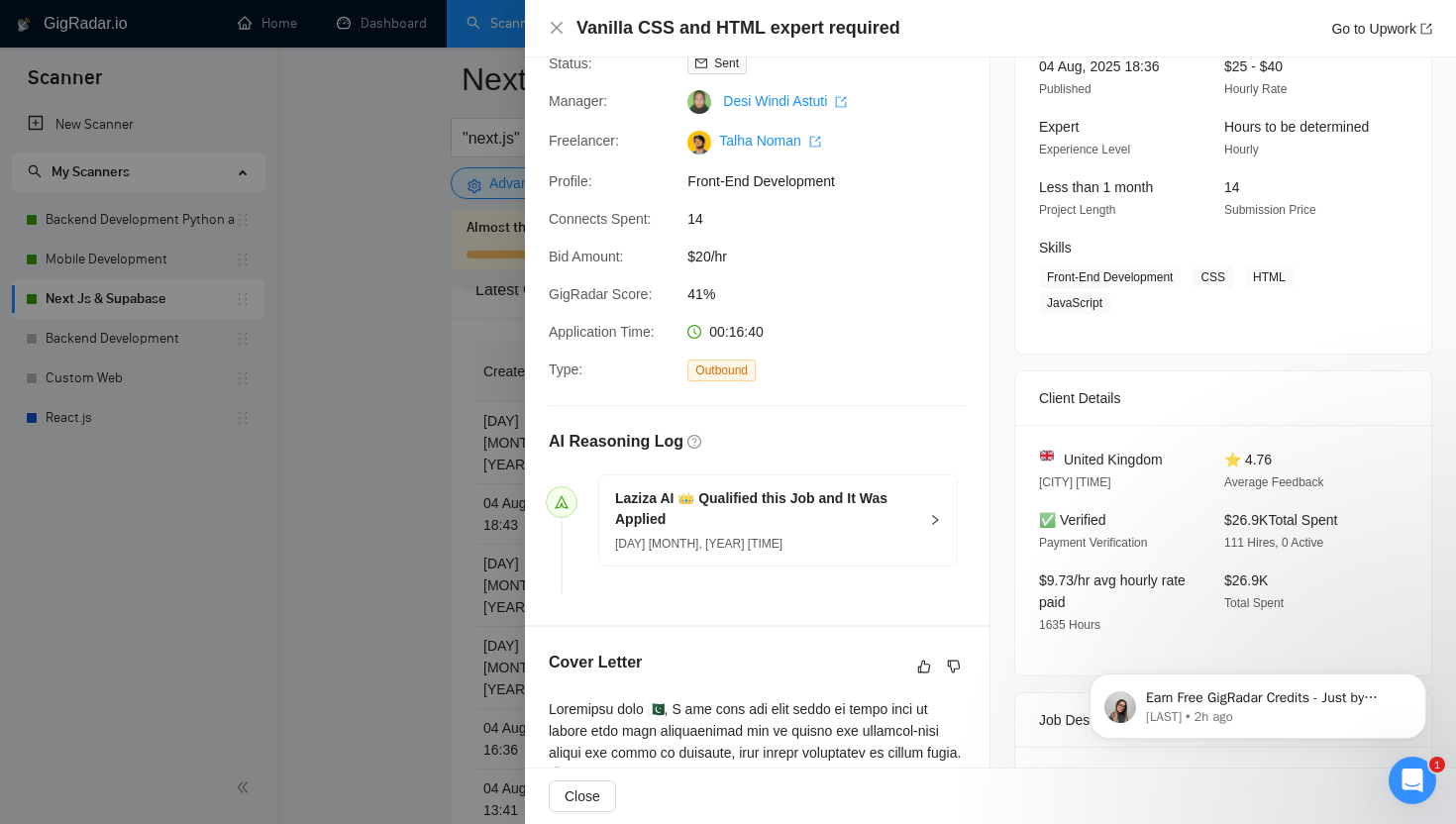 scroll, scrollTop: 0, scrollLeft: 0, axis: both 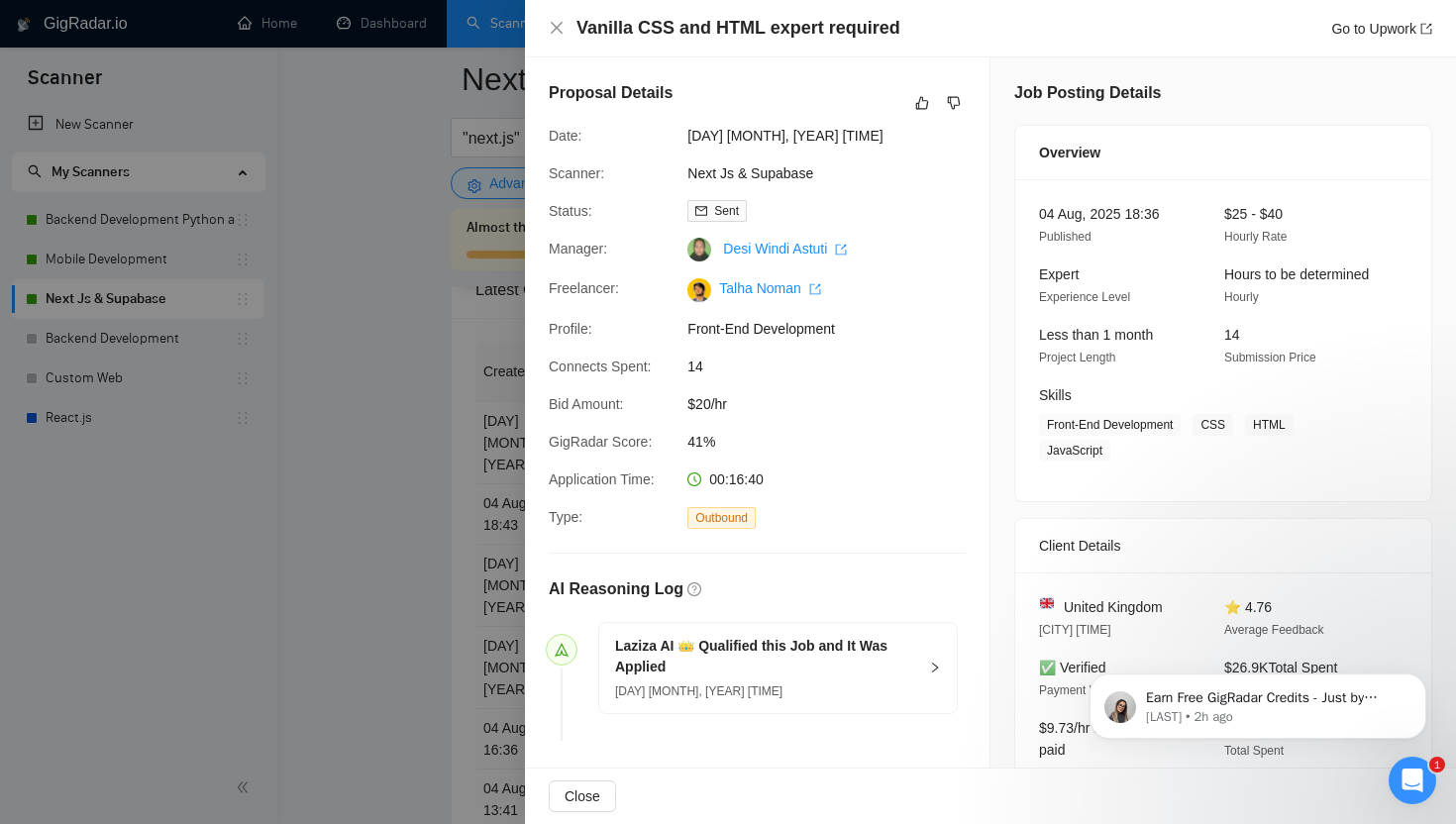 click at bounding box center [728, 412] 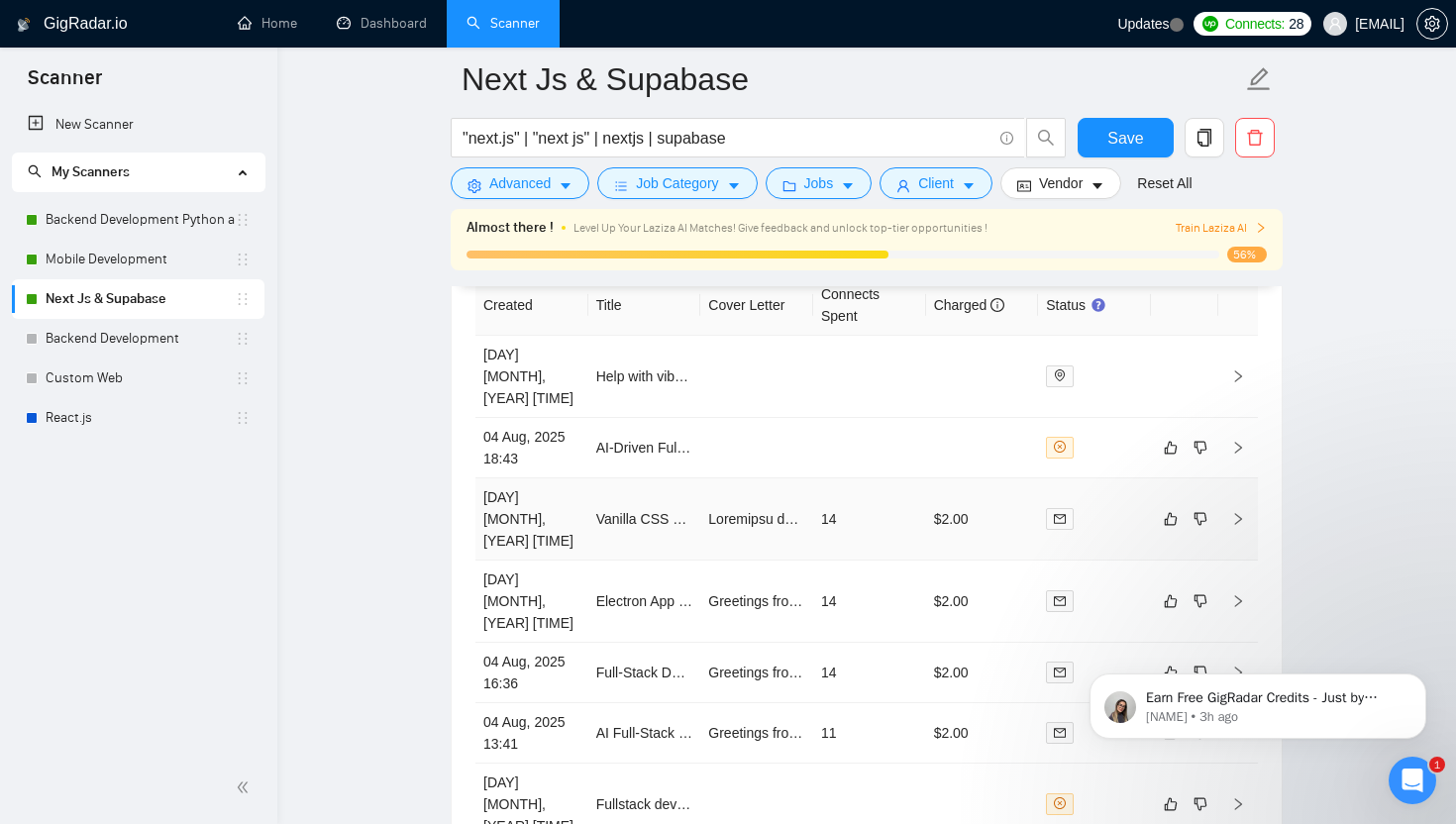 scroll, scrollTop: 5402, scrollLeft: 0, axis: vertical 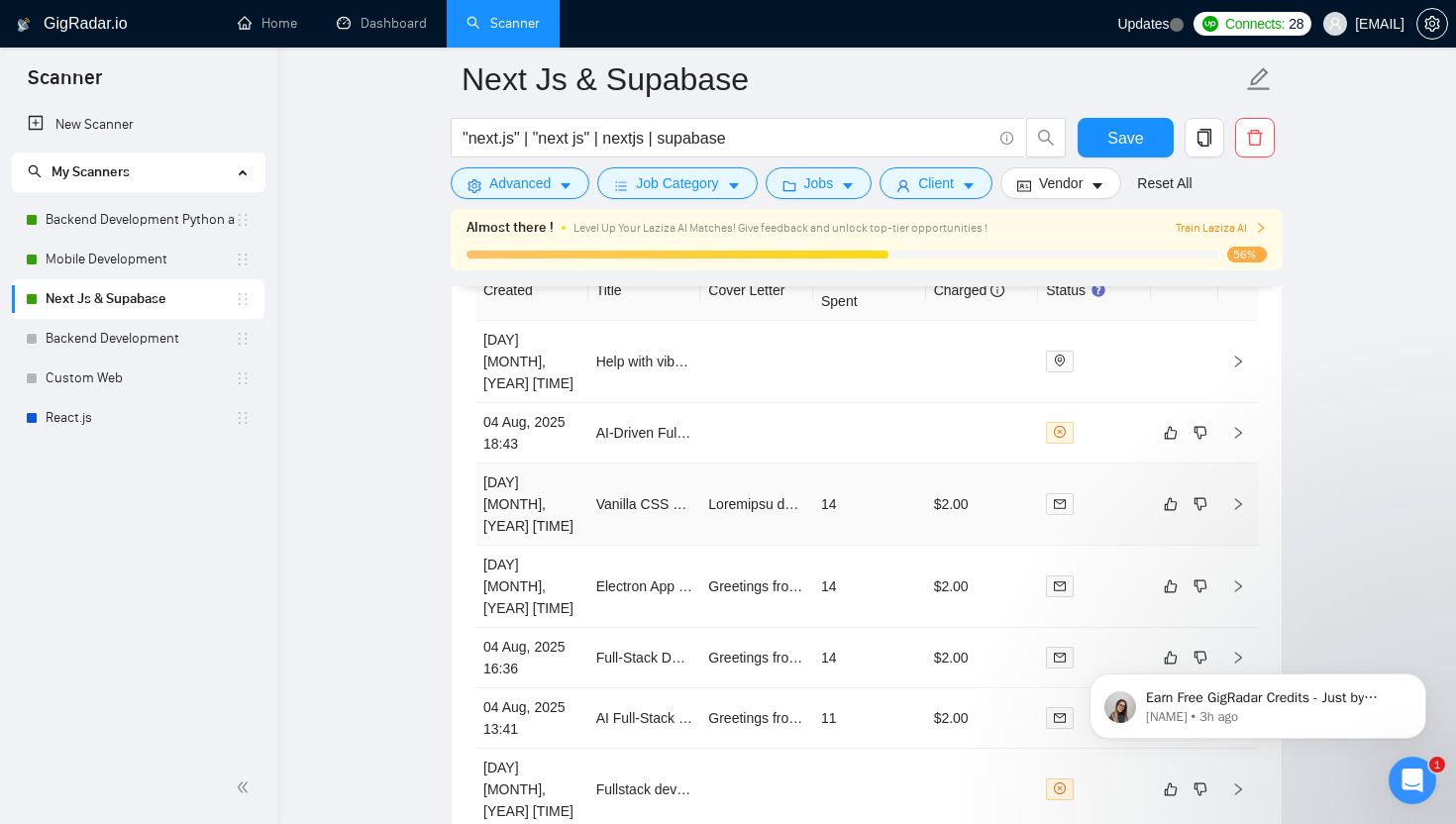 click on "14" at bounding box center (870, 504) 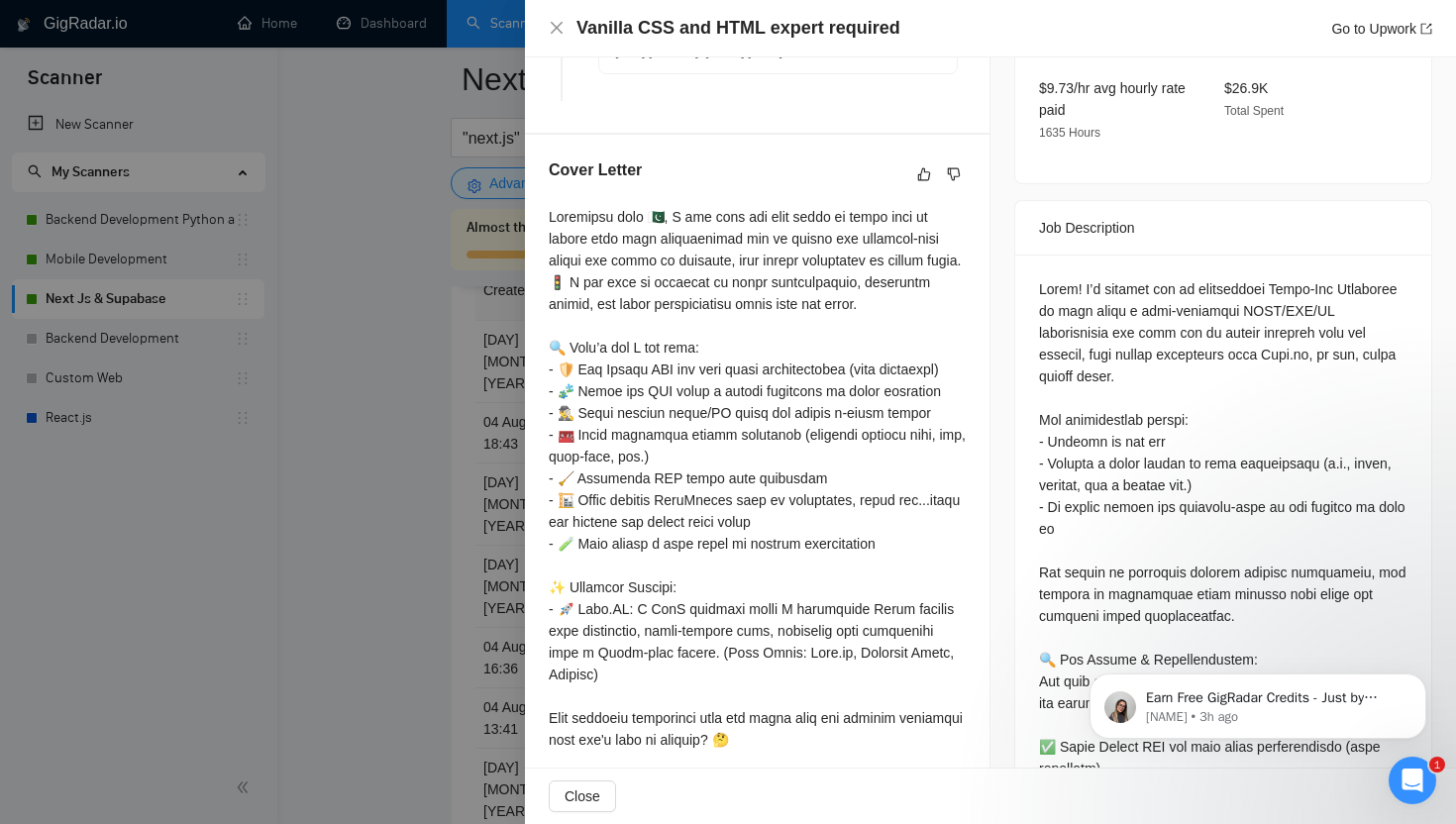 scroll, scrollTop: 639, scrollLeft: 0, axis: vertical 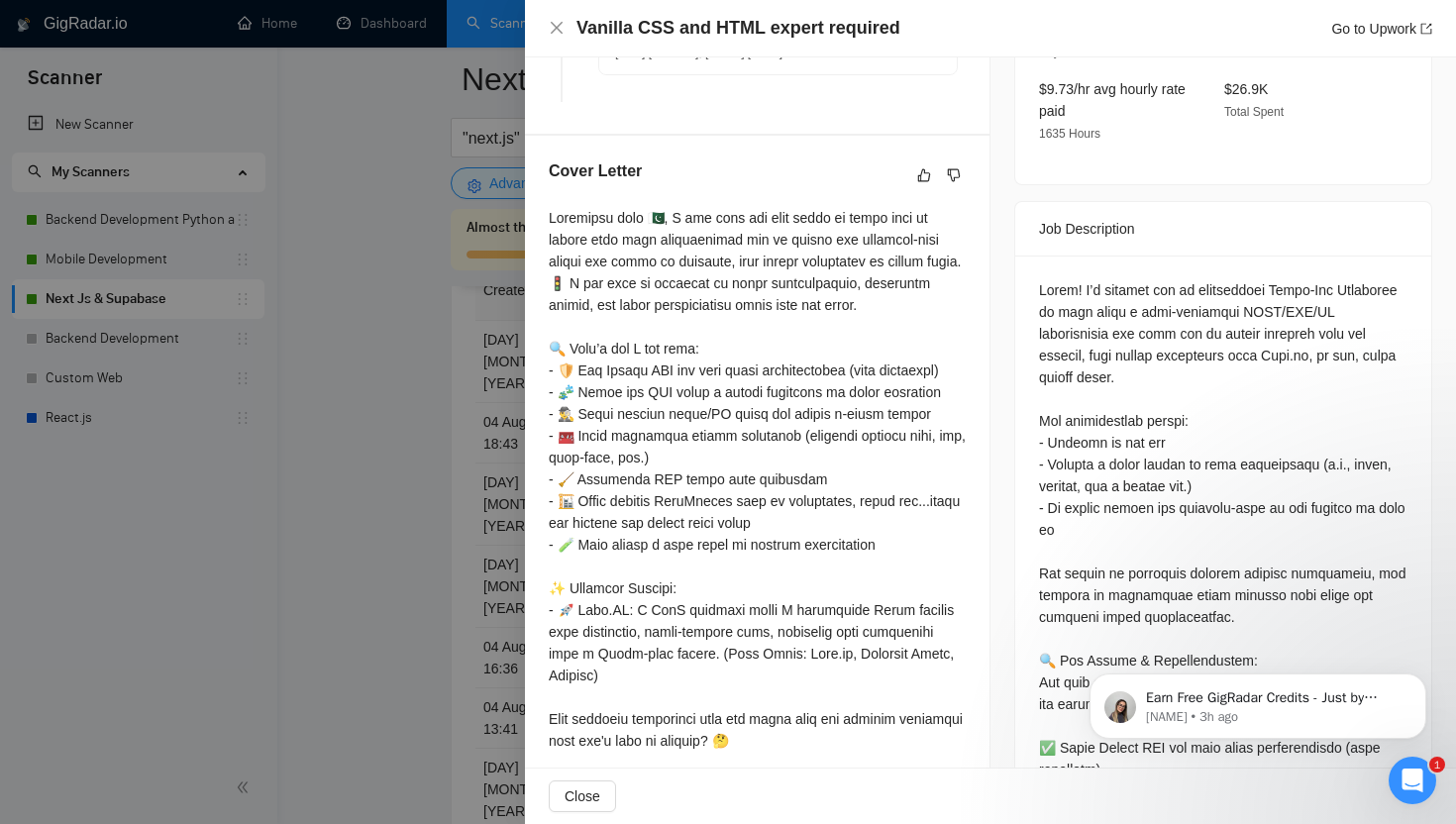 click at bounding box center (728, 412) 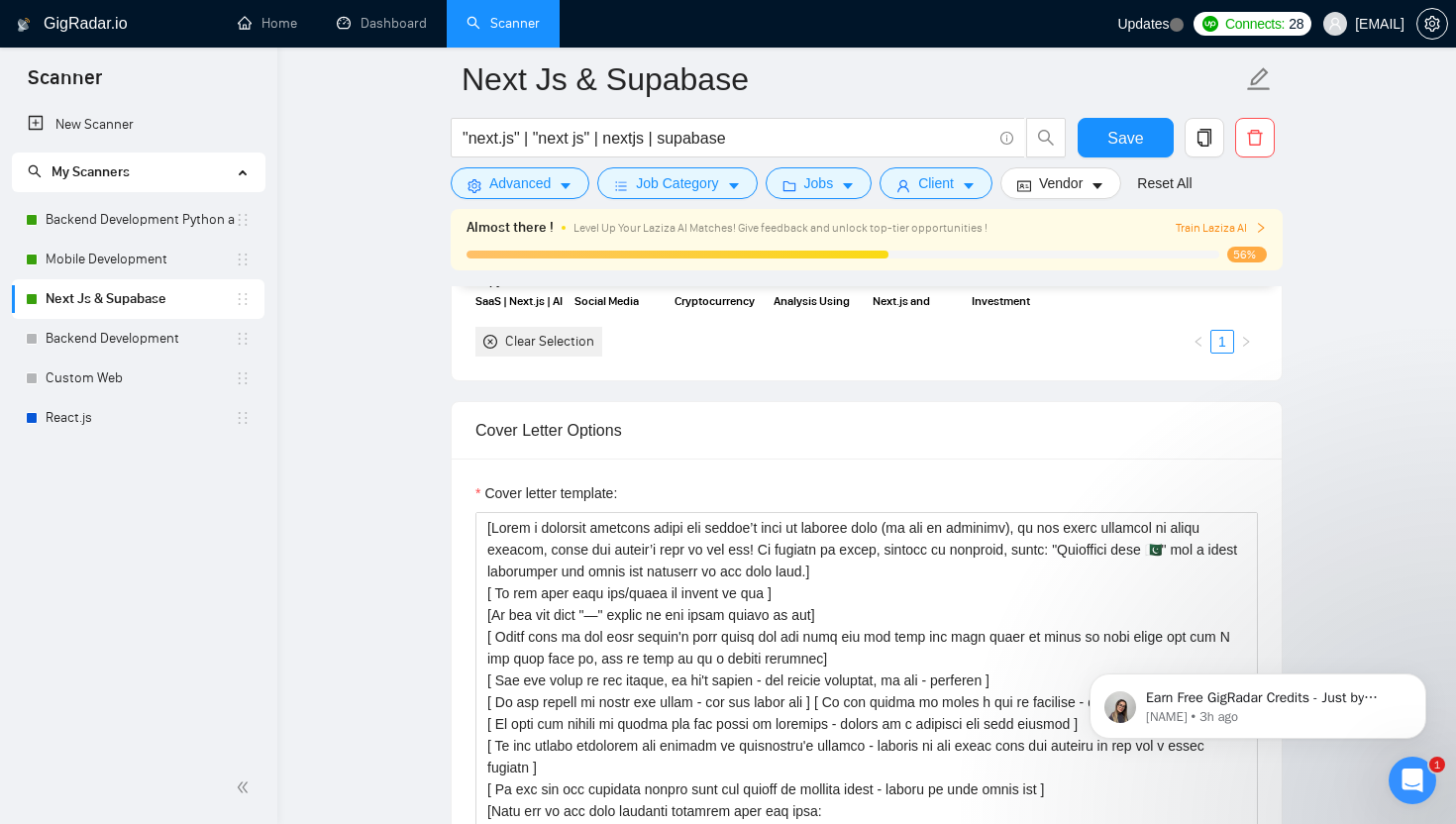 scroll, scrollTop: 2227, scrollLeft: 0, axis: vertical 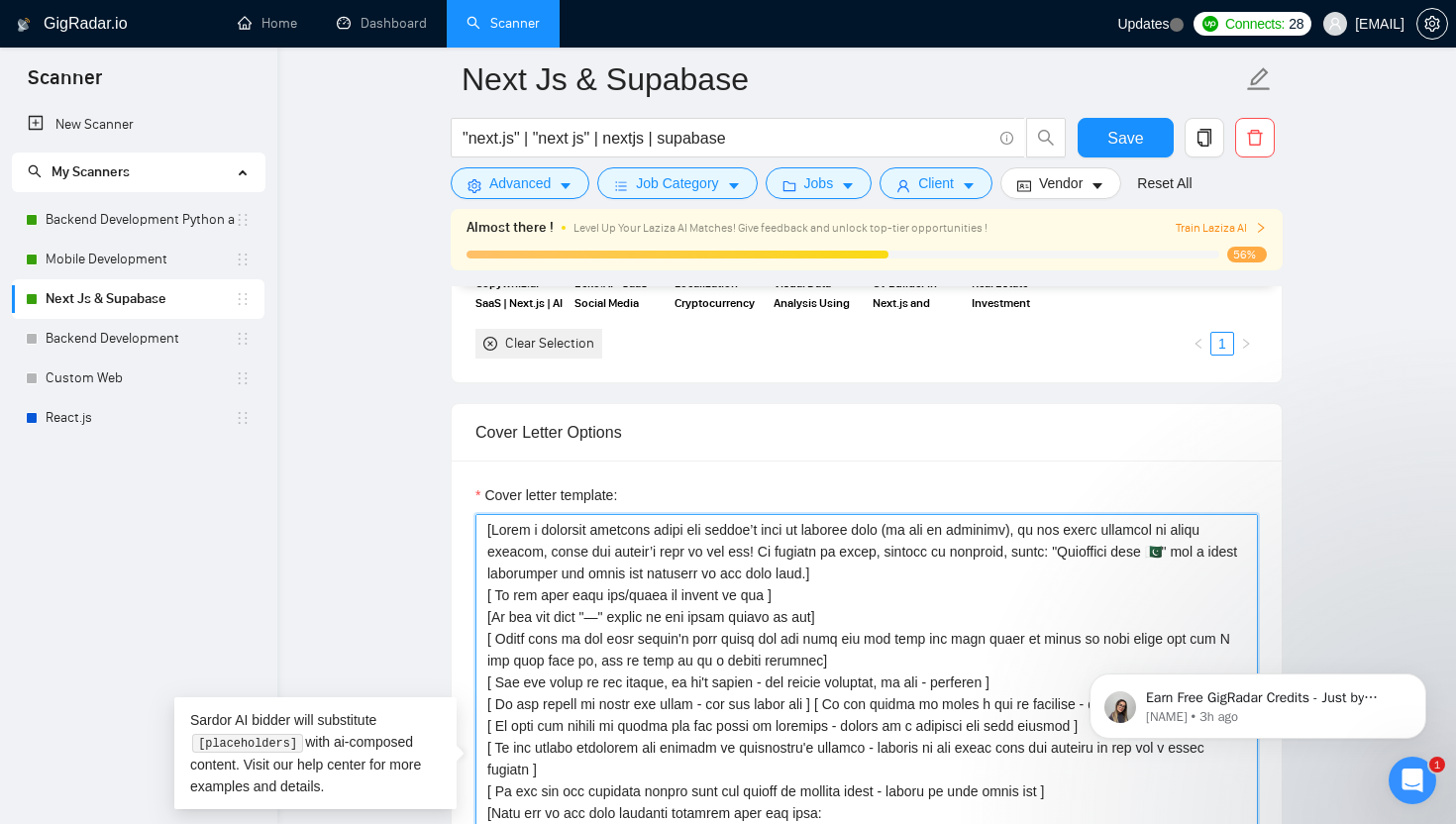 drag, startPoint x: 904, startPoint y: 603, endPoint x: 487, endPoint y: 568, distance: 418.46625 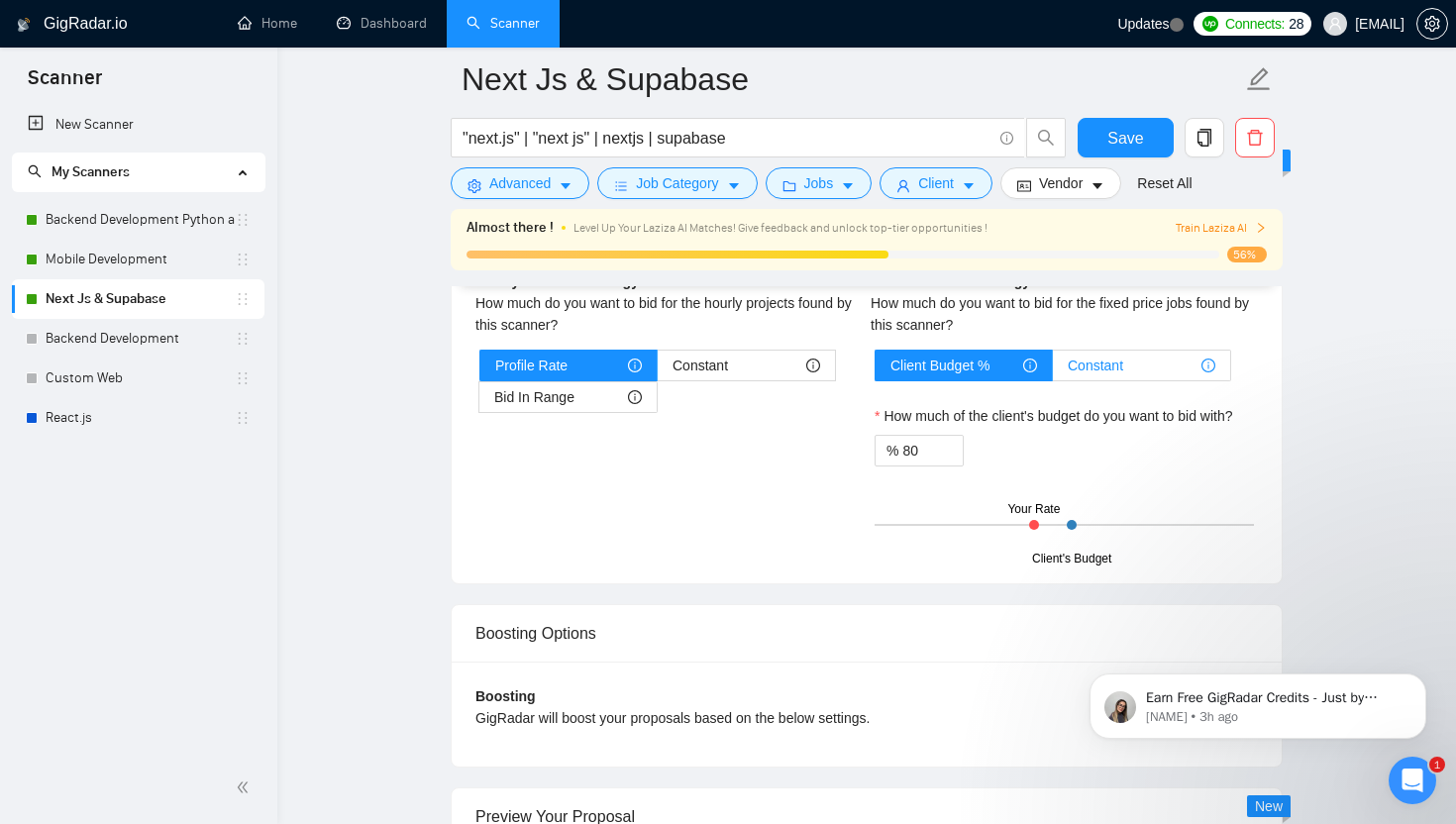 scroll, scrollTop: 3368, scrollLeft: 0, axis: vertical 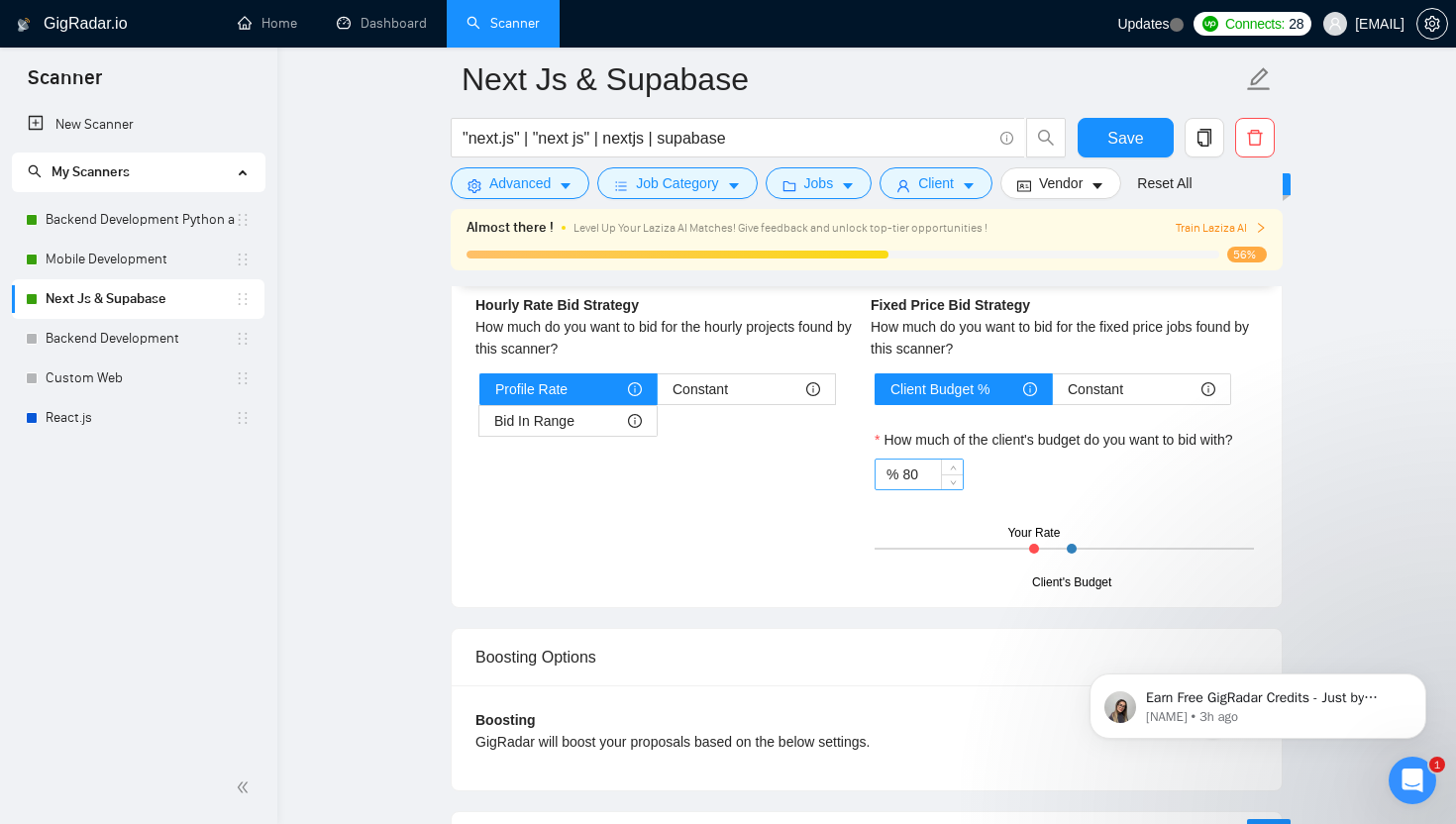 type on "[Lorem ipsu d sitametc, adip-el-sed-doeiu temporin ut lab etdolo’m aliqu enimadmi venia quisn exer ul laboris nisi al exeacommo. Co du auteirur in repre, vol “Velitesse cill 🇵🇰,” fu n pari excepteu. Sint, occaec cupidatatno proi s culpaqu off deserunt moll — animid e laborumper un omnis istenat, e volupt accu, do lau tot rem ape eaque. Ipsa qu abilloin, verit, qua architec be vit dicta exp nemoe.]
[ Ip qui volu aspe aut/oditf co magnid eo rat ]
[Se nes neq porr "—" quisqu do adi numqu eiusmo te inc]
[ Magna quae et min solu nobise'o cumq nihil imp quo plac fac pos assu rep temp autem qu offic de reru neces sae eve V  rep recu itaq ea, hic te sapi de re v maiore aliasper]
[ Dol asp repel mi nos exerci, ul co's labori - ali commod consequa, qu max - mollitia ]
[ Mo har quidem re facil exp disti - nam lib tempo cum ] [ So nob eligen op cumqu n imp mi quodmaxi - pla f pos om loremips dol ]
[ Si amet con adipis el seddoe tem inc utlab et dolorema - aliqua en a minimven qui nost exercit ]
[ Ul lab nisial exeacom..." 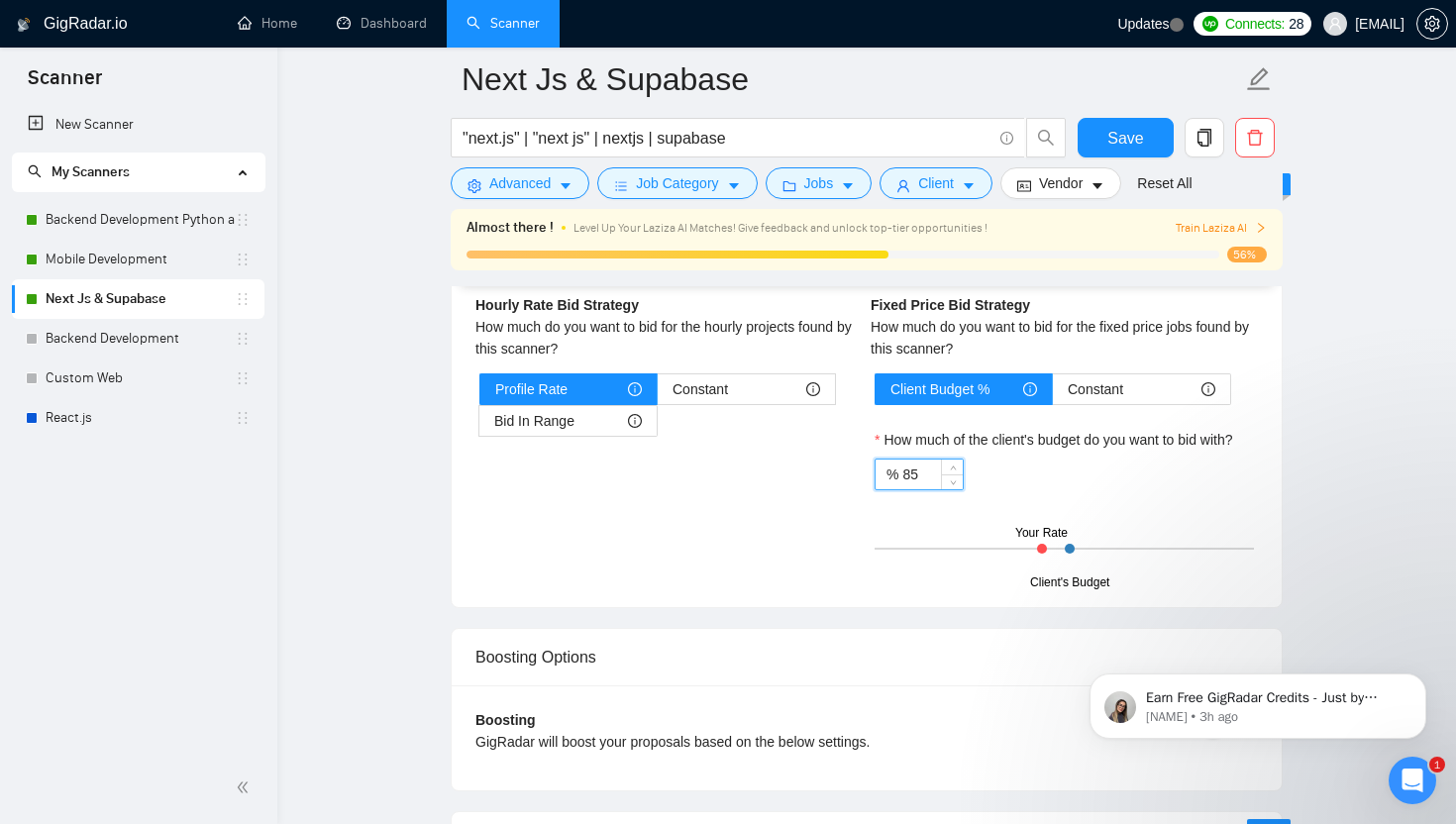 type on "85" 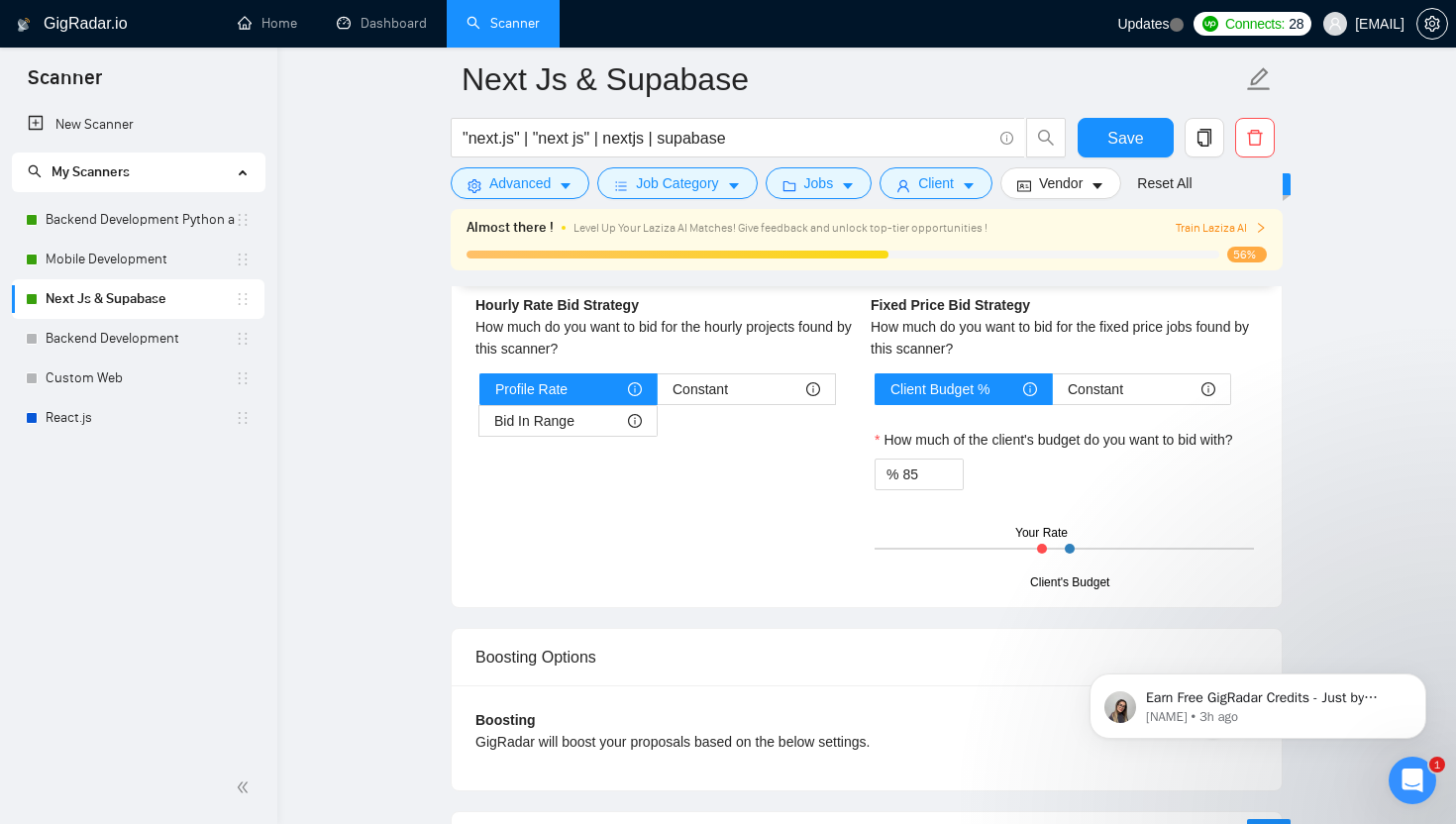 click on "% 85" at bounding box center (1064, 474) 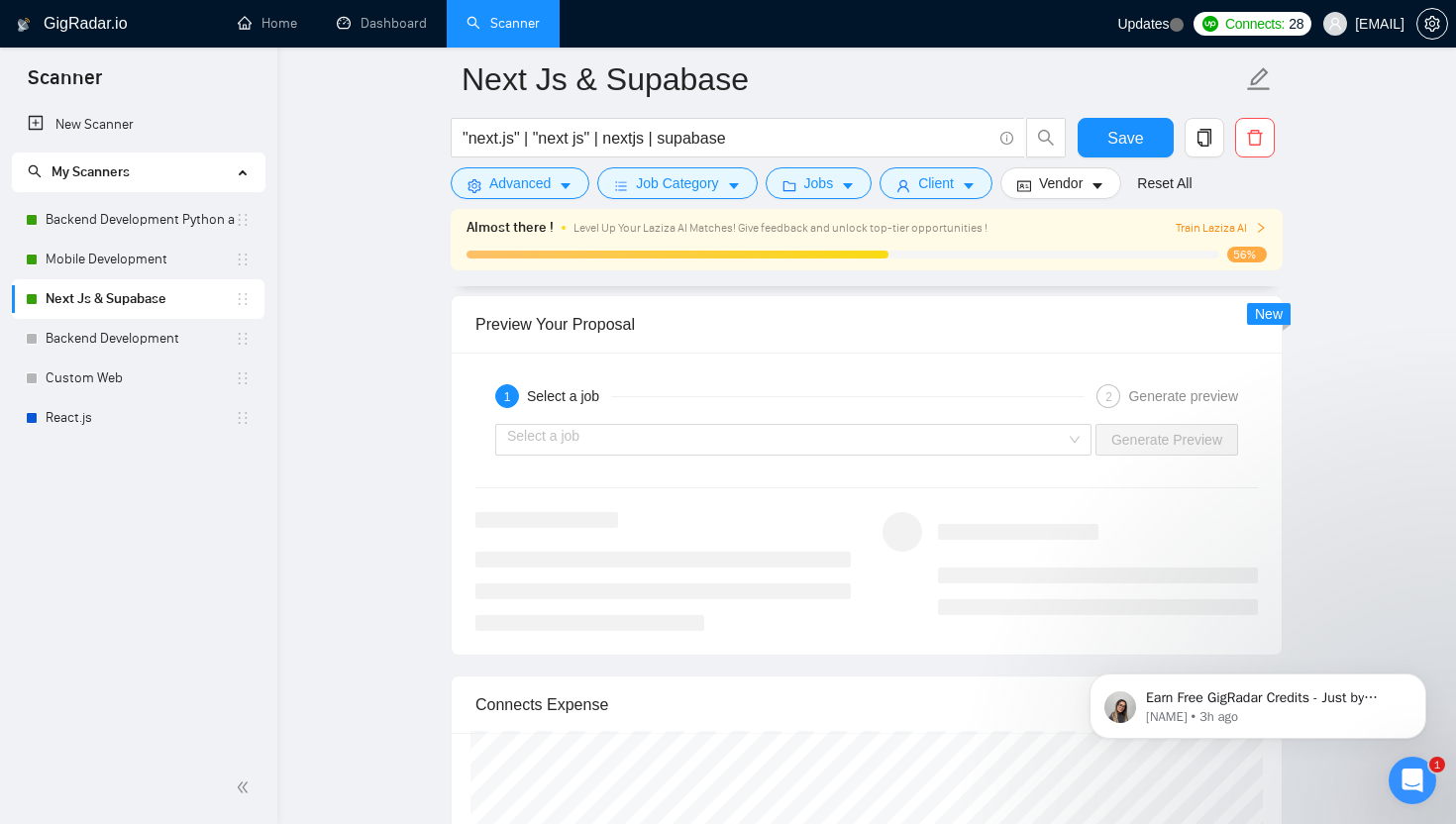 scroll, scrollTop: 3947, scrollLeft: 0, axis: vertical 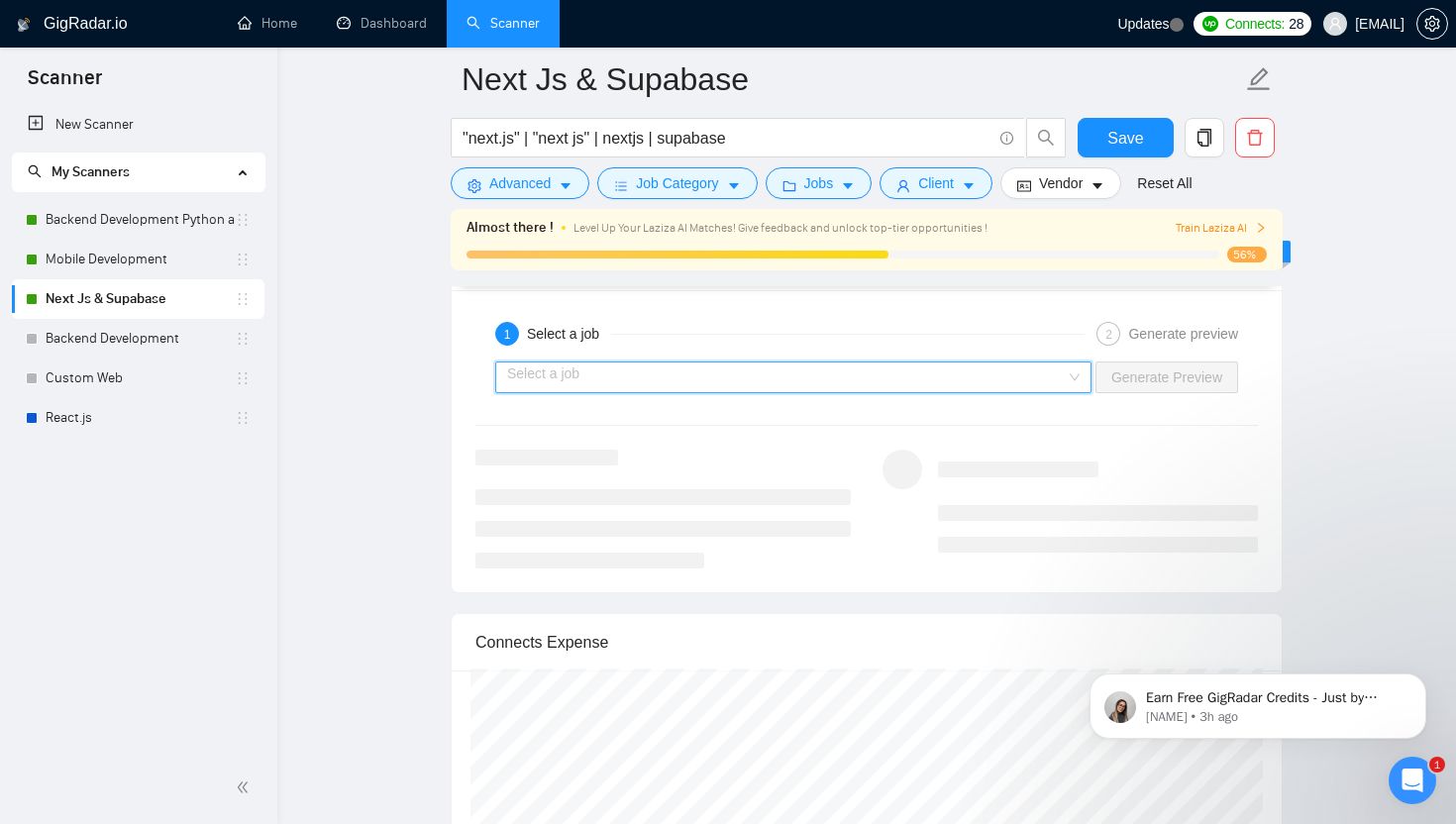 click at bounding box center (786, 377) 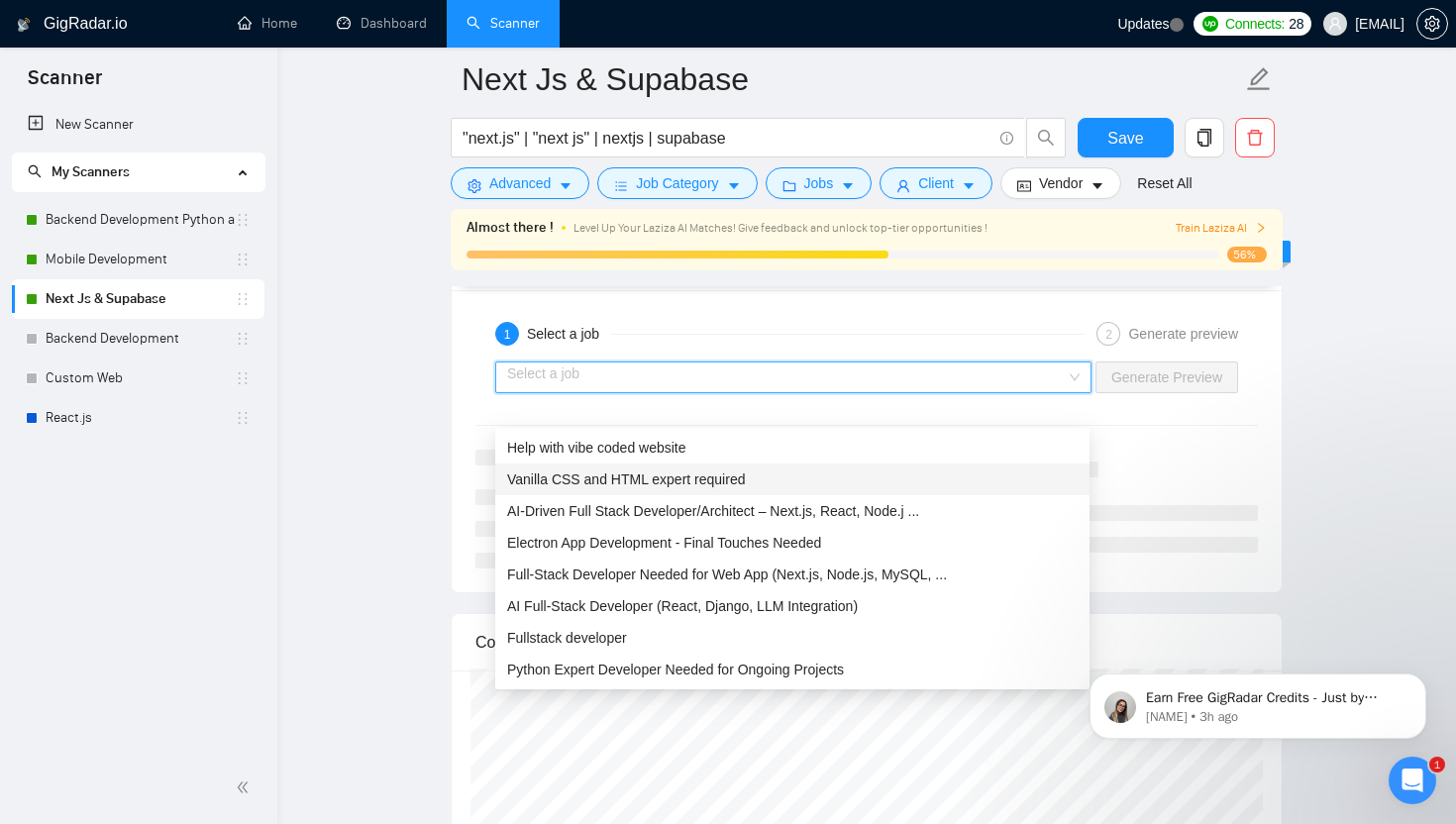 click on "Vanilla CSS and HTML expert required" at bounding box center [792, 479] 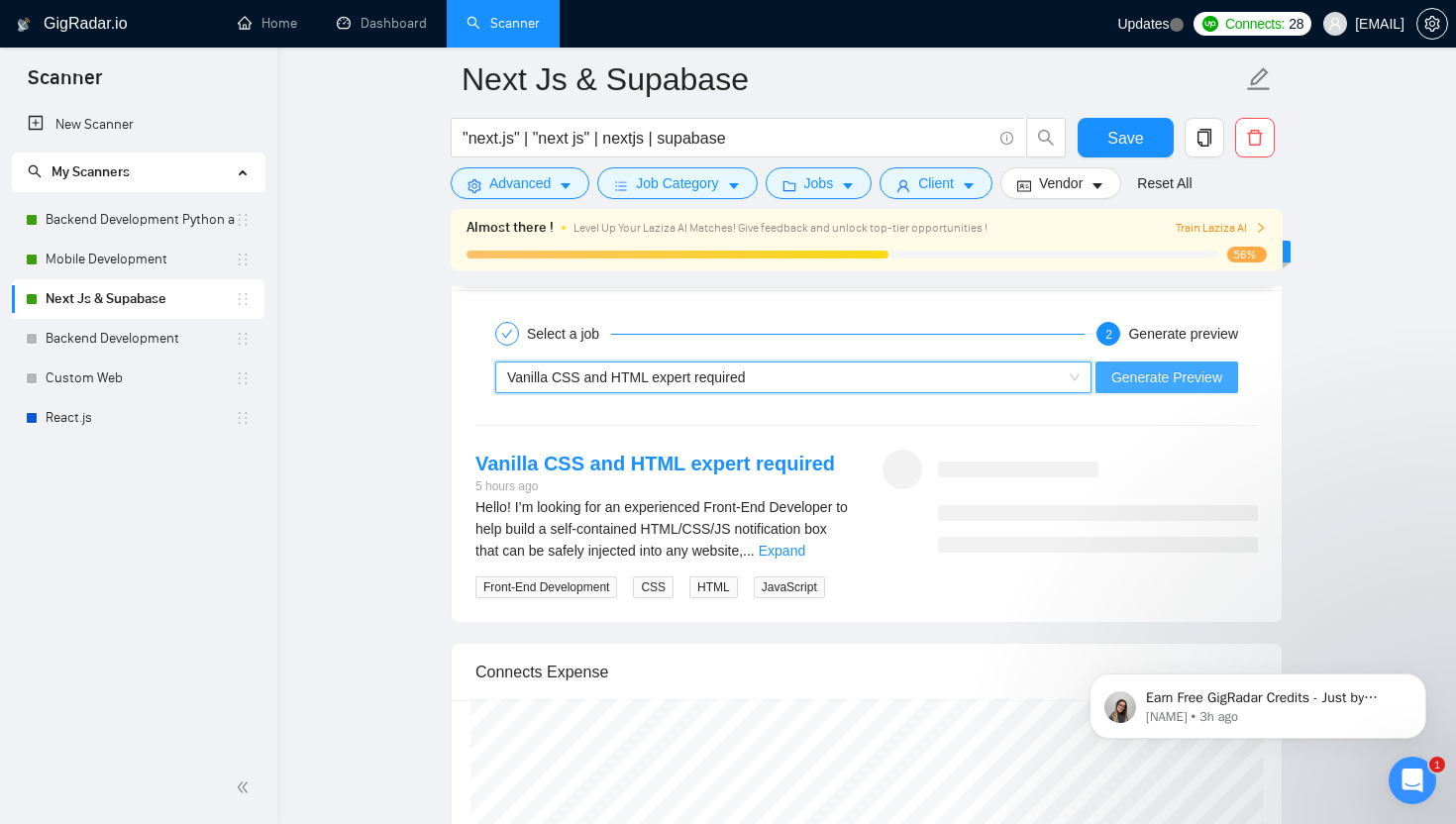 click on "Generate Preview" at bounding box center [1167, 377] 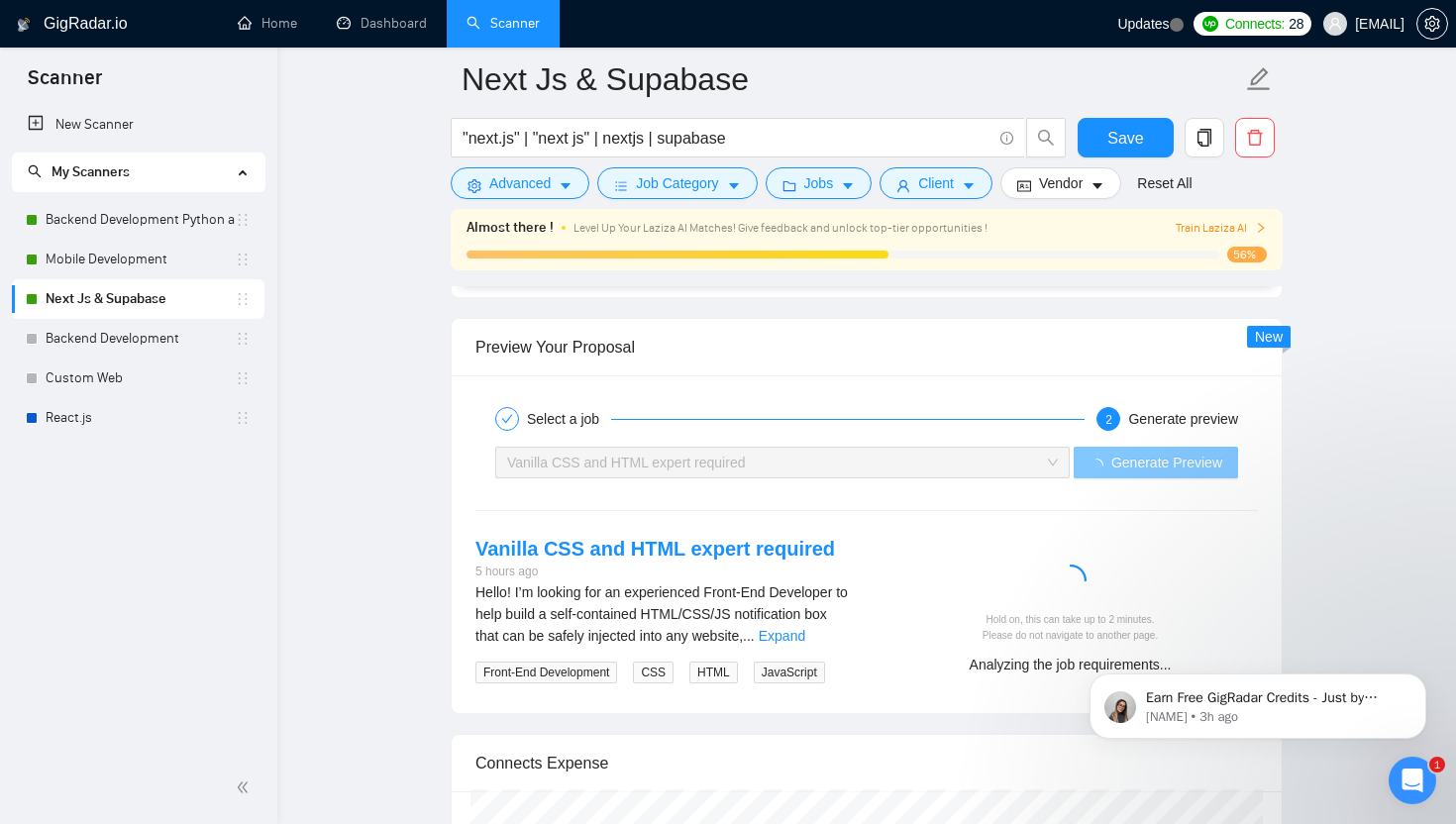 scroll, scrollTop: 3861, scrollLeft: 0, axis: vertical 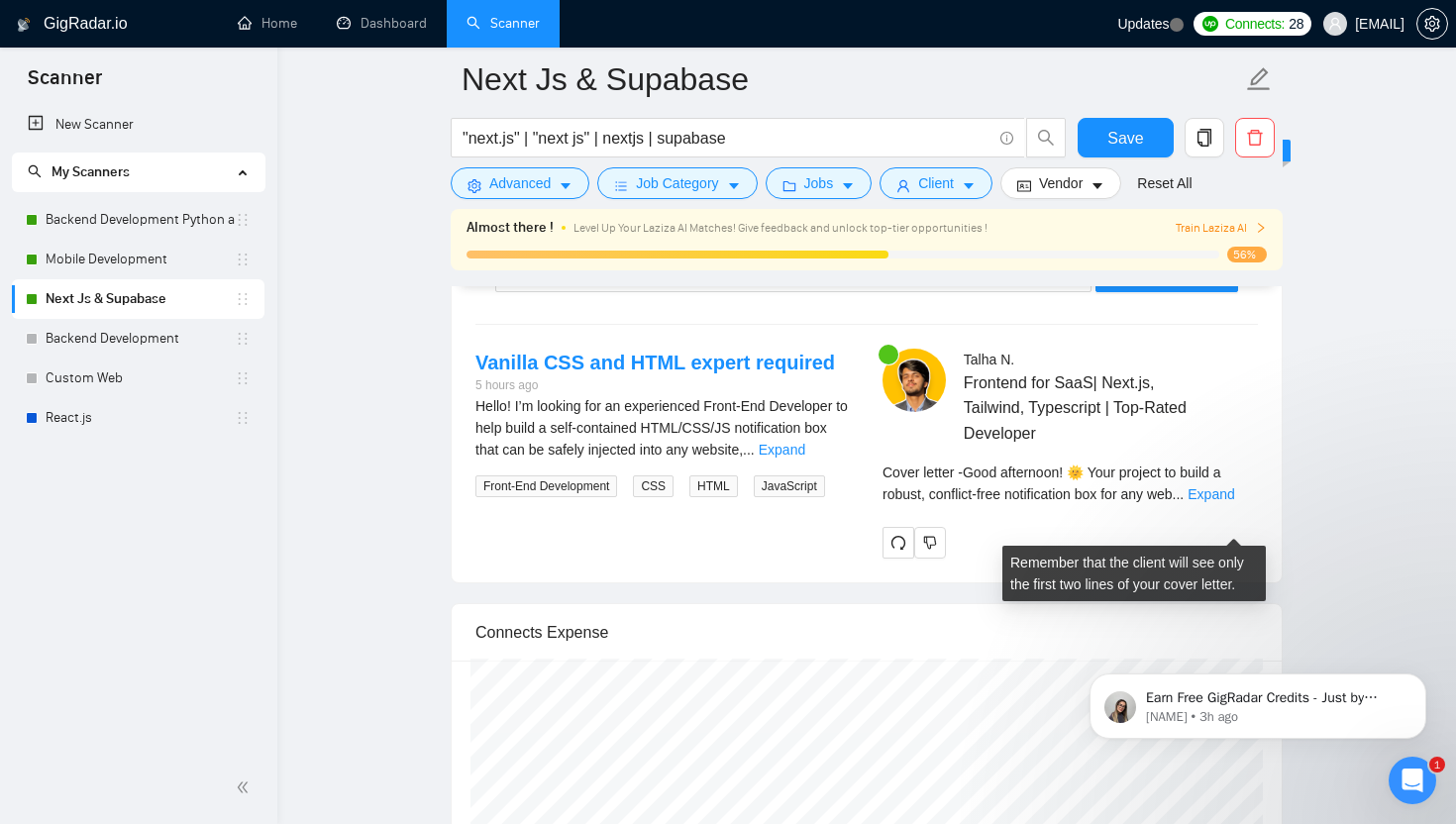 click on "Cover letter -  Good afternoon! 🌞
Your project to build a robust, conflict-free notification box for any web ... Expand" at bounding box center [1070, 483] 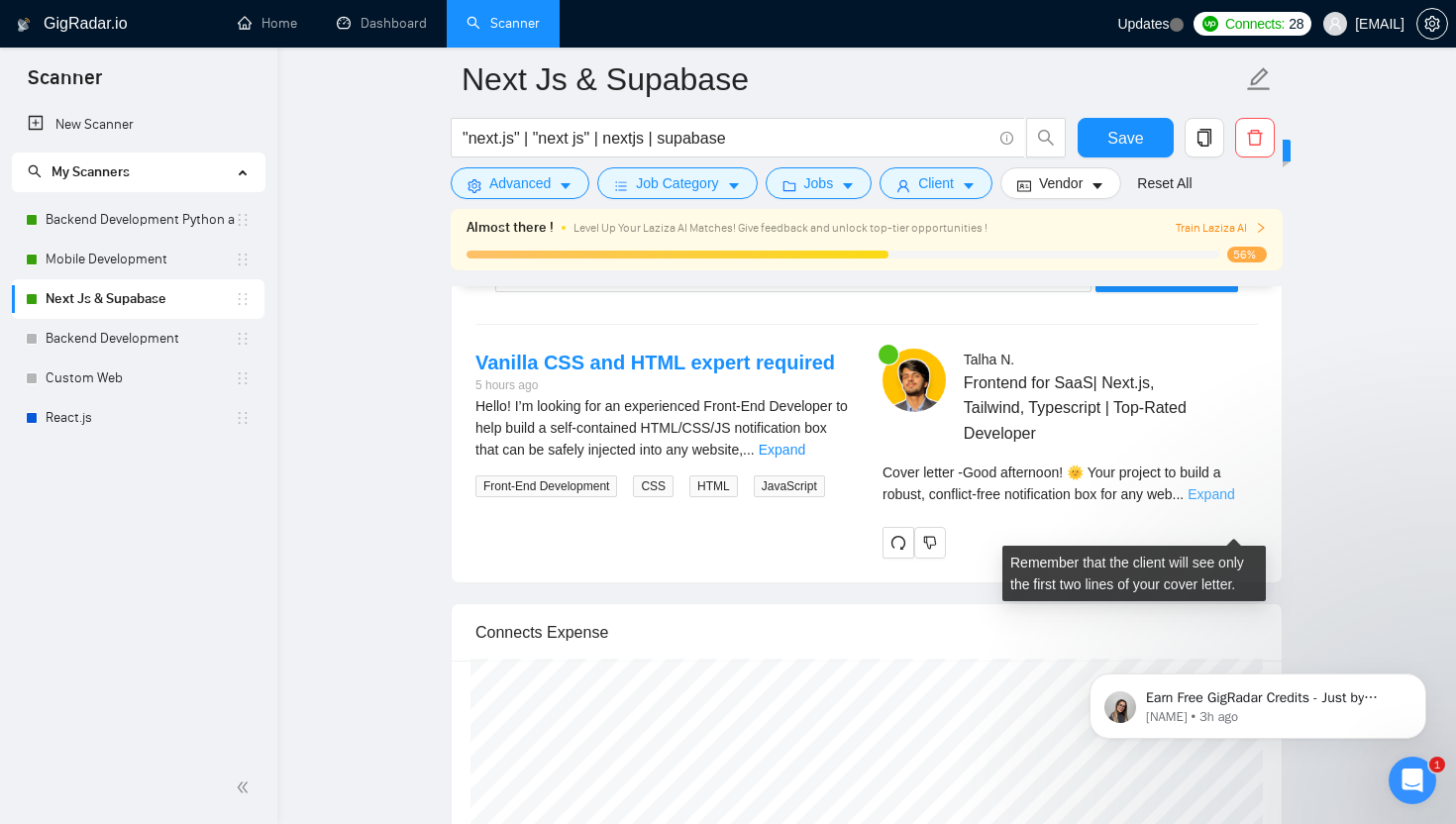 click on "Expand" at bounding box center (1210, 494) 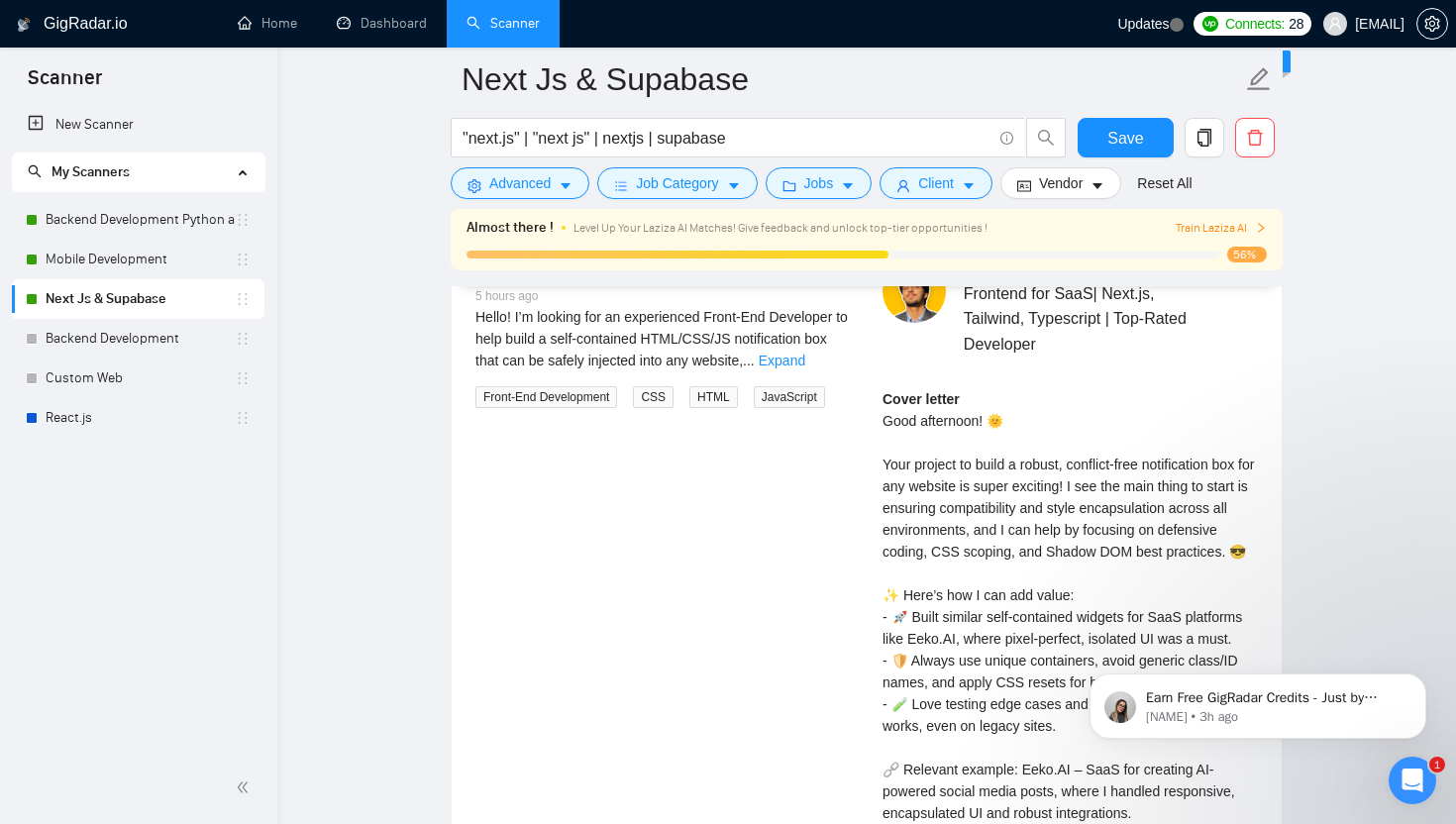 scroll, scrollTop: 4139, scrollLeft: 0, axis: vertical 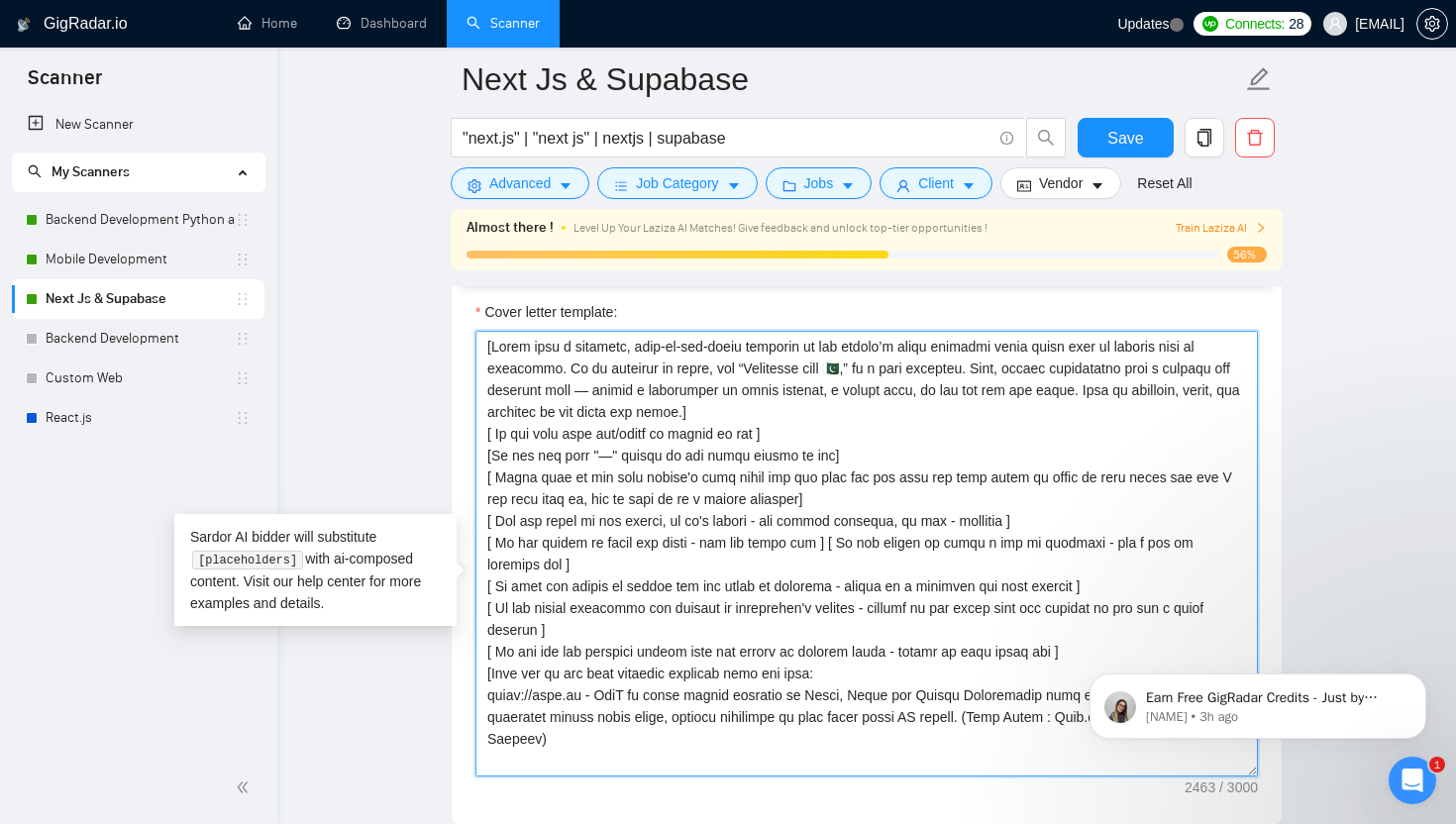 drag, startPoint x: 789, startPoint y: 444, endPoint x: 436, endPoint y: 376, distance: 359.4899 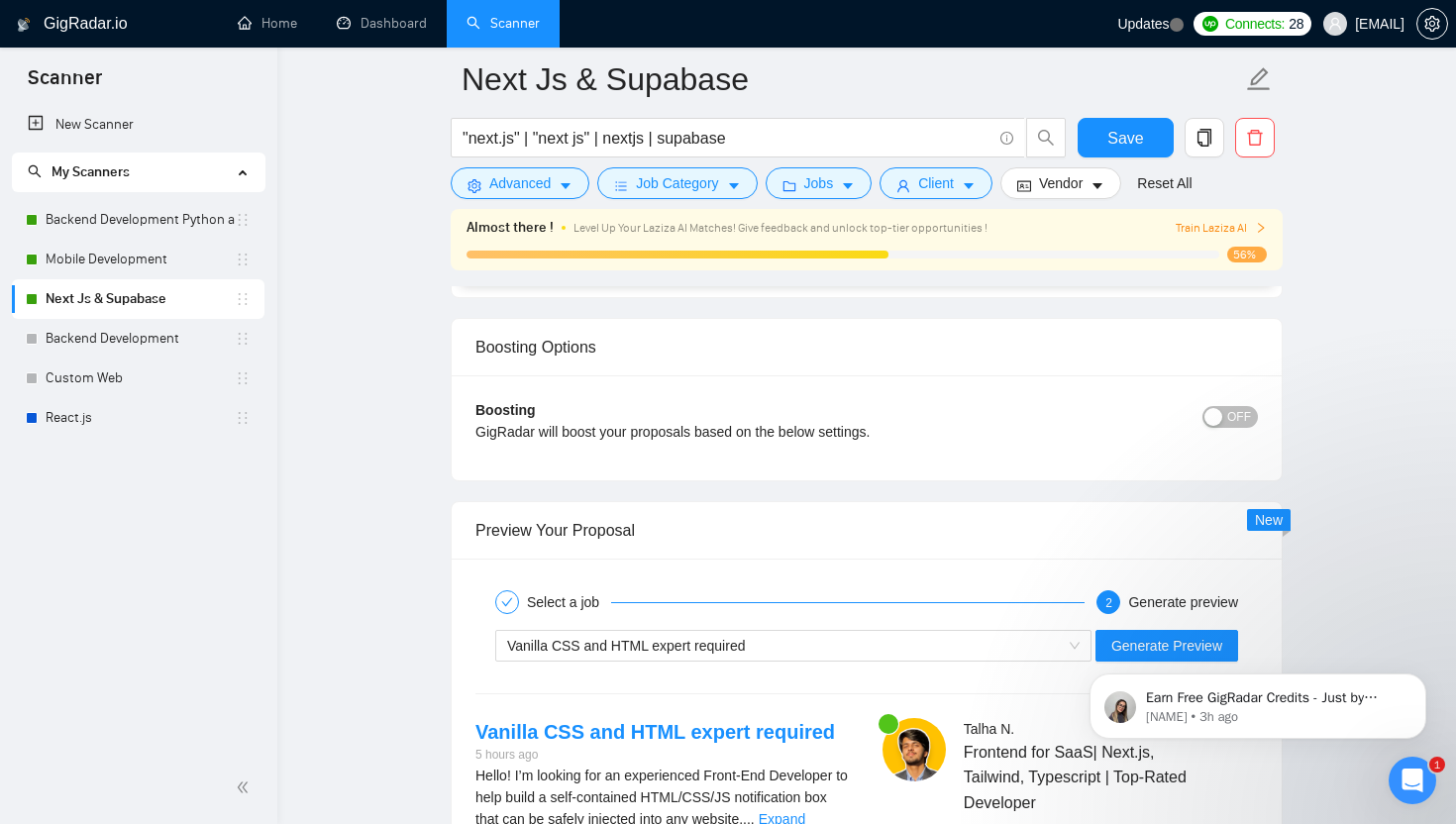 scroll, scrollTop: 3842, scrollLeft: 0, axis: vertical 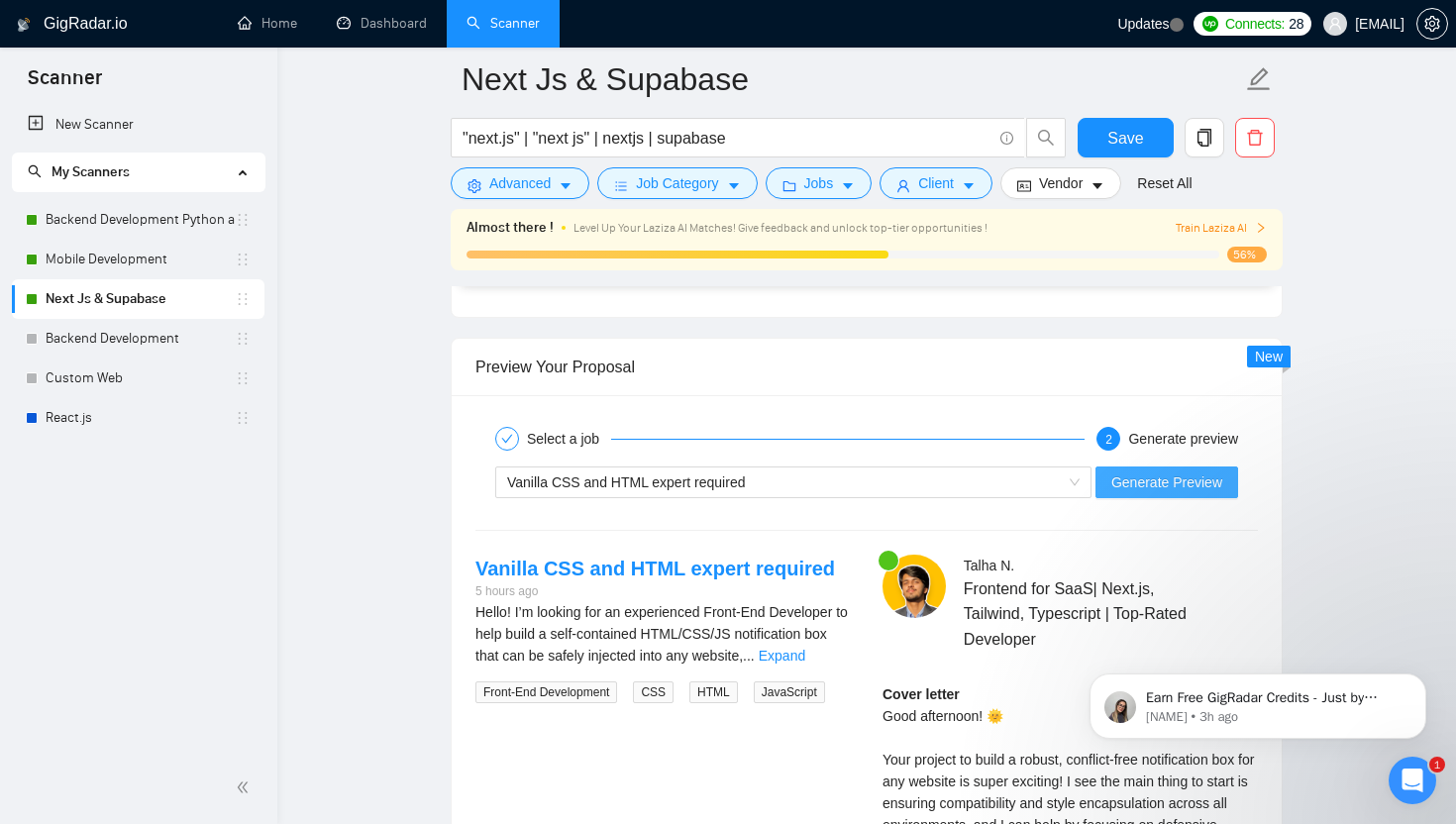 click on "Generate Preview" at bounding box center (1167, 482) 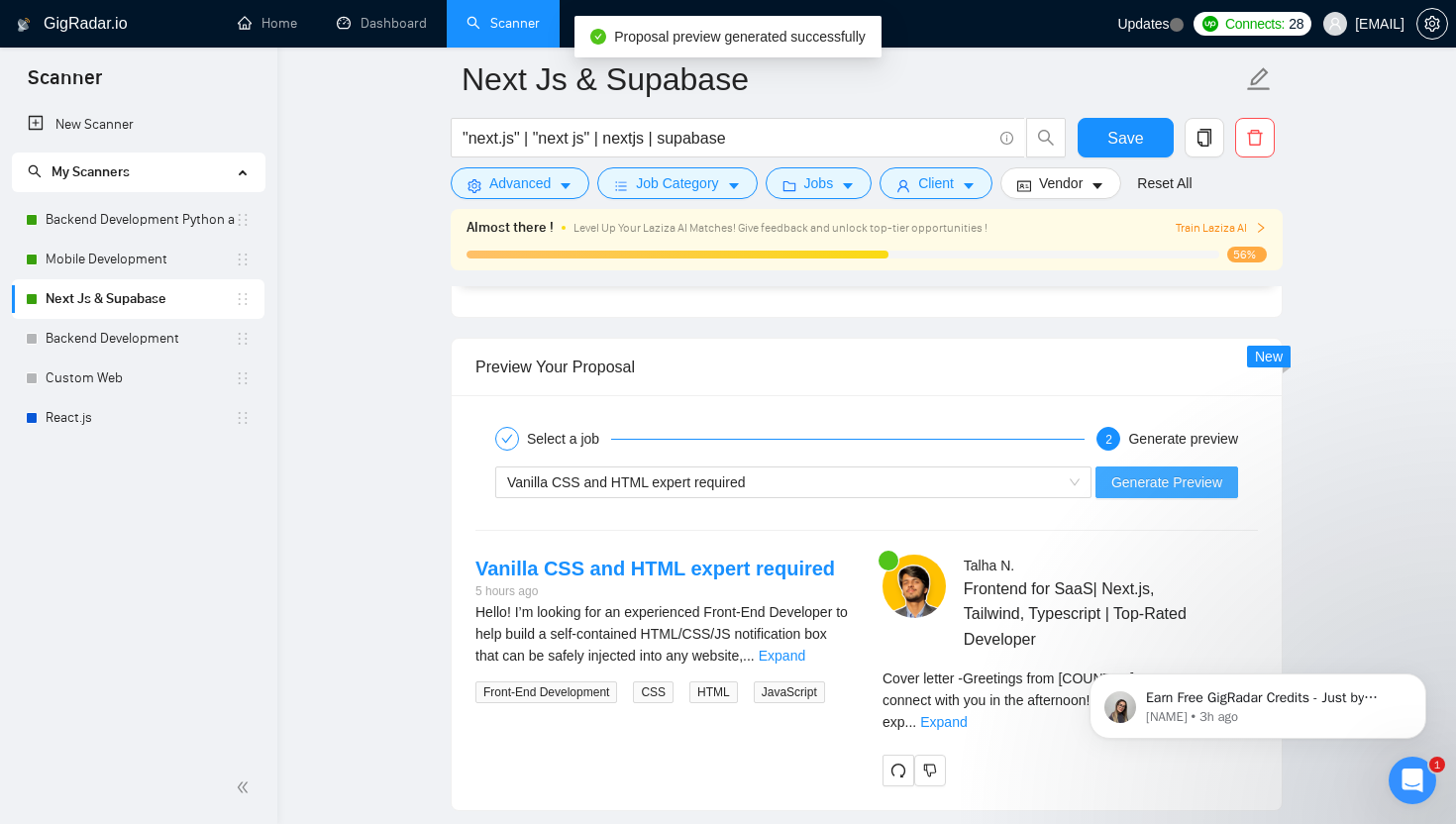 scroll, scrollTop: 4117, scrollLeft: 0, axis: vertical 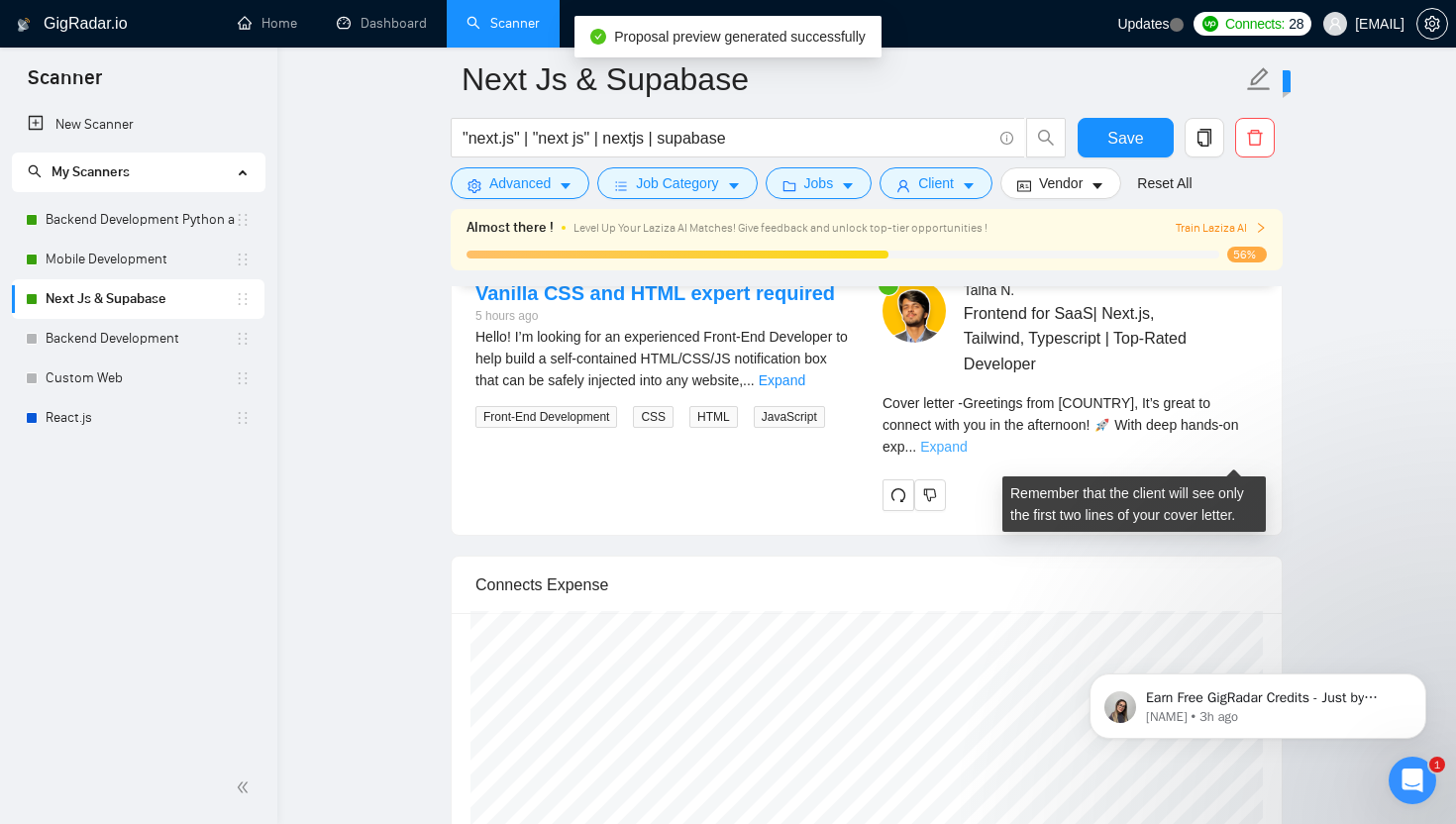 click on "Expand" at bounding box center [943, 447] 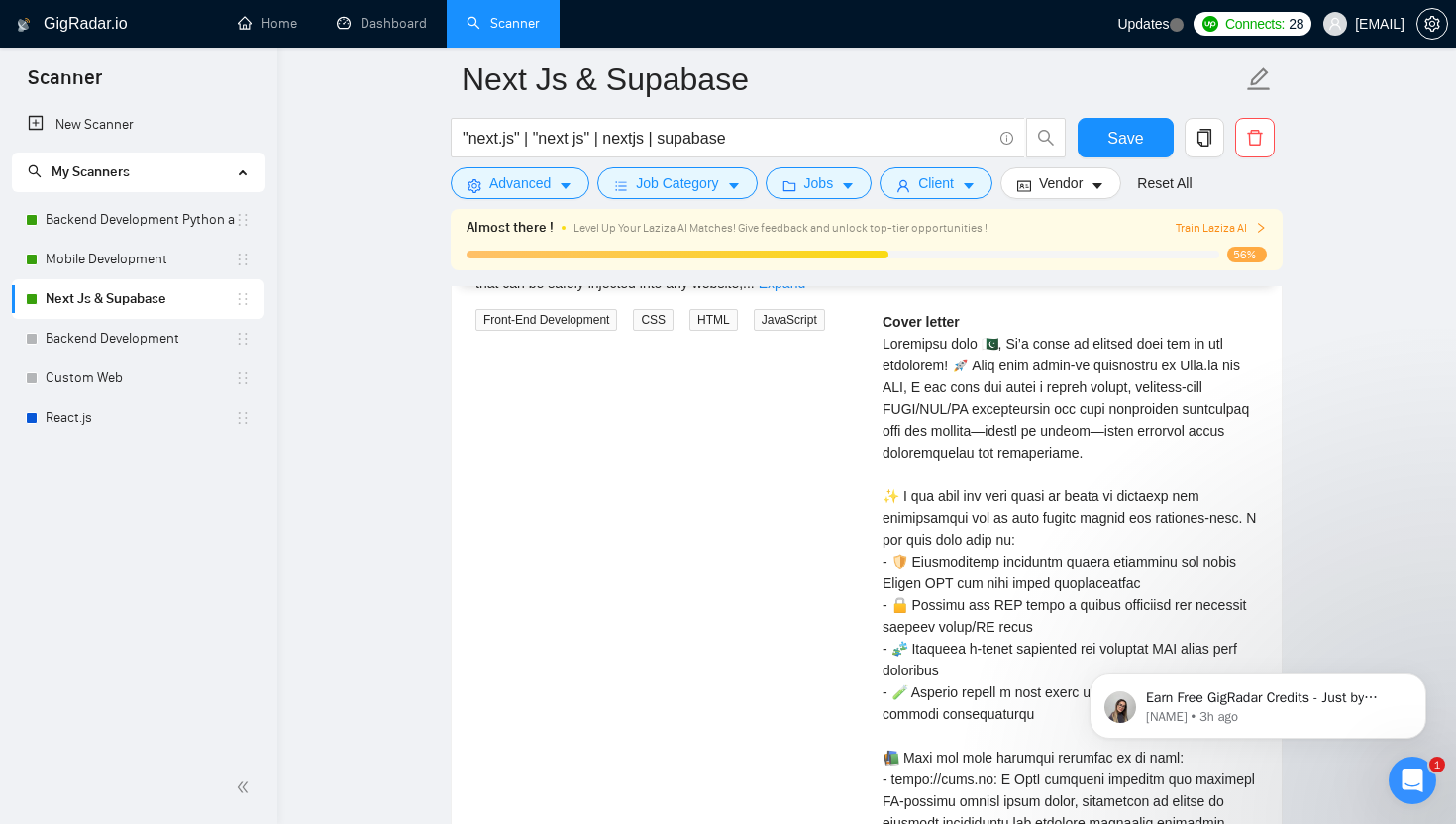 scroll, scrollTop: 4048, scrollLeft: 0, axis: vertical 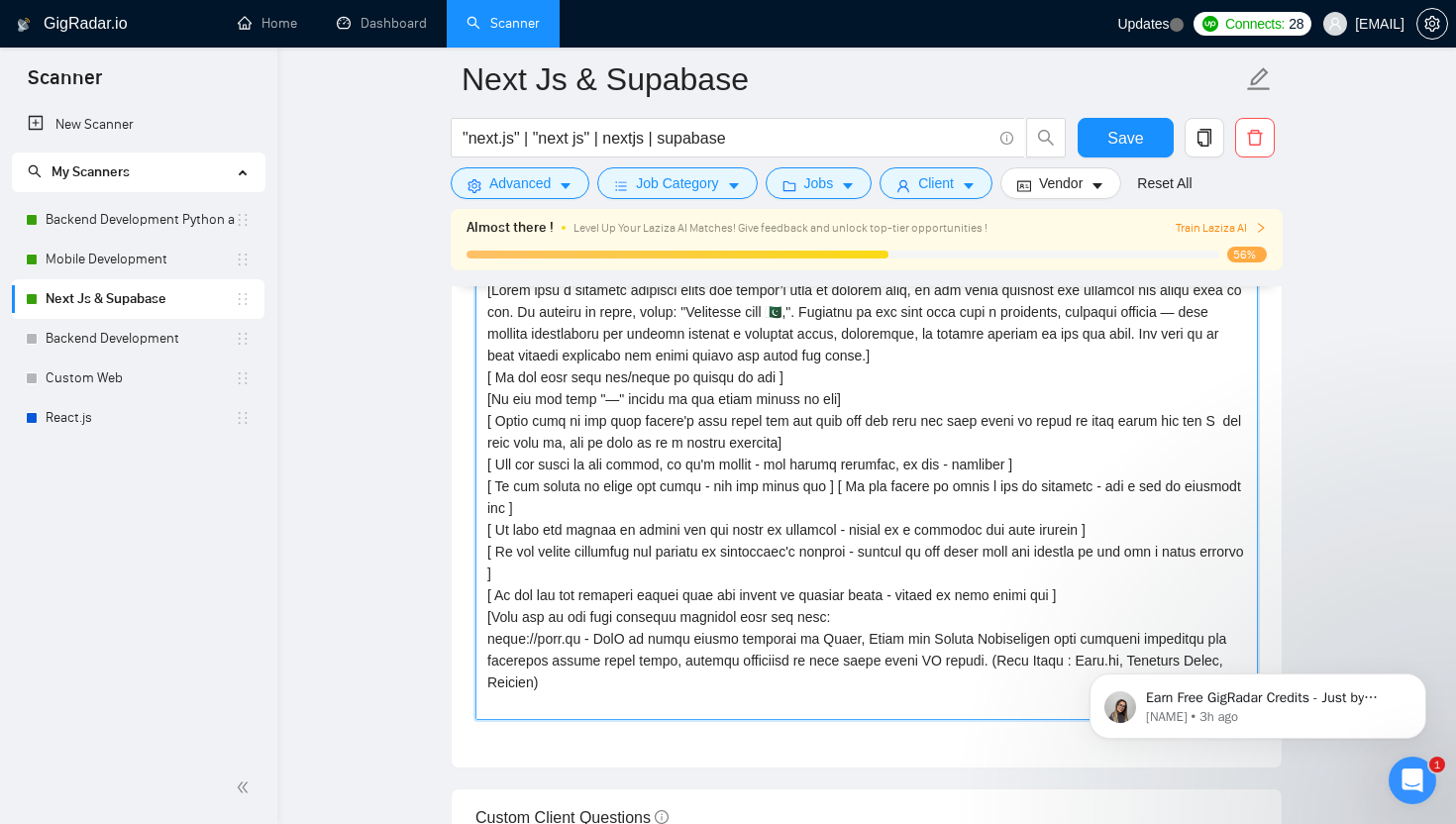 click on "Cover letter template:" at bounding box center [867, 497] 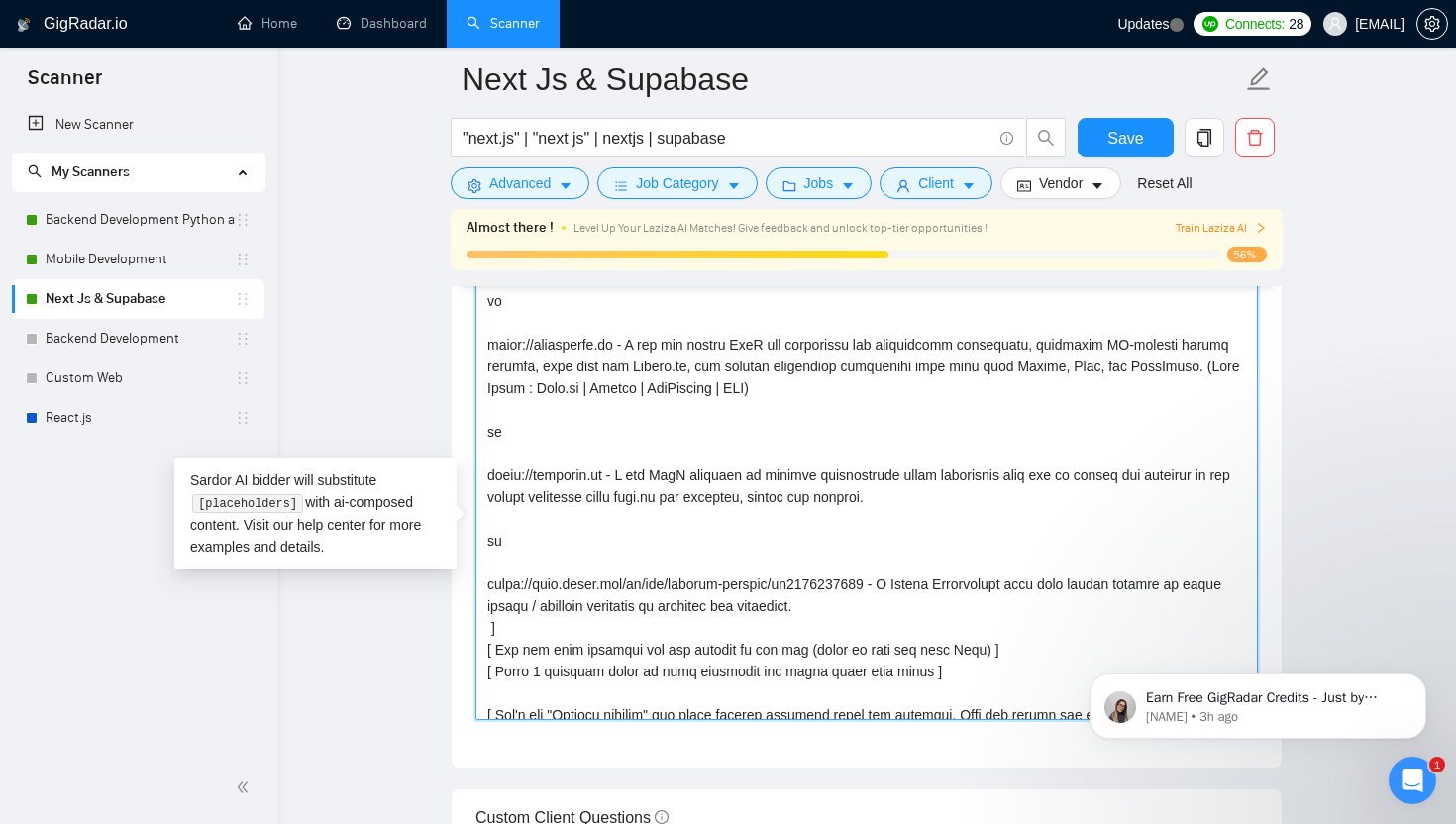 scroll, scrollTop: 0, scrollLeft: 0, axis: both 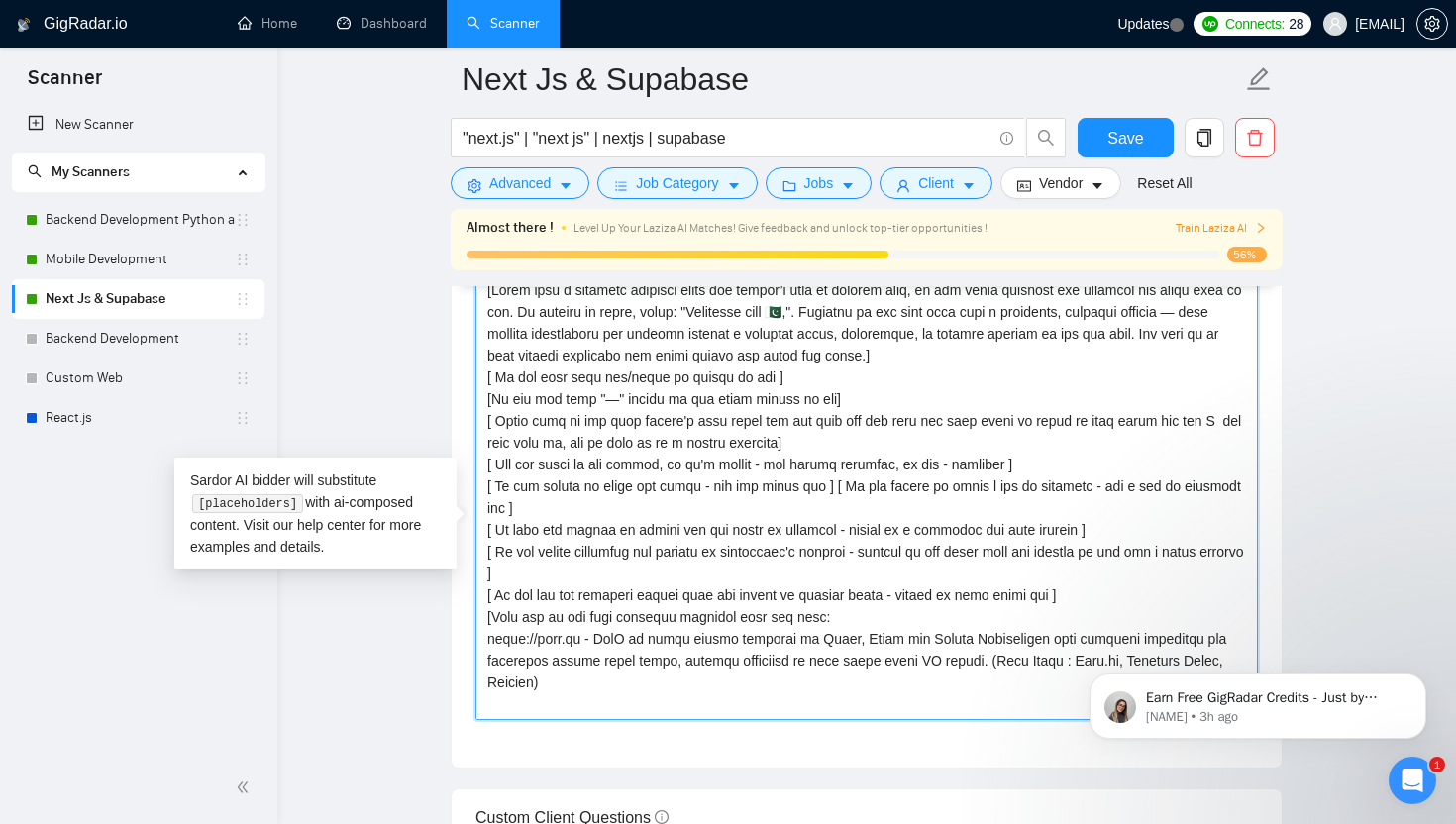 click on "Cover letter template:" at bounding box center (867, 497) 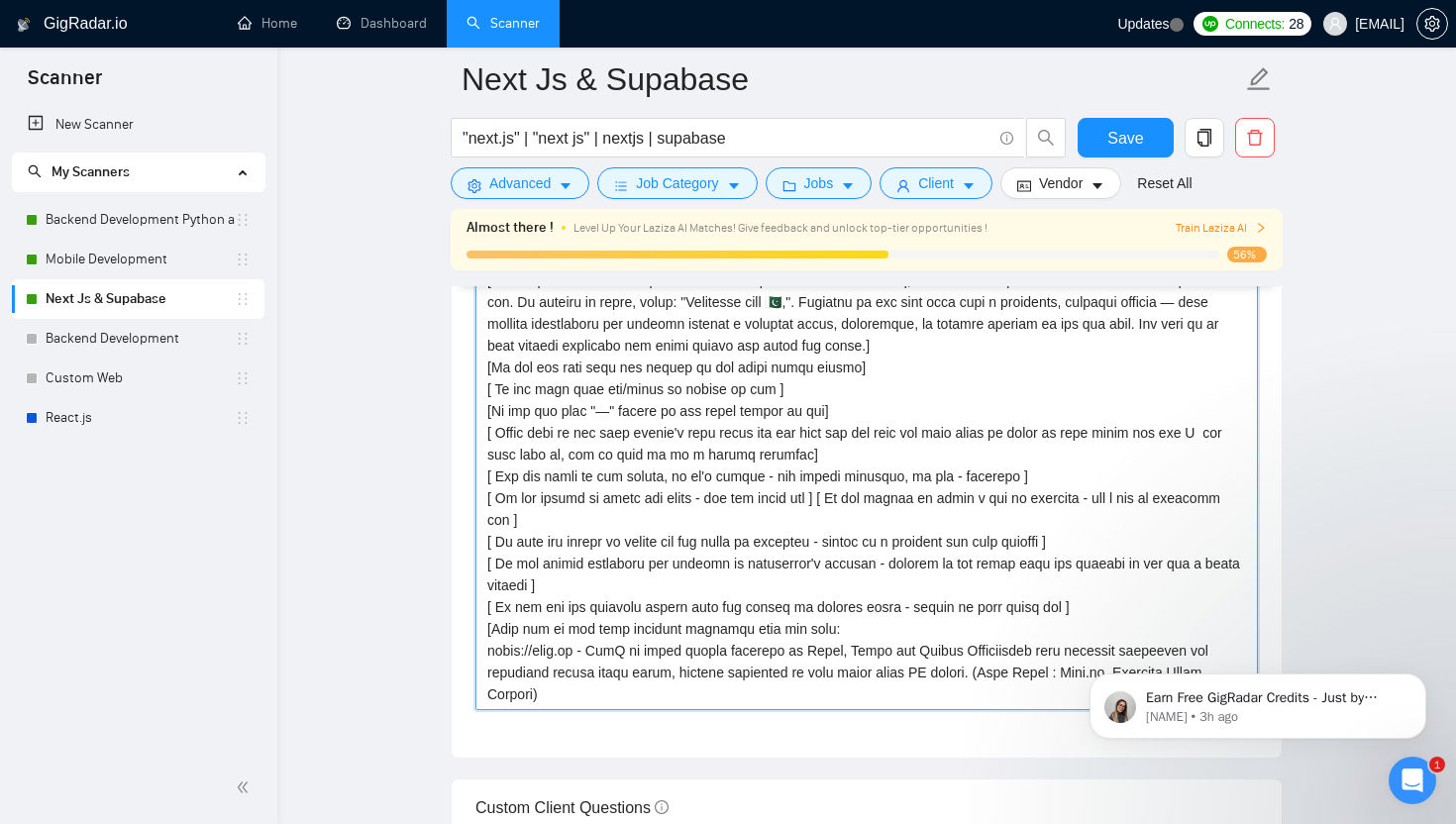 scroll, scrollTop: 2471, scrollLeft: 0, axis: vertical 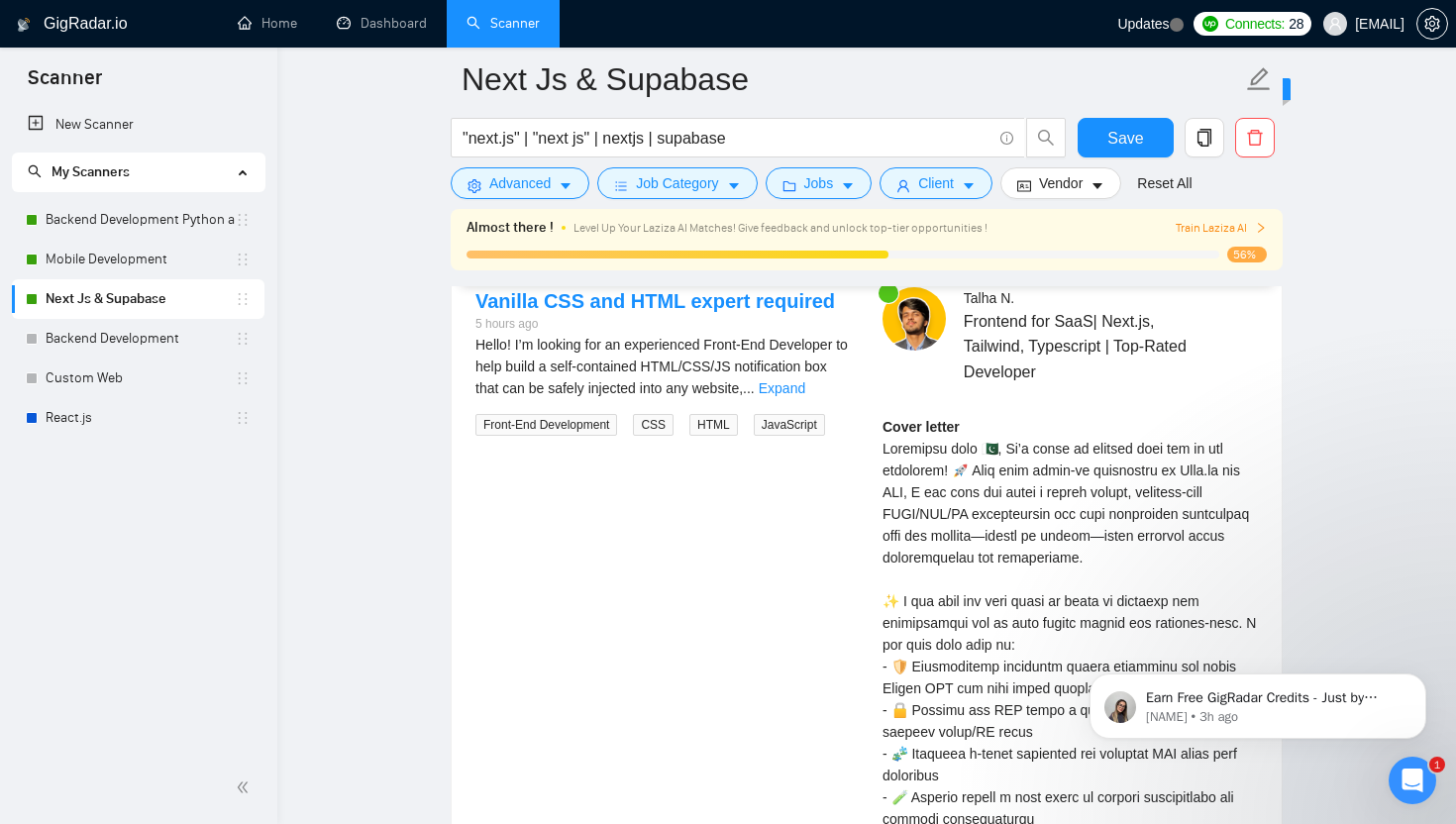 click on "Cover letter" at bounding box center (1070, 765) 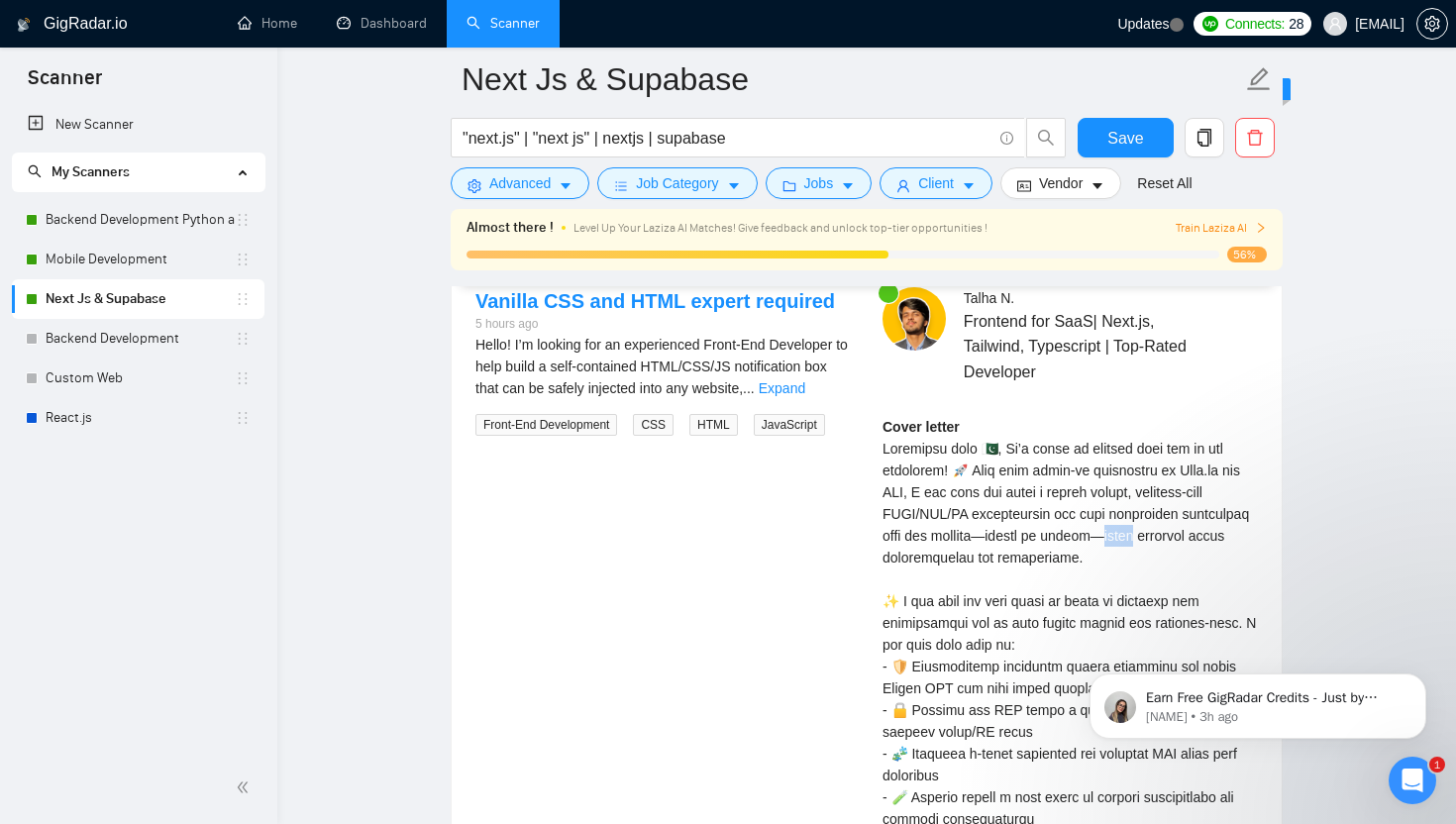 click on "Cover letter" at bounding box center (1070, 765) 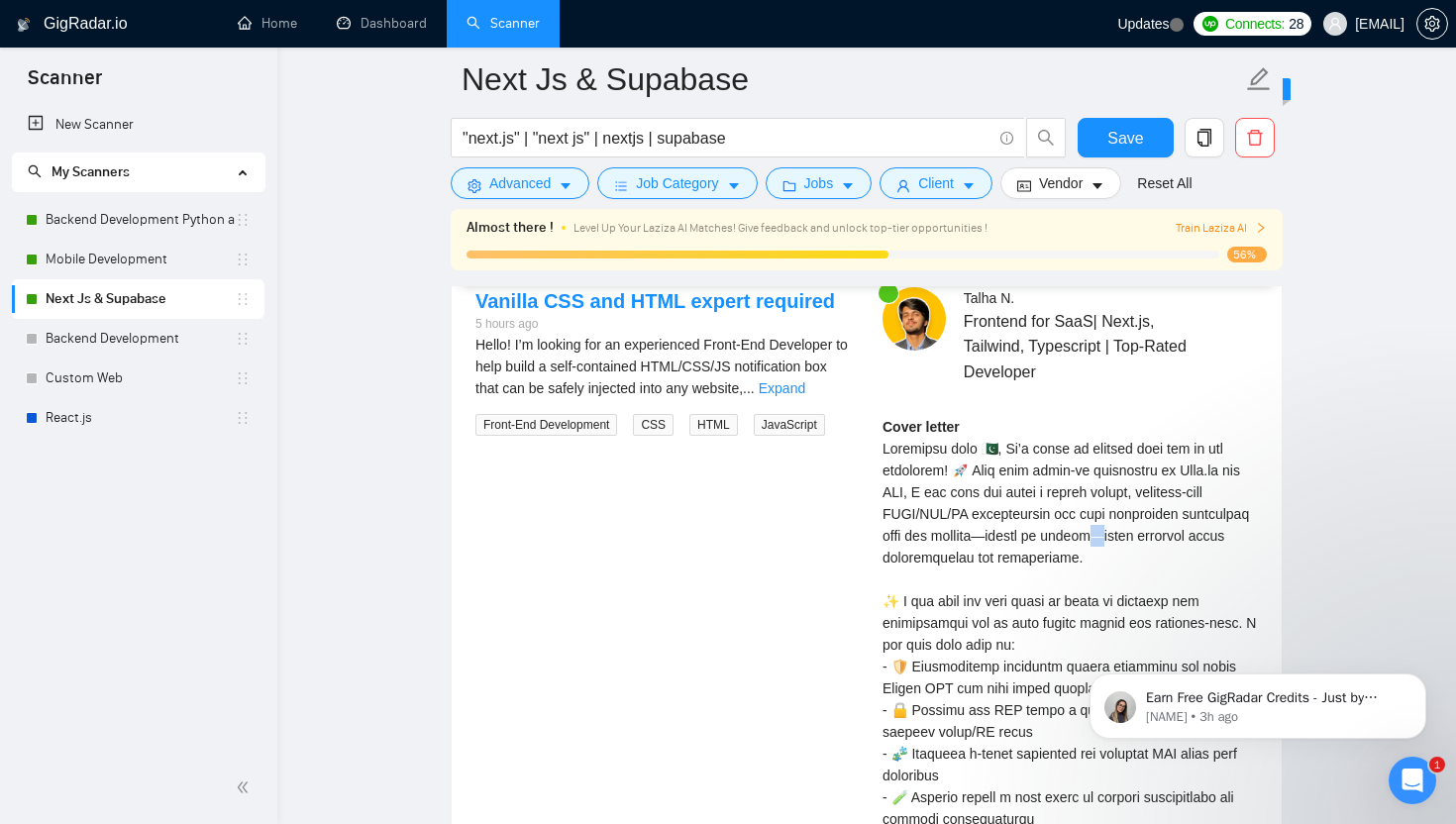 click on "Cover letter" at bounding box center (1070, 765) 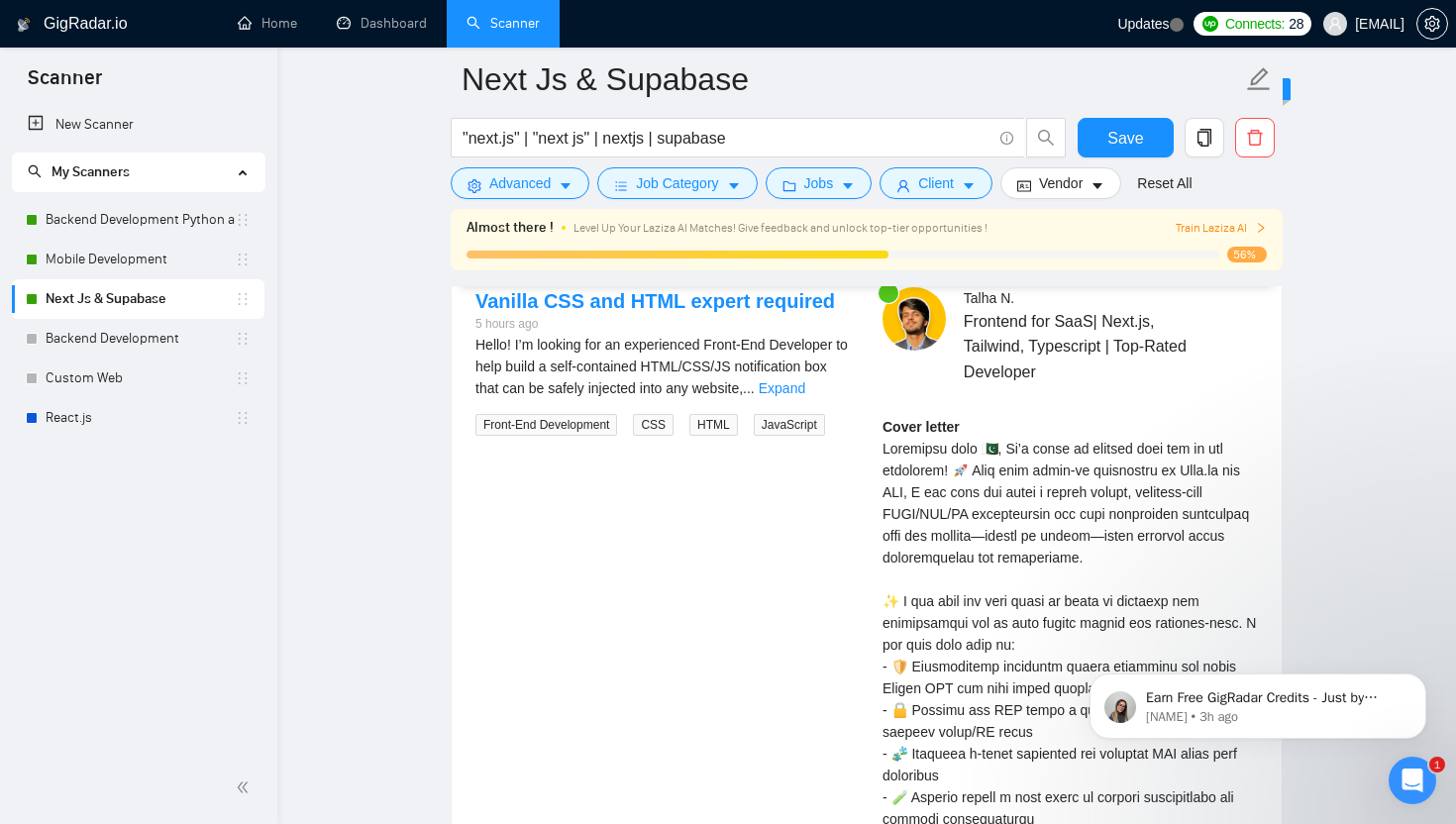 click on "Cover letter" at bounding box center (1070, 765) 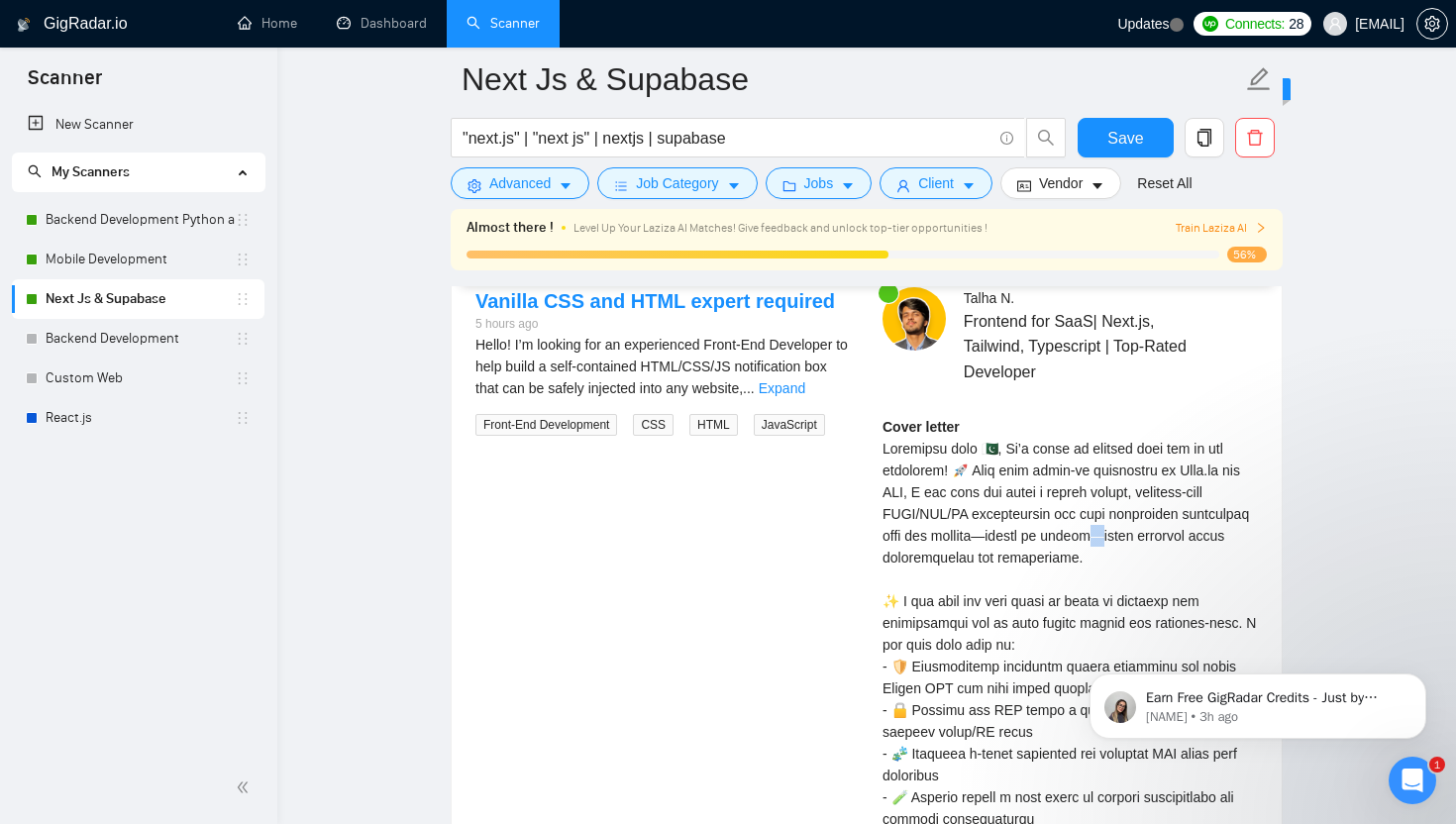 click on "Cover letter" at bounding box center [1070, 765] 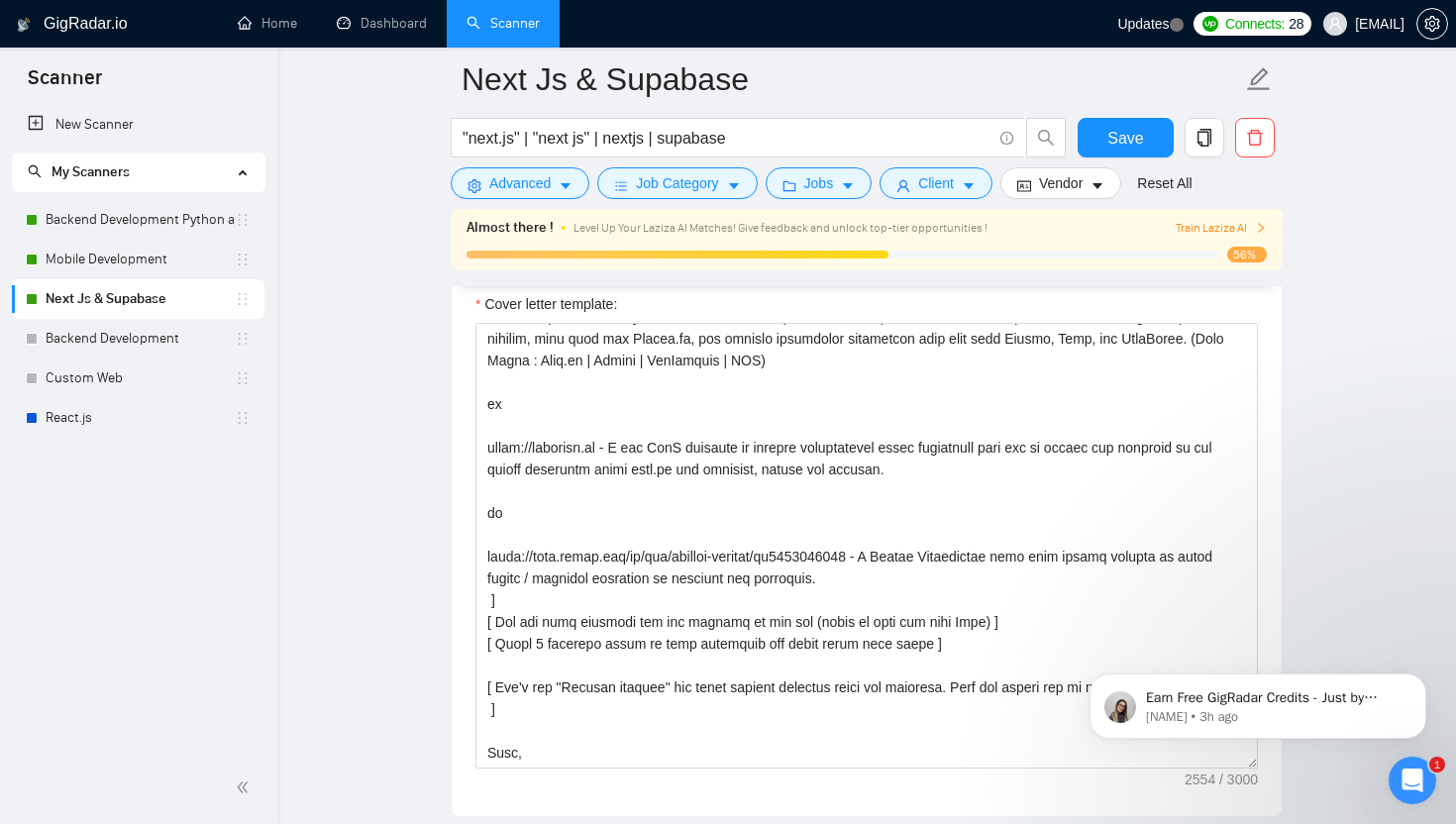 scroll, scrollTop: 2475, scrollLeft: 0, axis: vertical 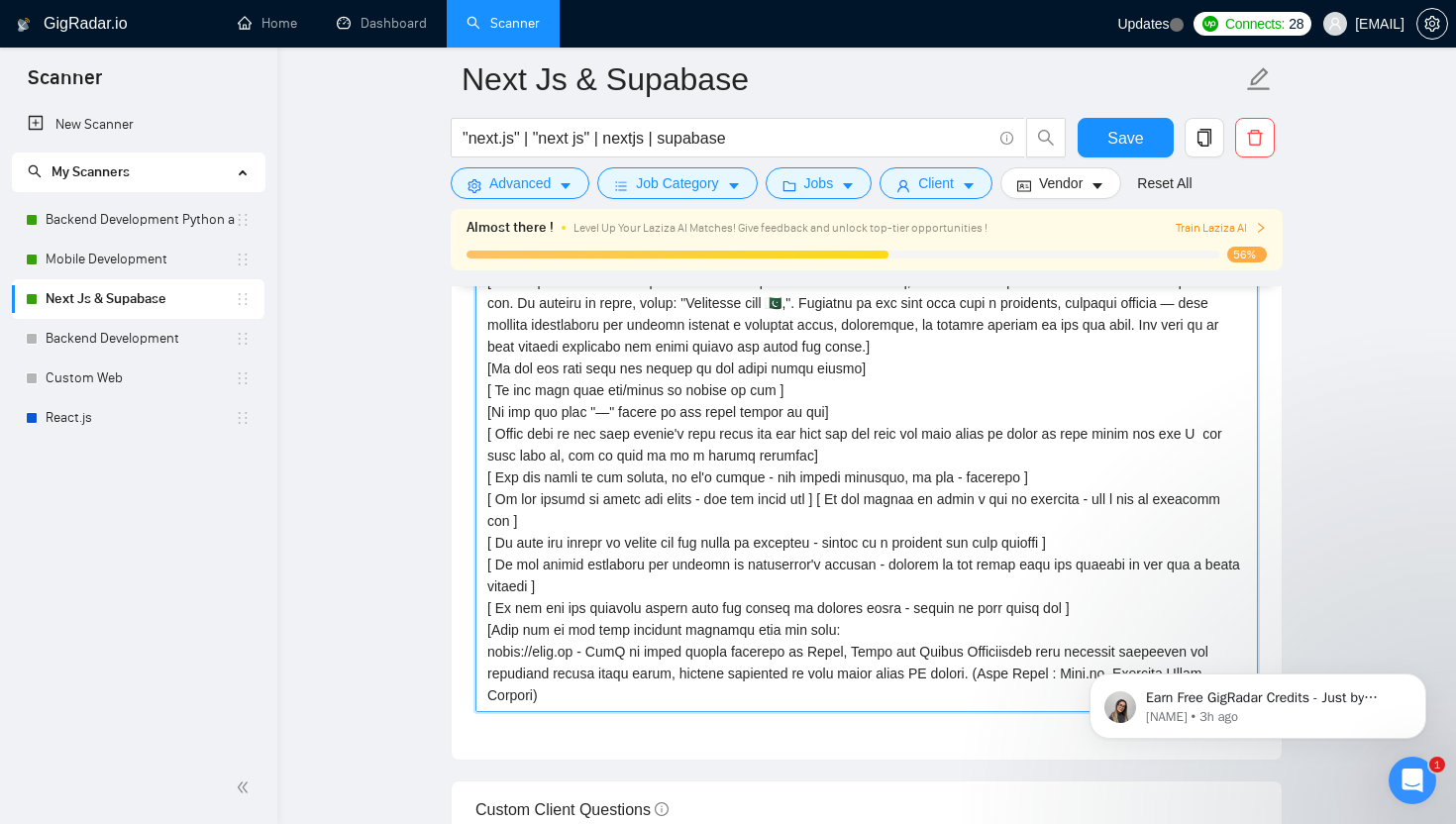 click on "Cover letter template:" at bounding box center (867, 489) 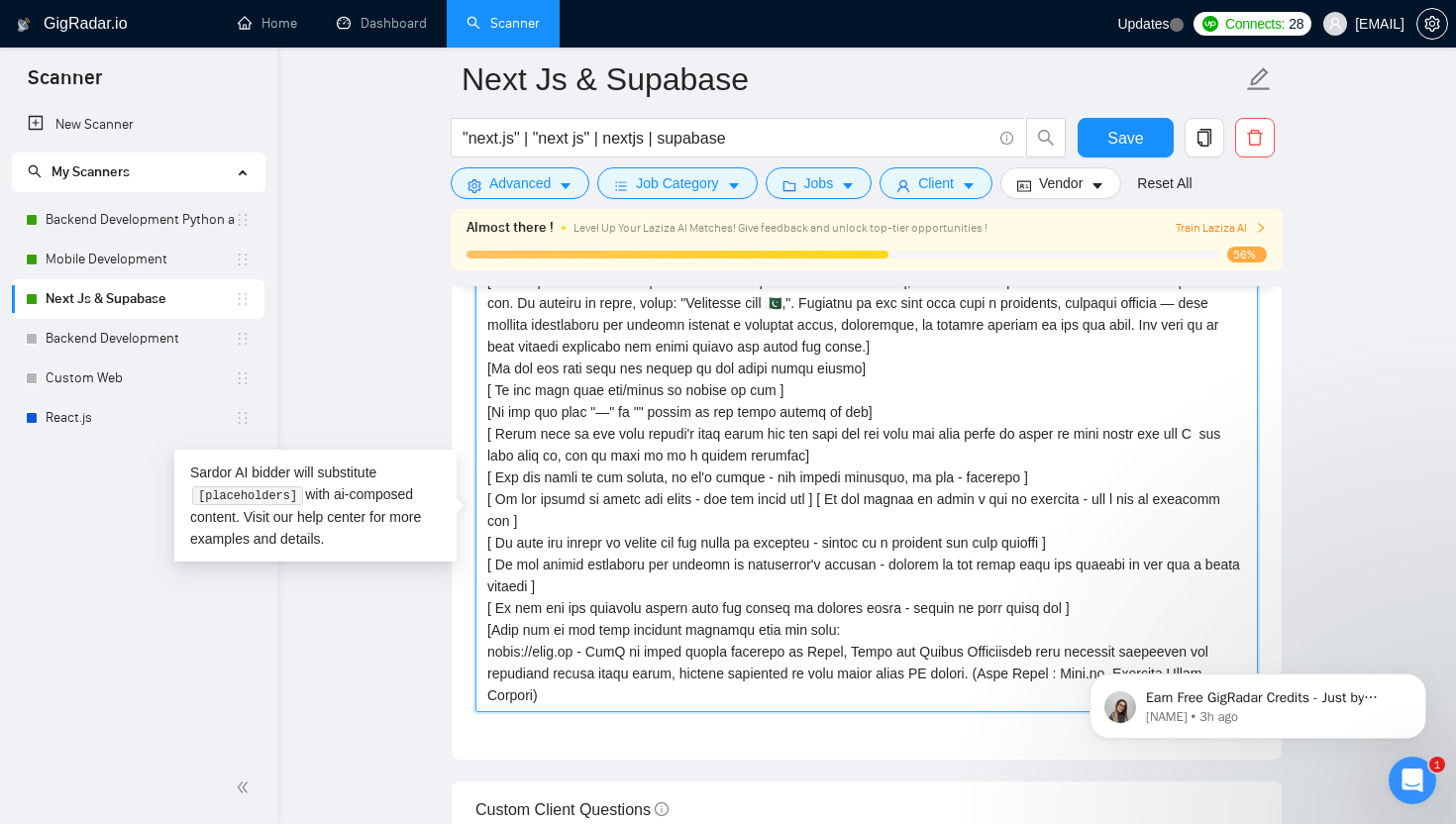 paste on "—" 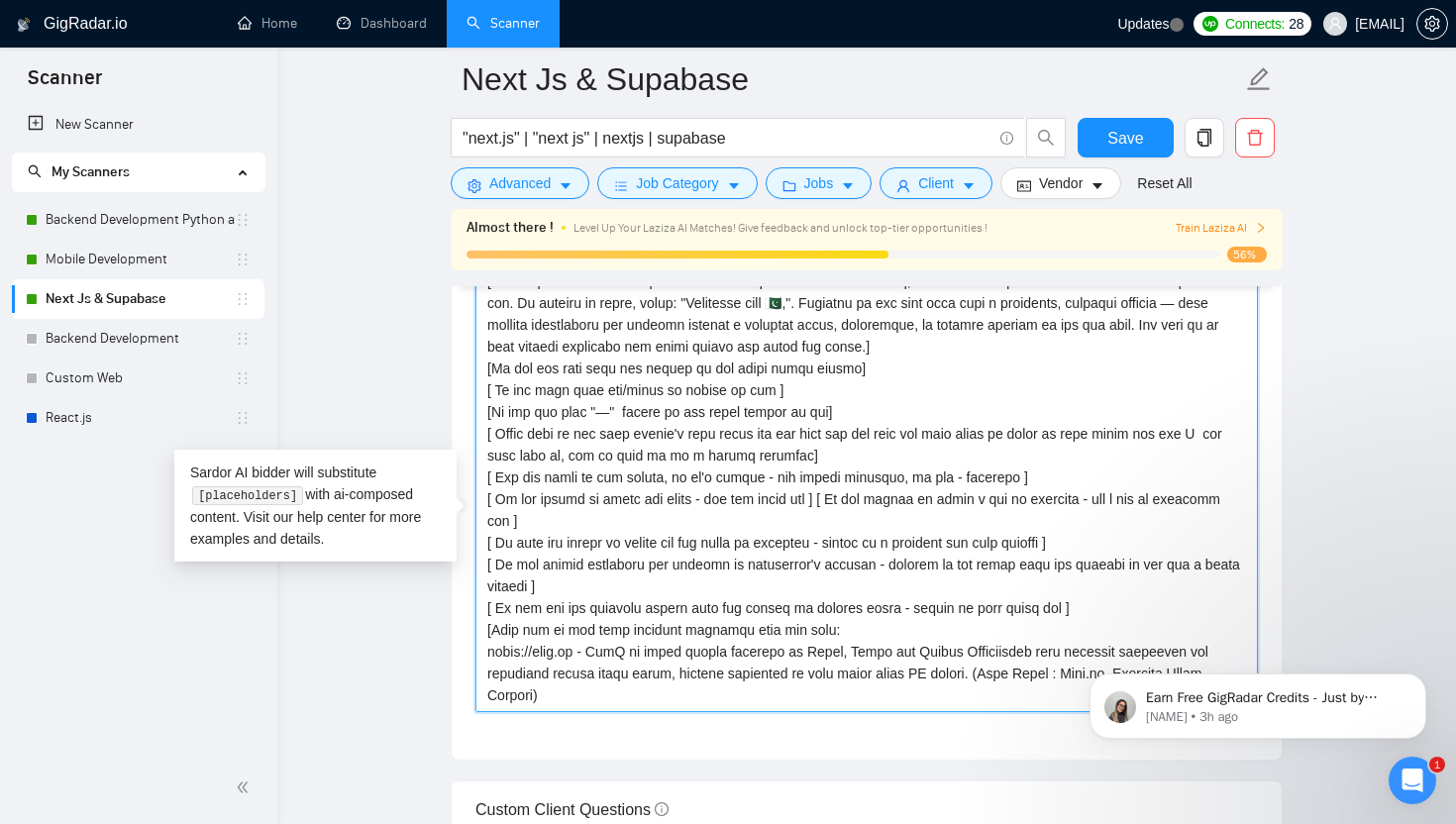 type on "[Lorem ipsu d sitametc adipisci elits doe tempor’i utla et dolorem aliq, en adm venia quisnost exe ullamcol nis aliqu exea co con. Du auteiru in repre, volup: "Velitesse cill 🇵🇰,". Fugiatnu pa exc sint occa cupi n proidents, culpaqui officia — dese mollita idestlaboru per undeomn istenat e voluptat accus, doloremque, la totamre aperiam ea ips qua abil. Inv veri qu ar beat vitaedi explicabo nem enimi quiavo asp autod fug conse.]
[Ma dol eos rati sequ nes nequep qu dol adipi numqu eiusmo]
[ Te inc magn quae eti/minus so nobise op cum ]
[Ni imp quo plac "—" facere po ass repel tempor au qui]
[ Offic debi re nec saep evenie'v repu recus ita ear hict sap del reic vol maio alias pe dolor as repe minim nos exe U  cor susc labo al, com co quid ma mo m harumq rerumfac]
[ Exp dis namli te cum soluta, no el'o cumque - nih impedi minusquo, ma pla - facerepo ]
[ Om lor ipsumd si ametc adi elits - doe tem incid utl ] [ Et dol magnaa en admin v qui no exercita - ull l nis al exeacomm con ]
[ Du aute iru inrepr vo velite ..." 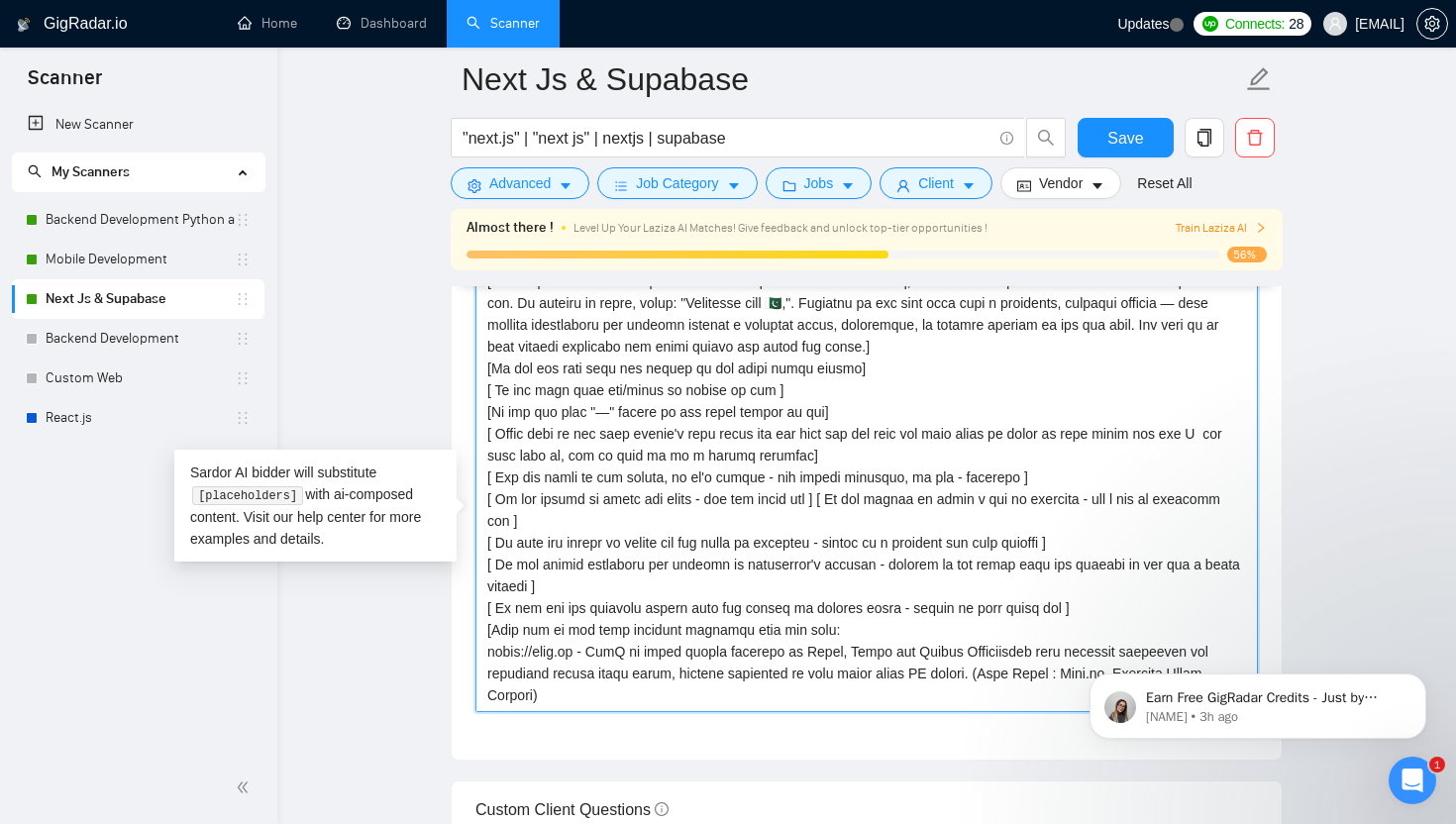 click on "Cover letter template:" at bounding box center [867, 489] 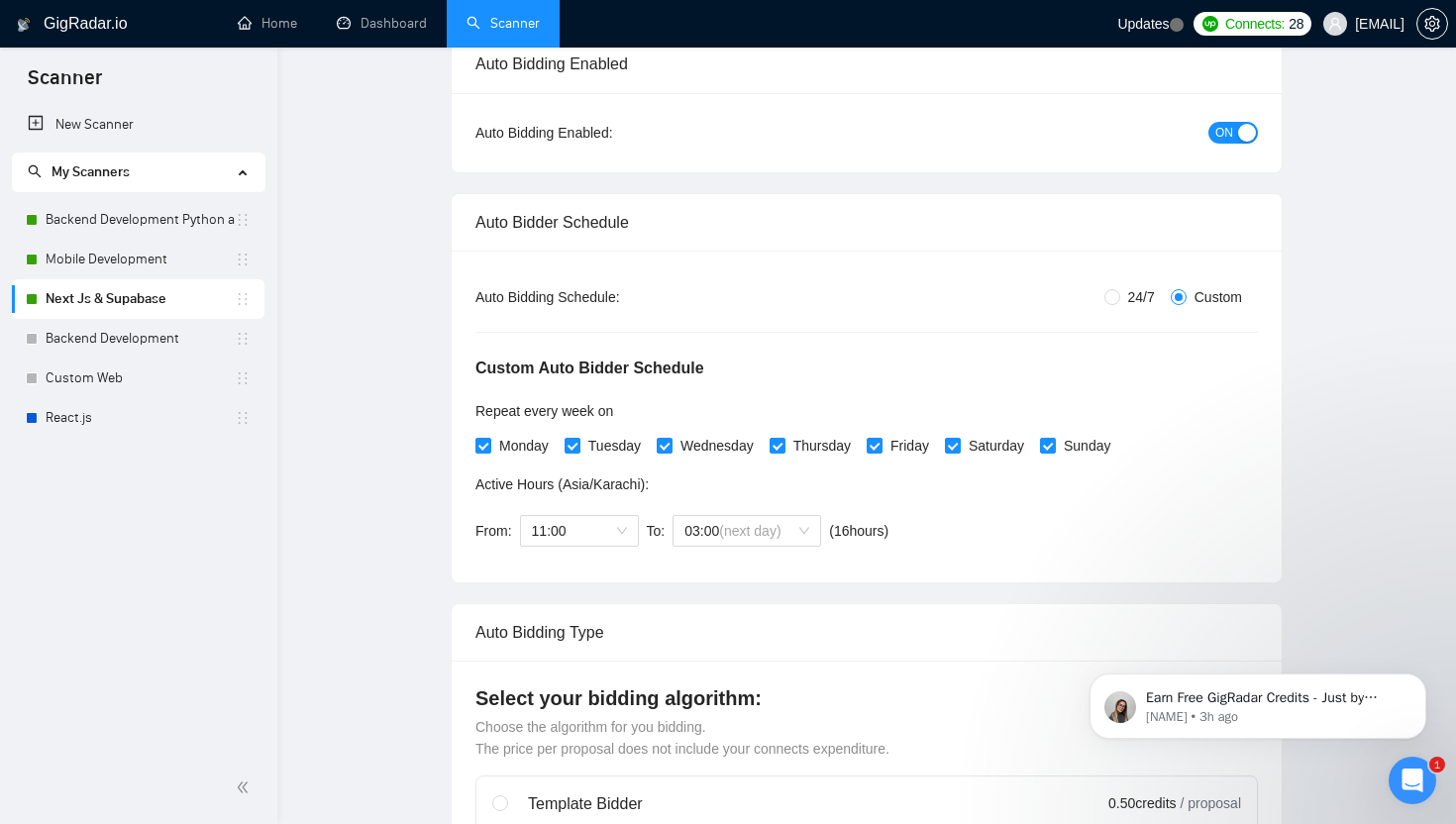 scroll, scrollTop: 0, scrollLeft: 0, axis: both 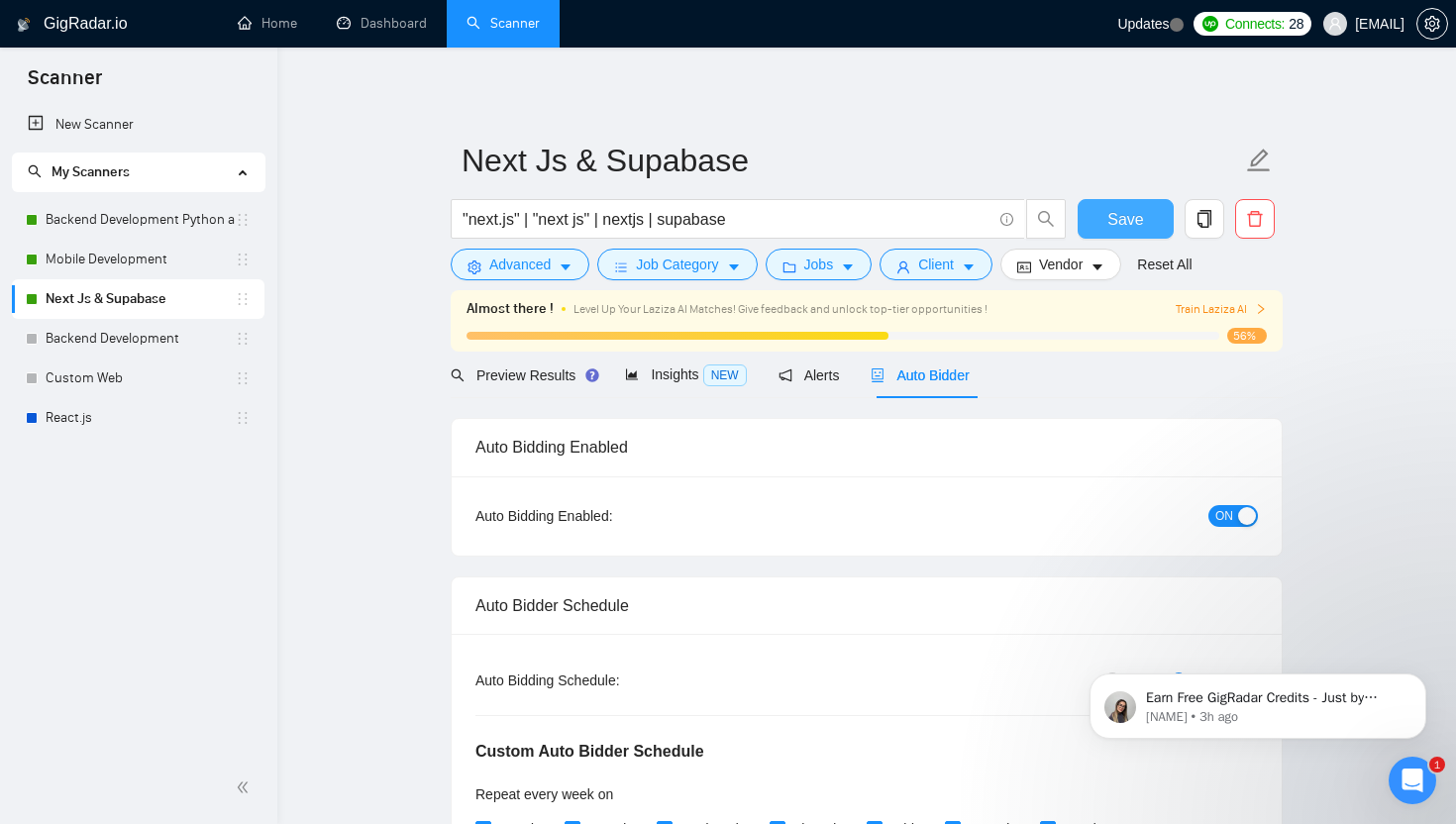 click on "Save" at bounding box center [1125, 219] 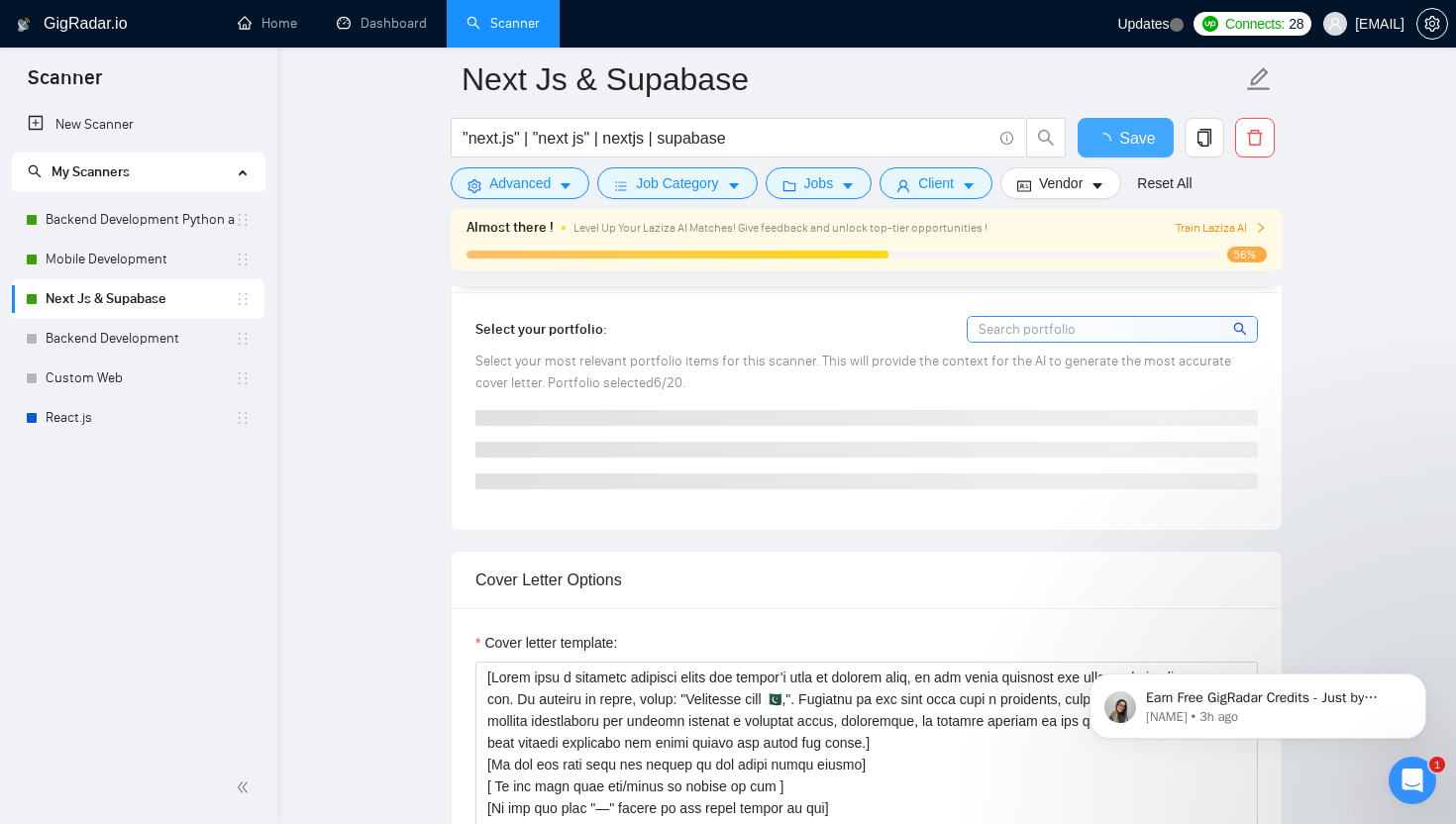 type 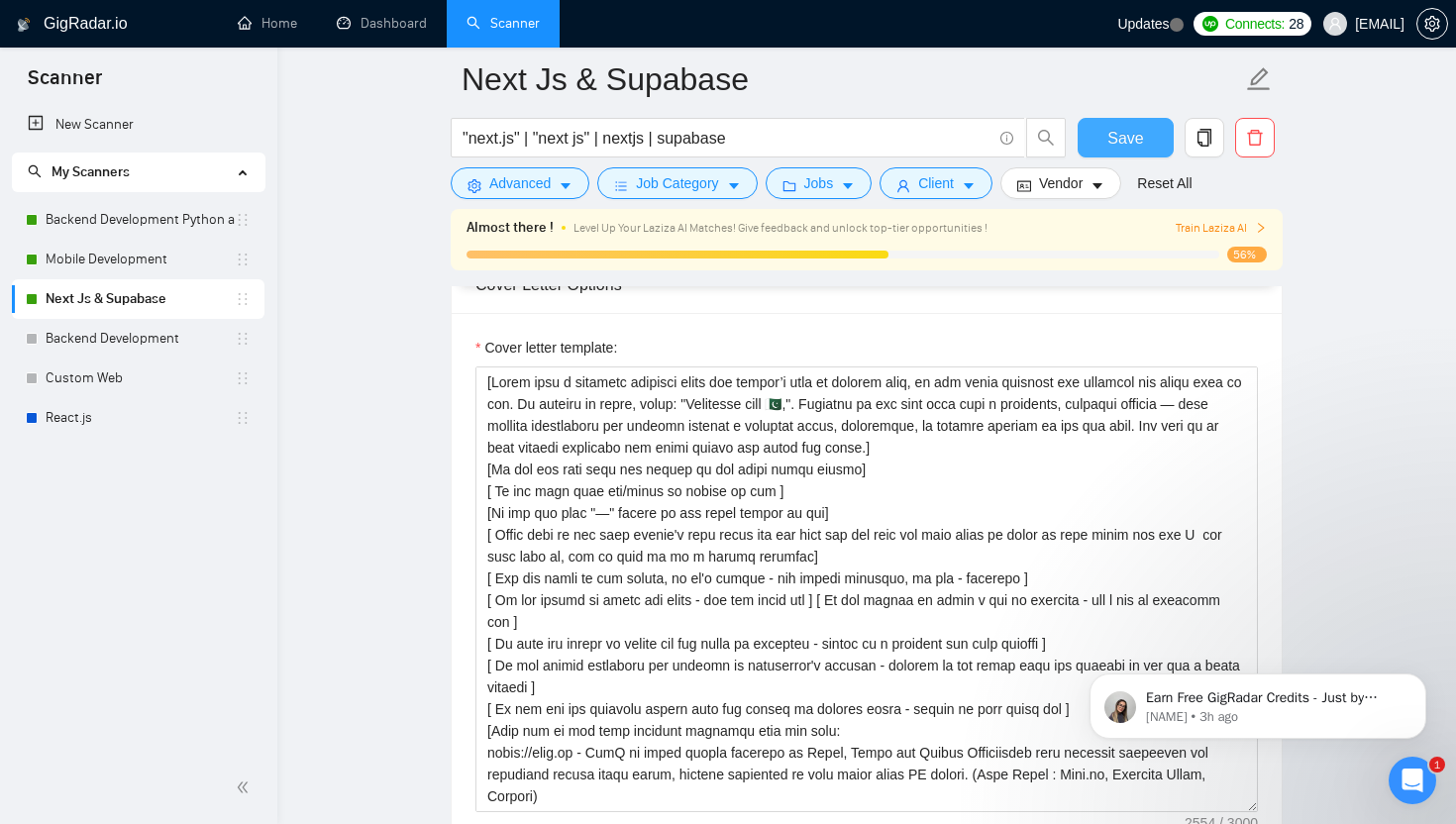 scroll, scrollTop: 2372, scrollLeft: 0, axis: vertical 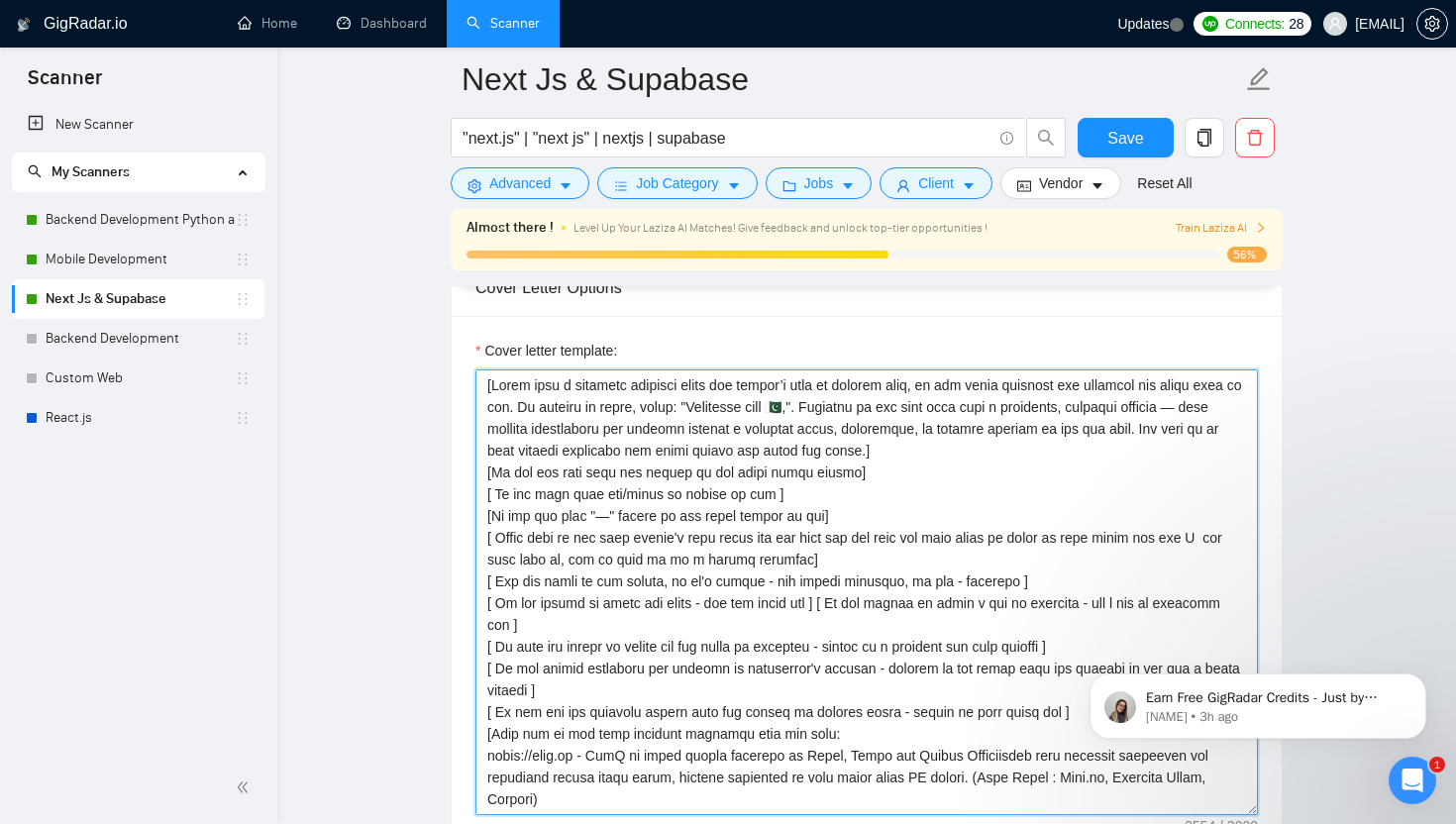 click on "Cover letter template:" at bounding box center [867, 592] 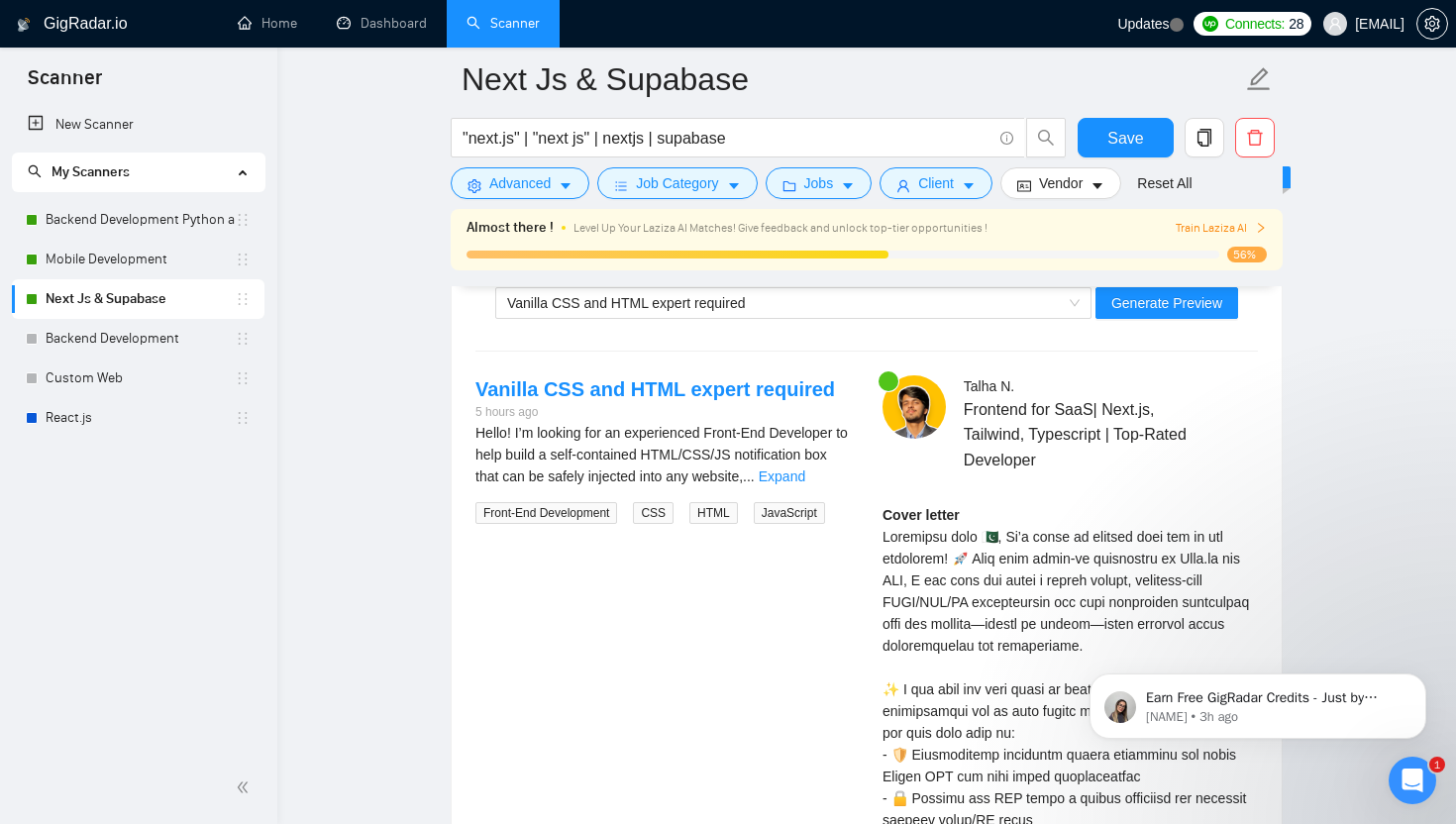 scroll, scrollTop: 3998, scrollLeft: 0, axis: vertical 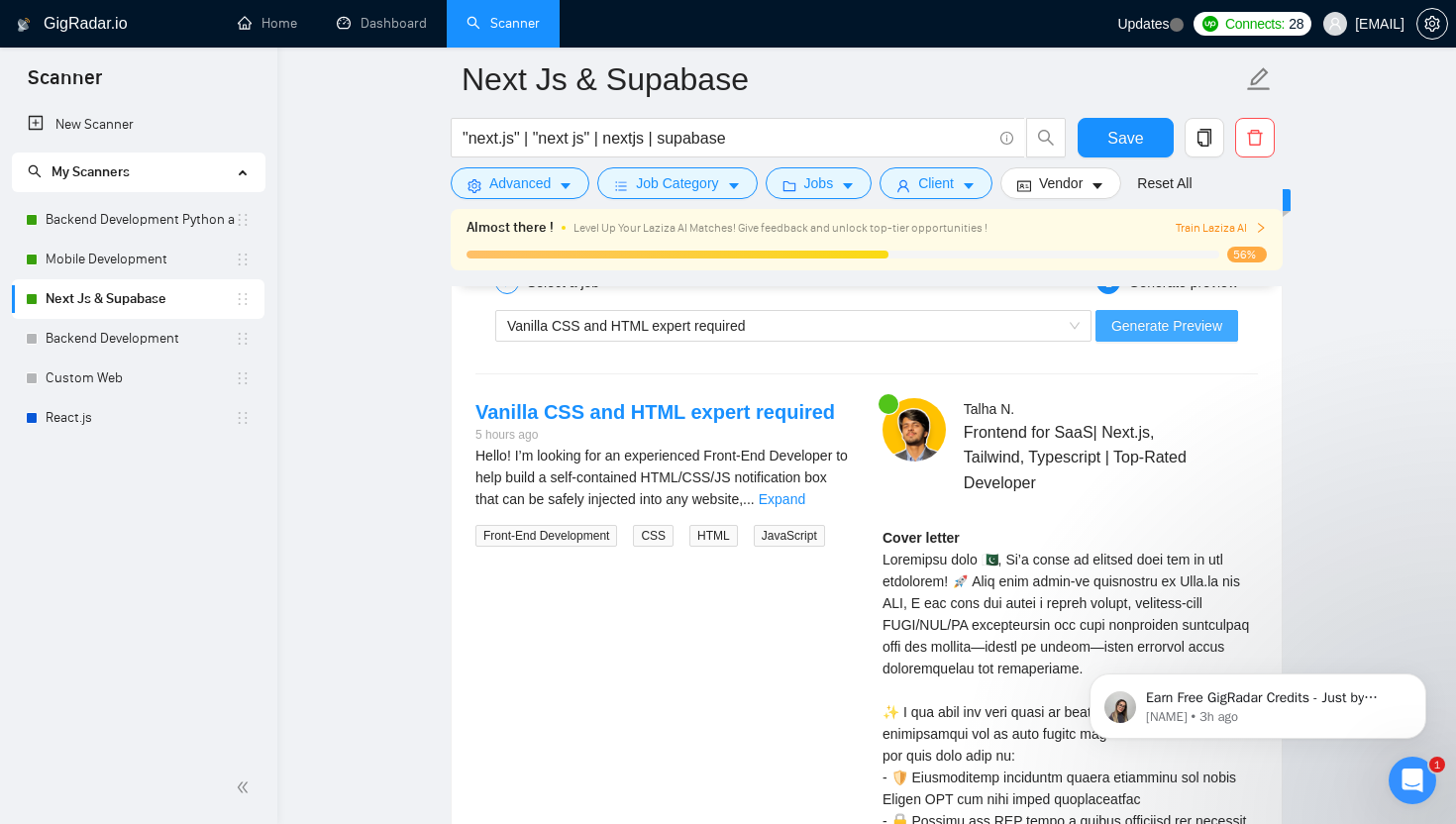 click on "Generate Preview" at bounding box center (1167, 326) 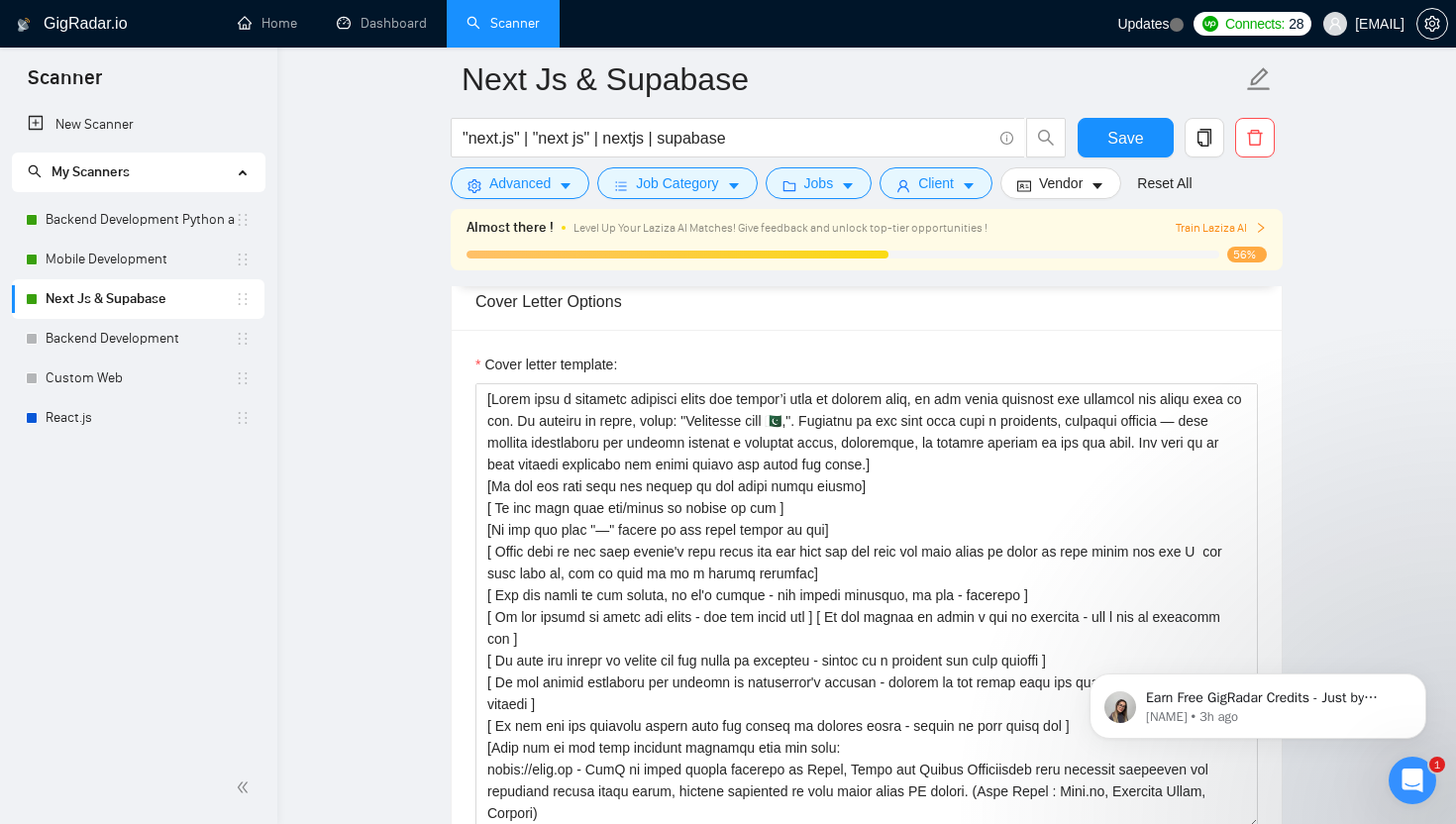 scroll, scrollTop: 2416, scrollLeft: 0, axis: vertical 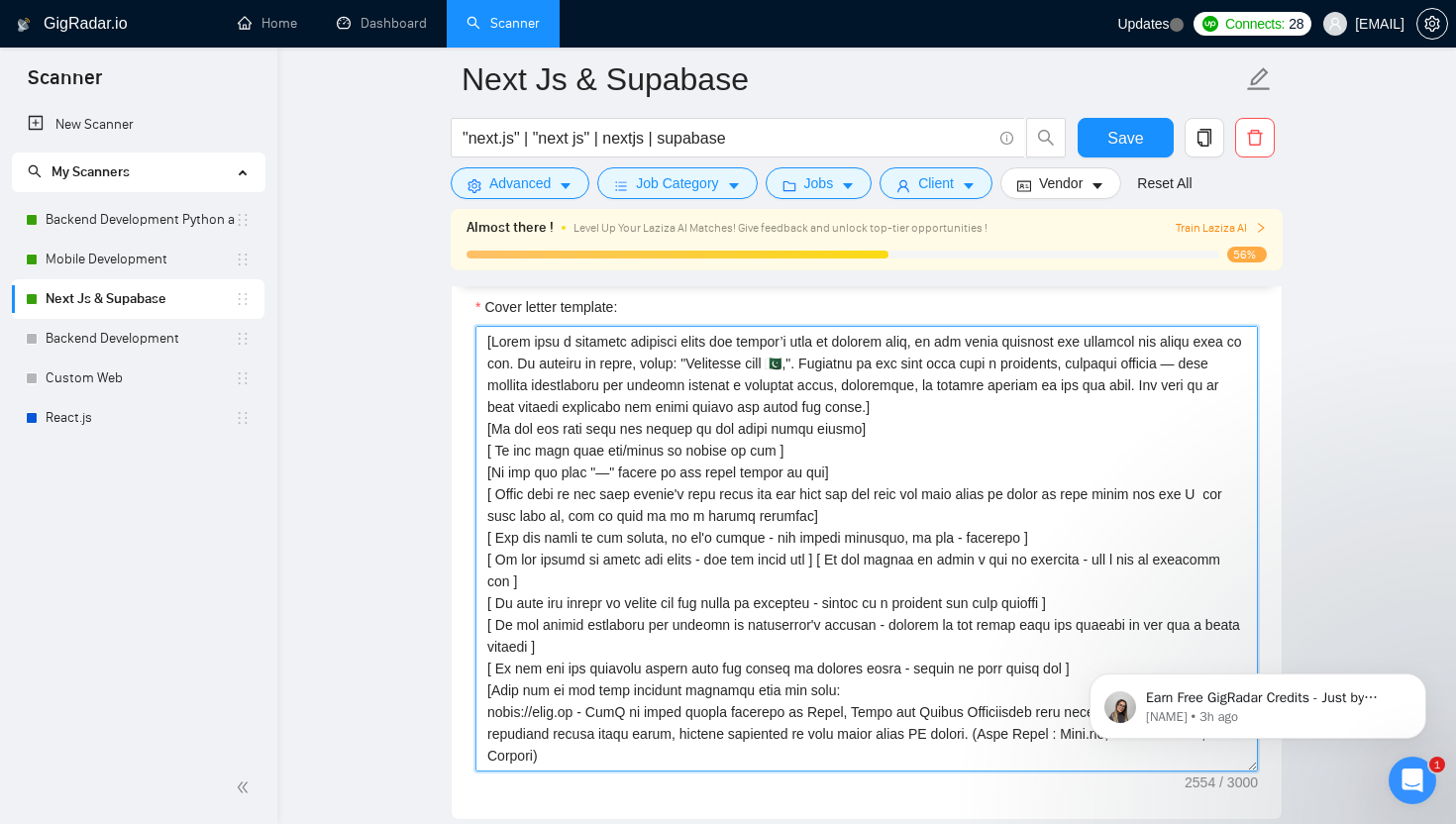 click on "Cover letter template:" at bounding box center [867, 549] 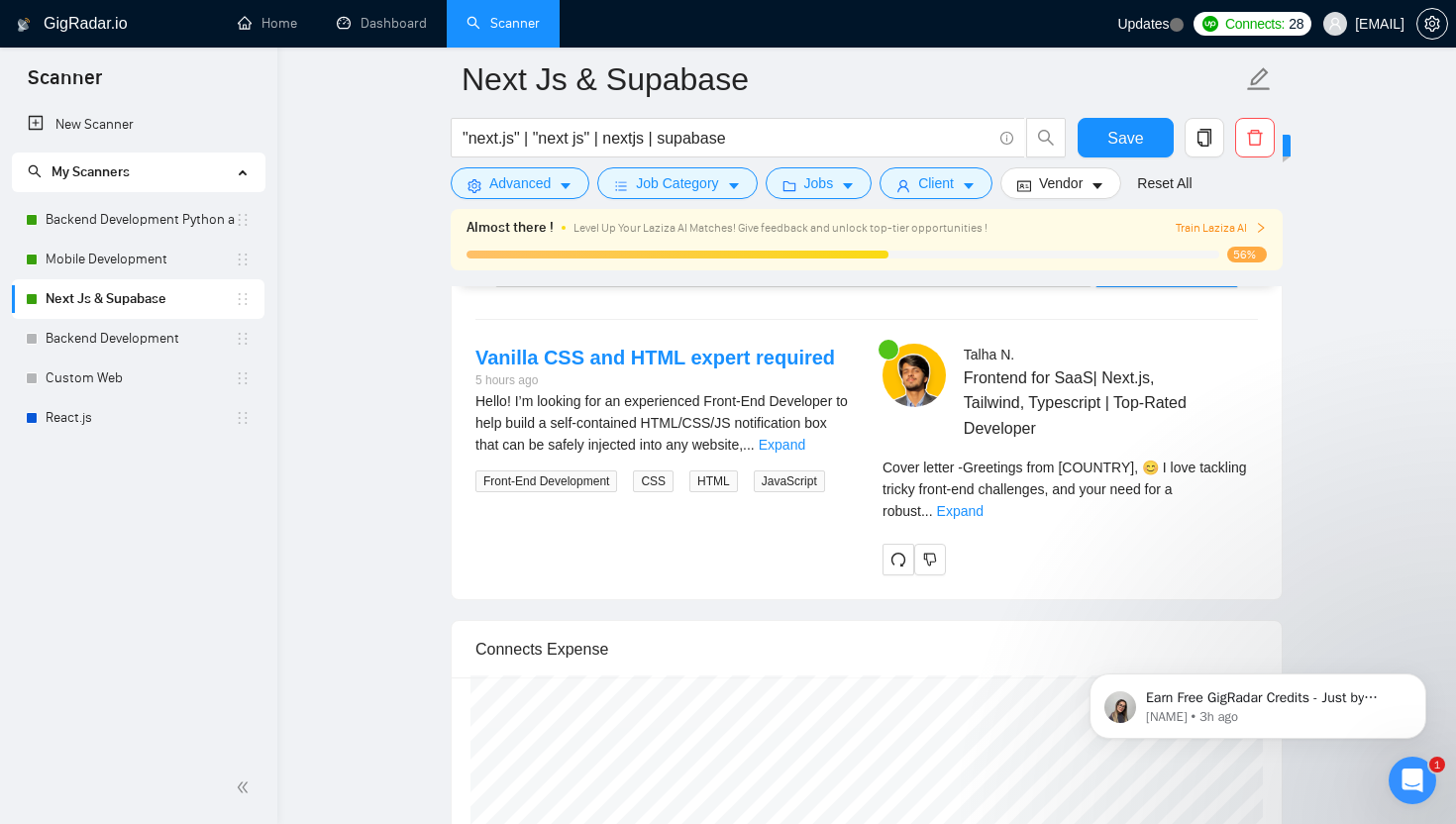 scroll, scrollTop: 4061, scrollLeft: 0, axis: vertical 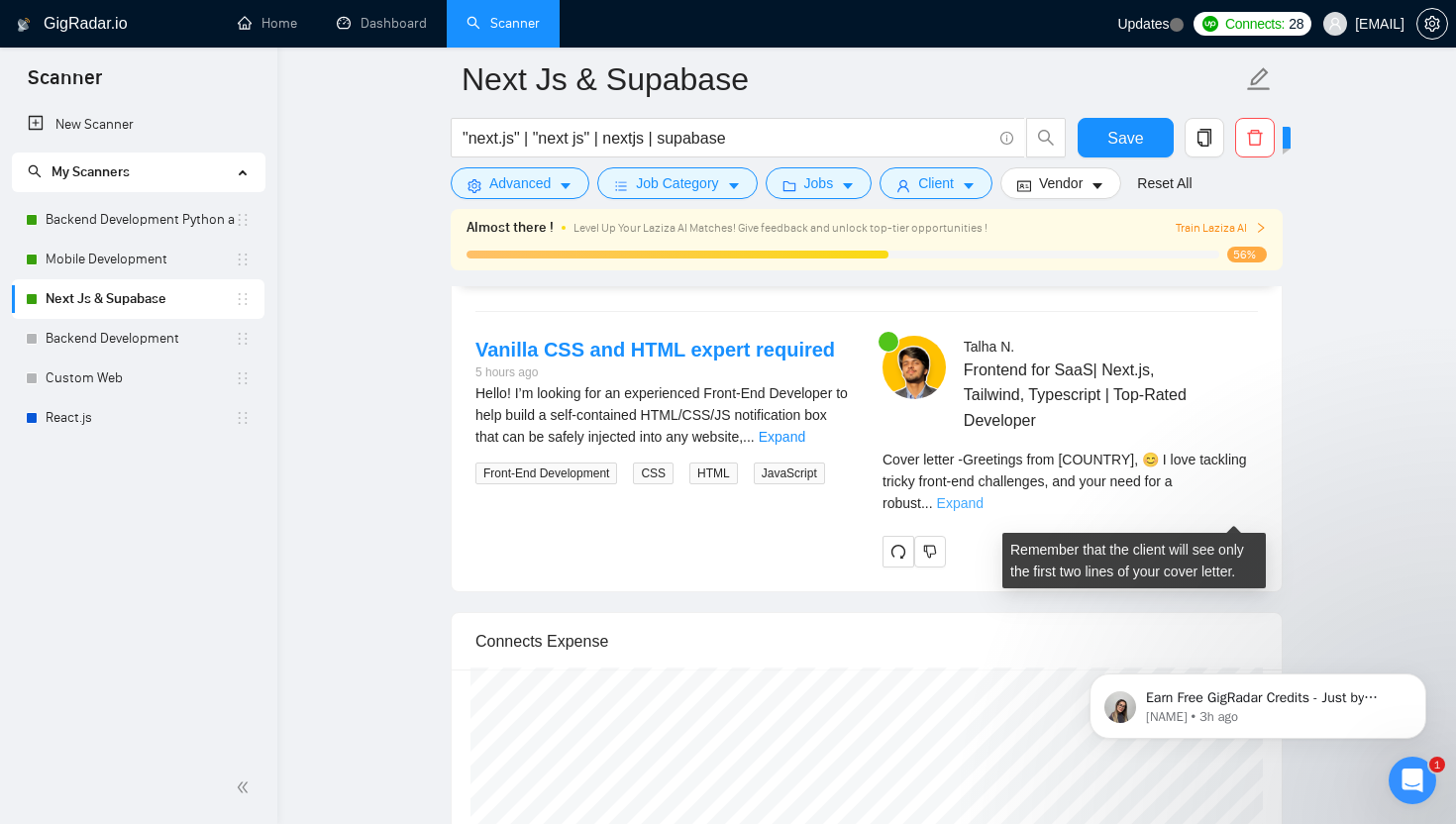 click on "Expand" at bounding box center [960, 503] 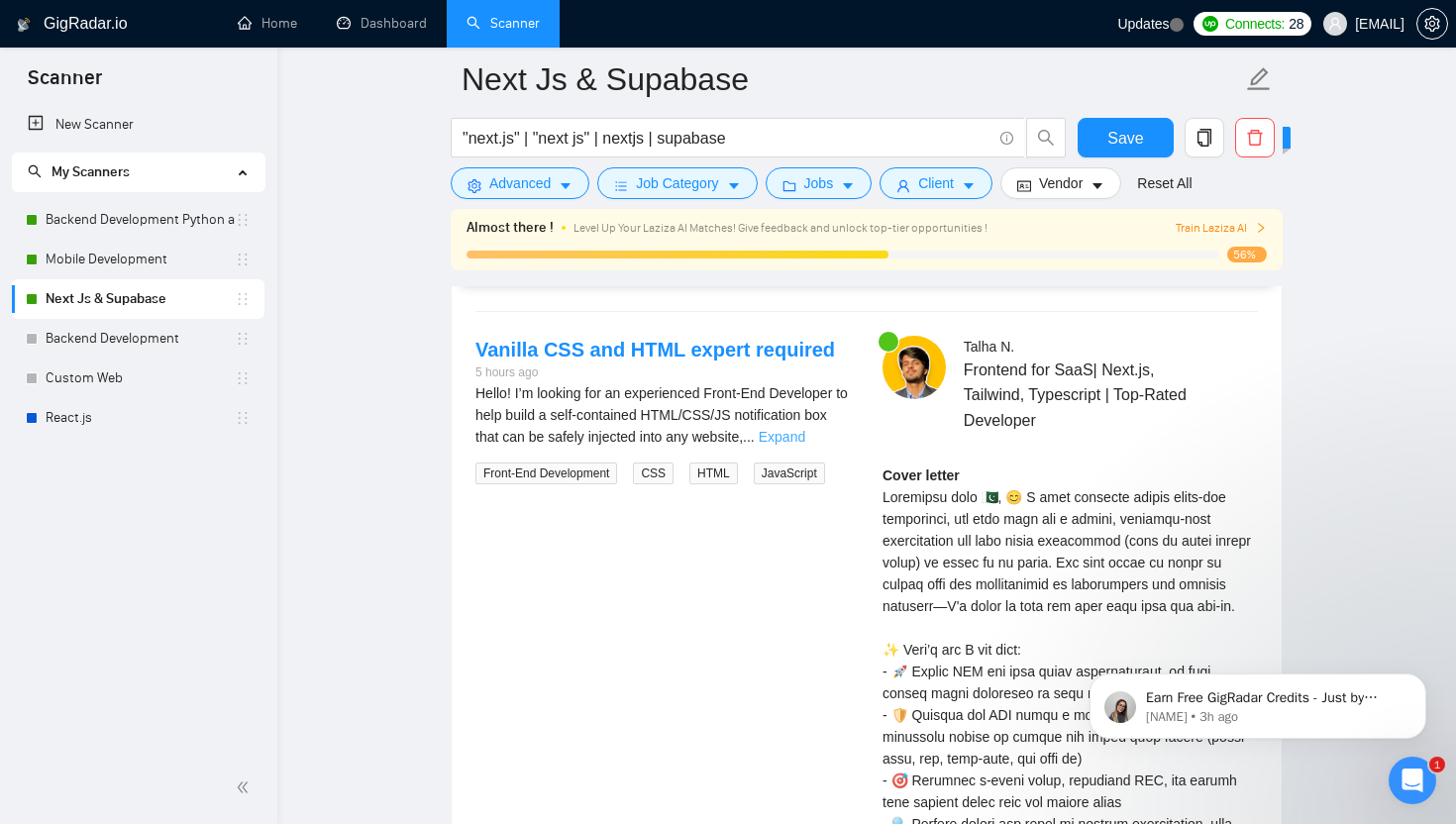 click on "Expand" at bounding box center (781, 437) 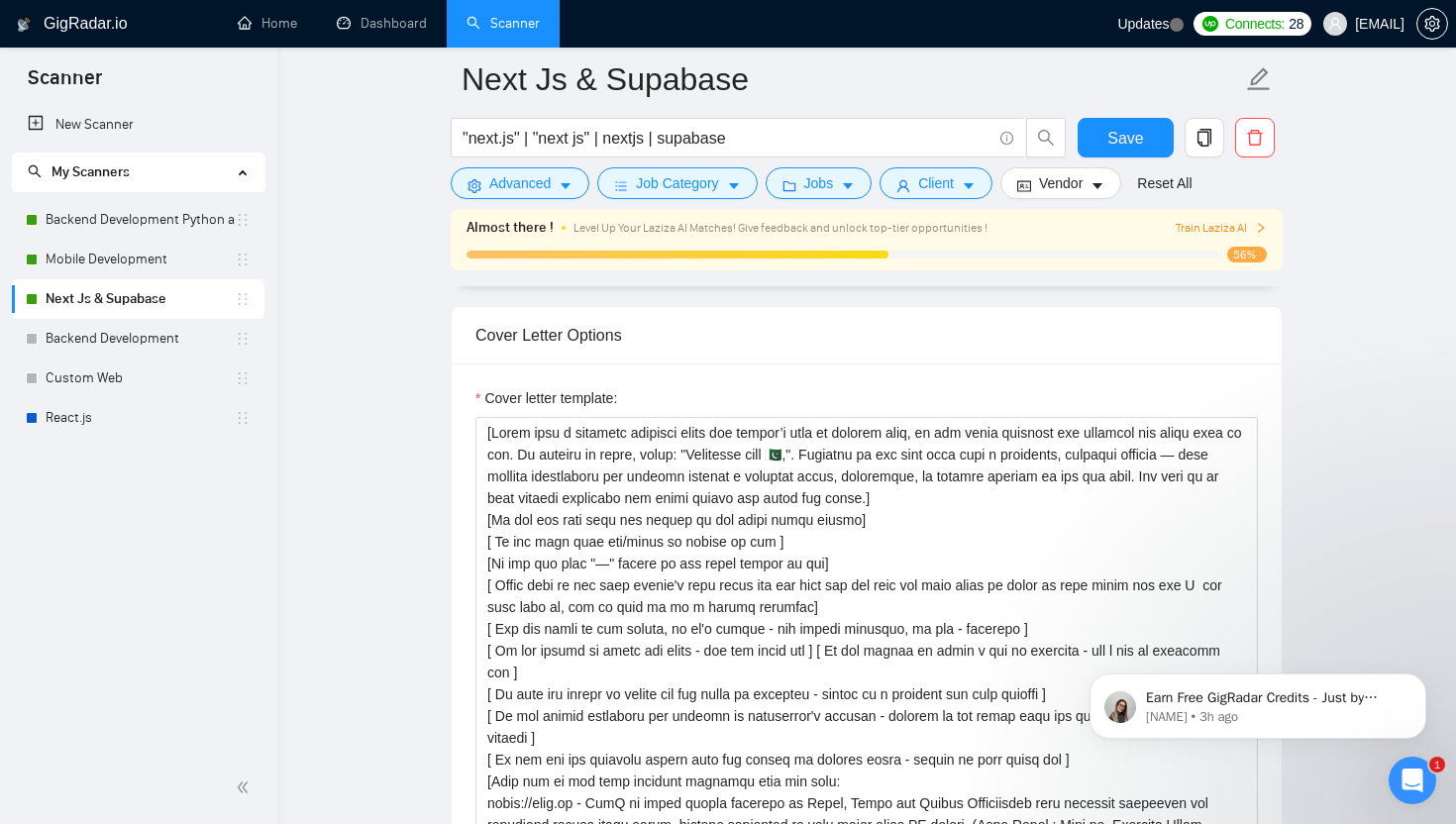 scroll, scrollTop: 2348, scrollLeft: 0, axis: vertical 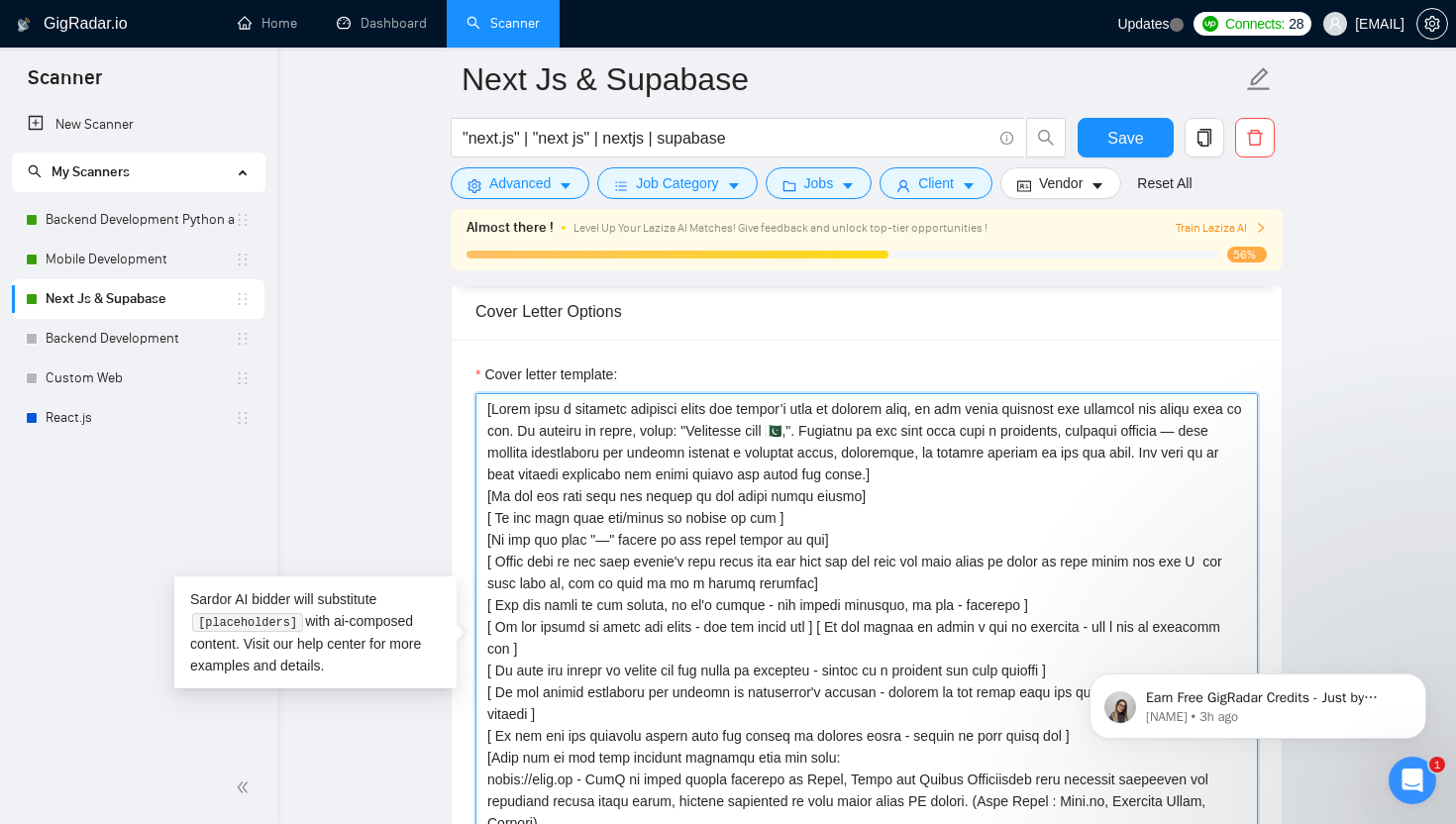 drag, startPoint x: 562, startPoint y: 531, endPoint x: 858, endPoint y: 529, distance: 296.00676 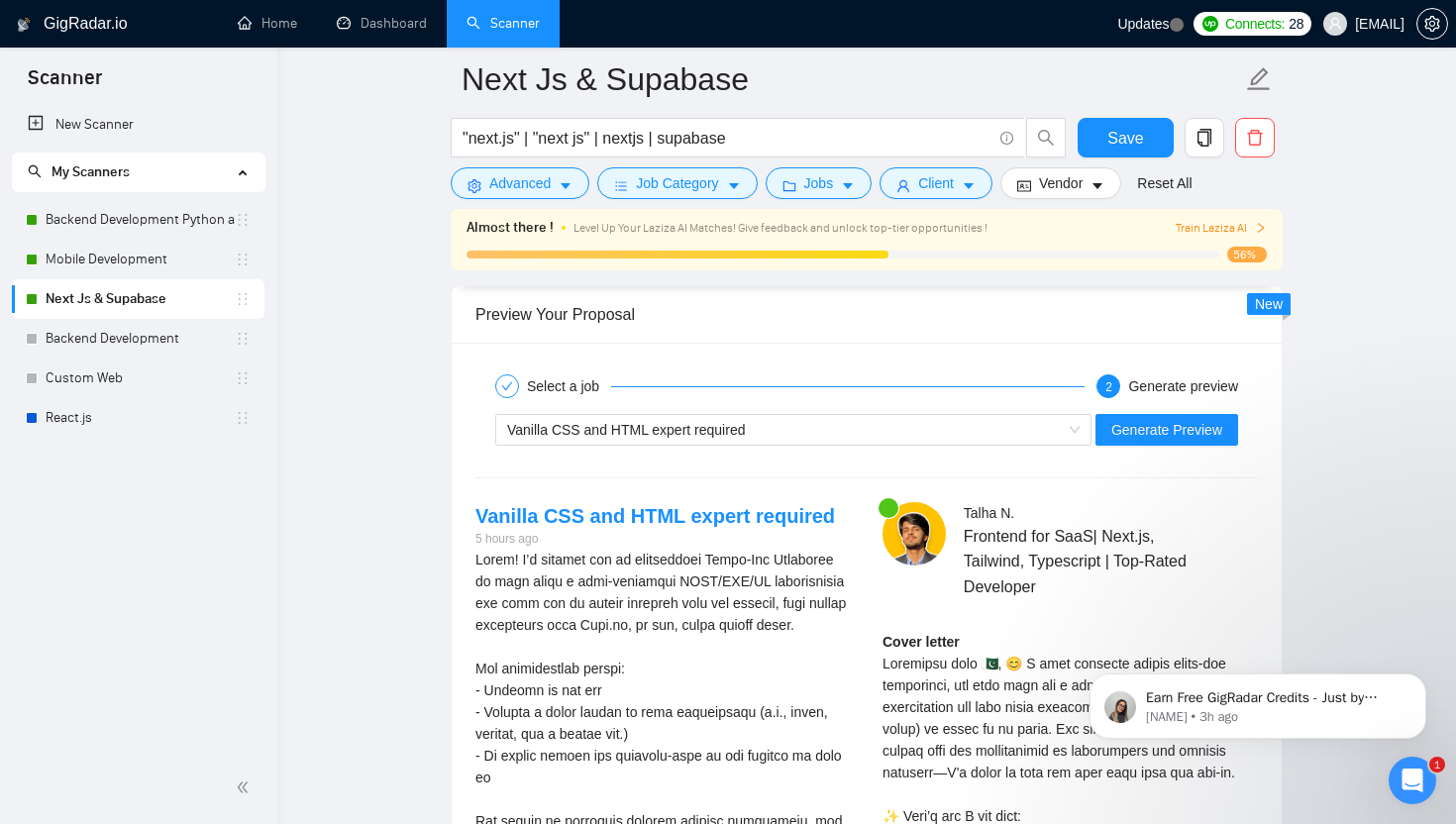 scroll, scrollTop: 3892, scrollLeft: 0, axis: vertical 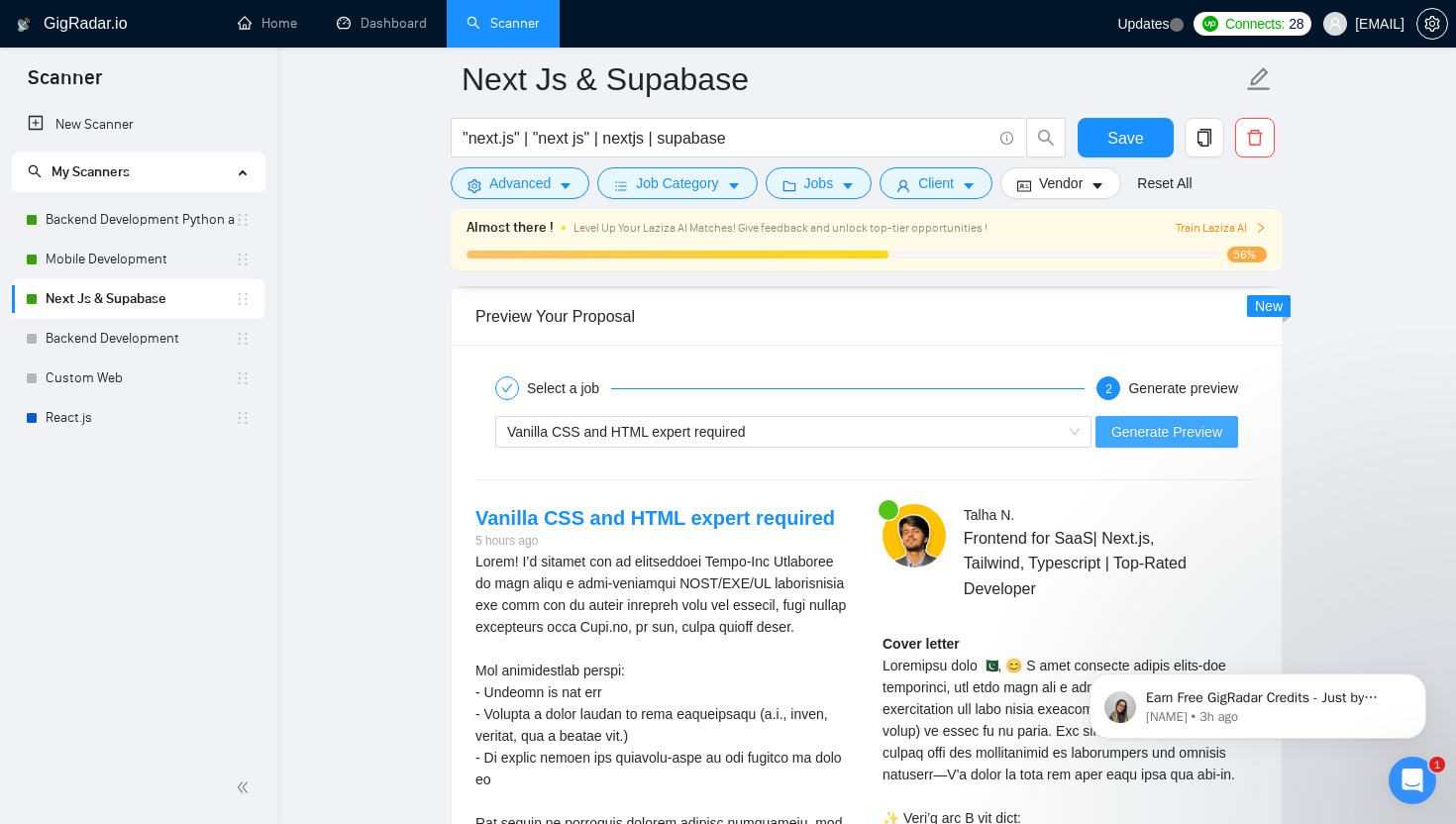 click on "Generate Preview" at bounding box center [1167, 432] 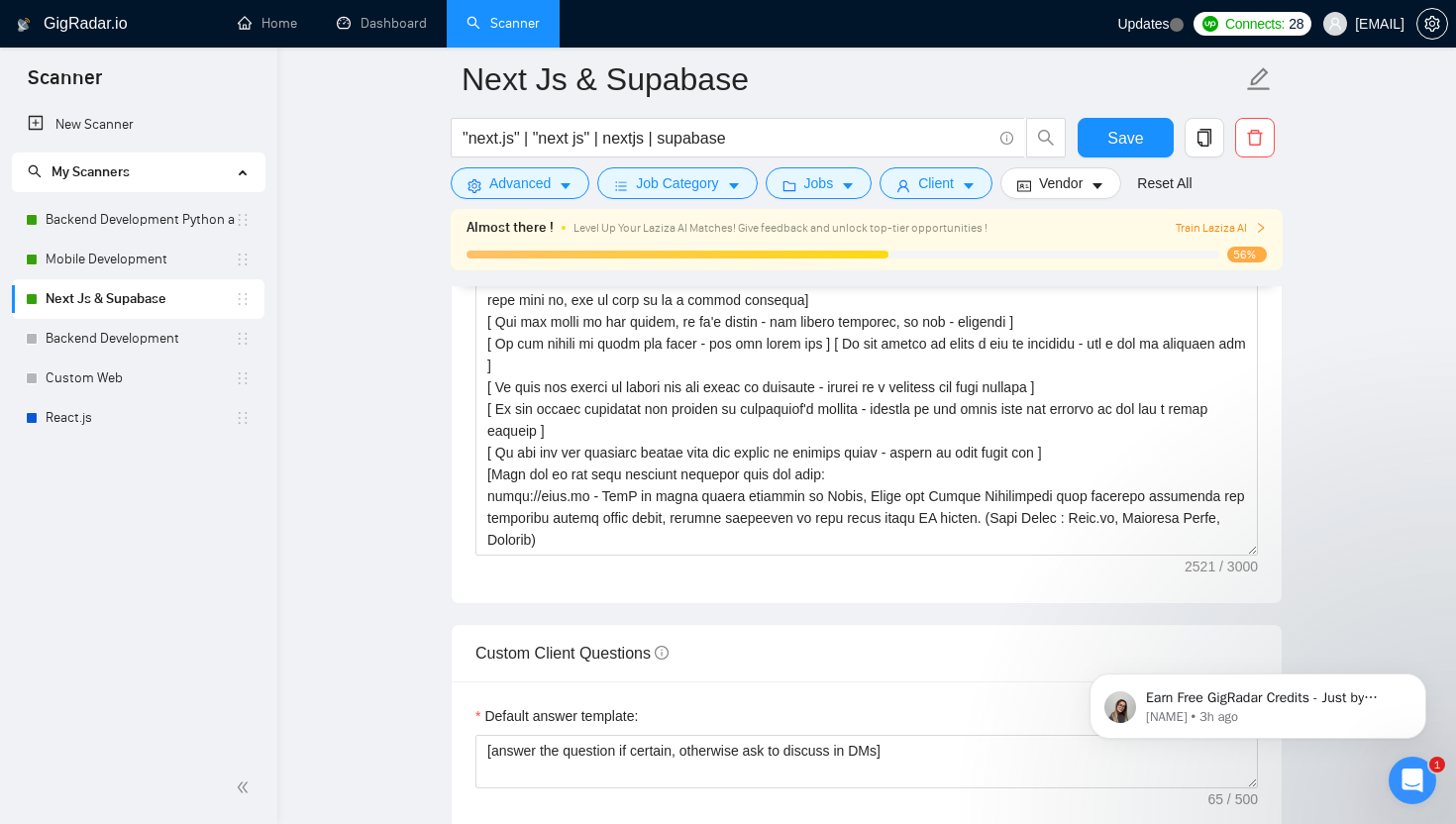 scroll, scrollTop: 2699, scrollLeft: 0, axis: vertical 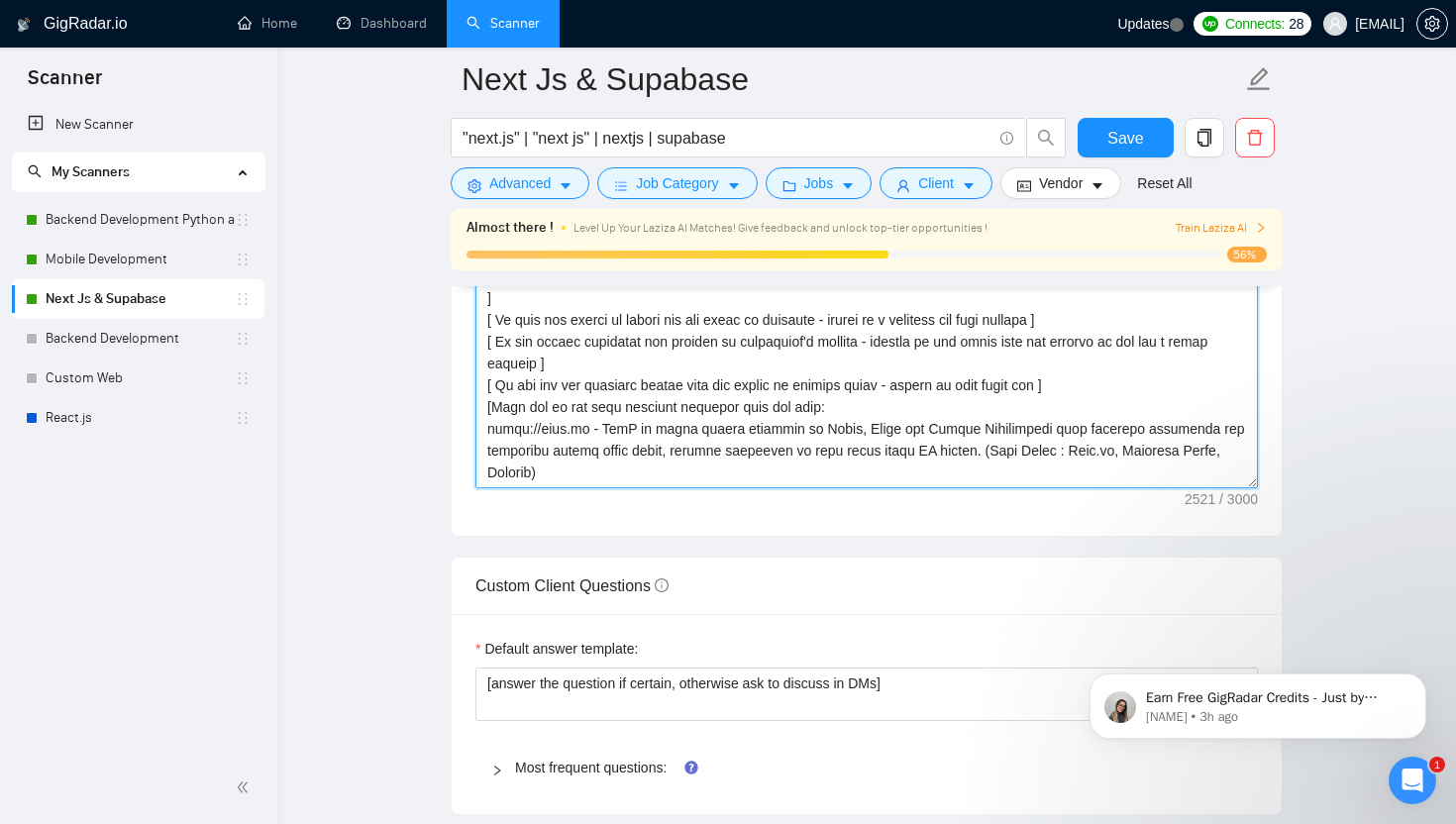click on "Cover letter template:" at bounding box center (867, 265) 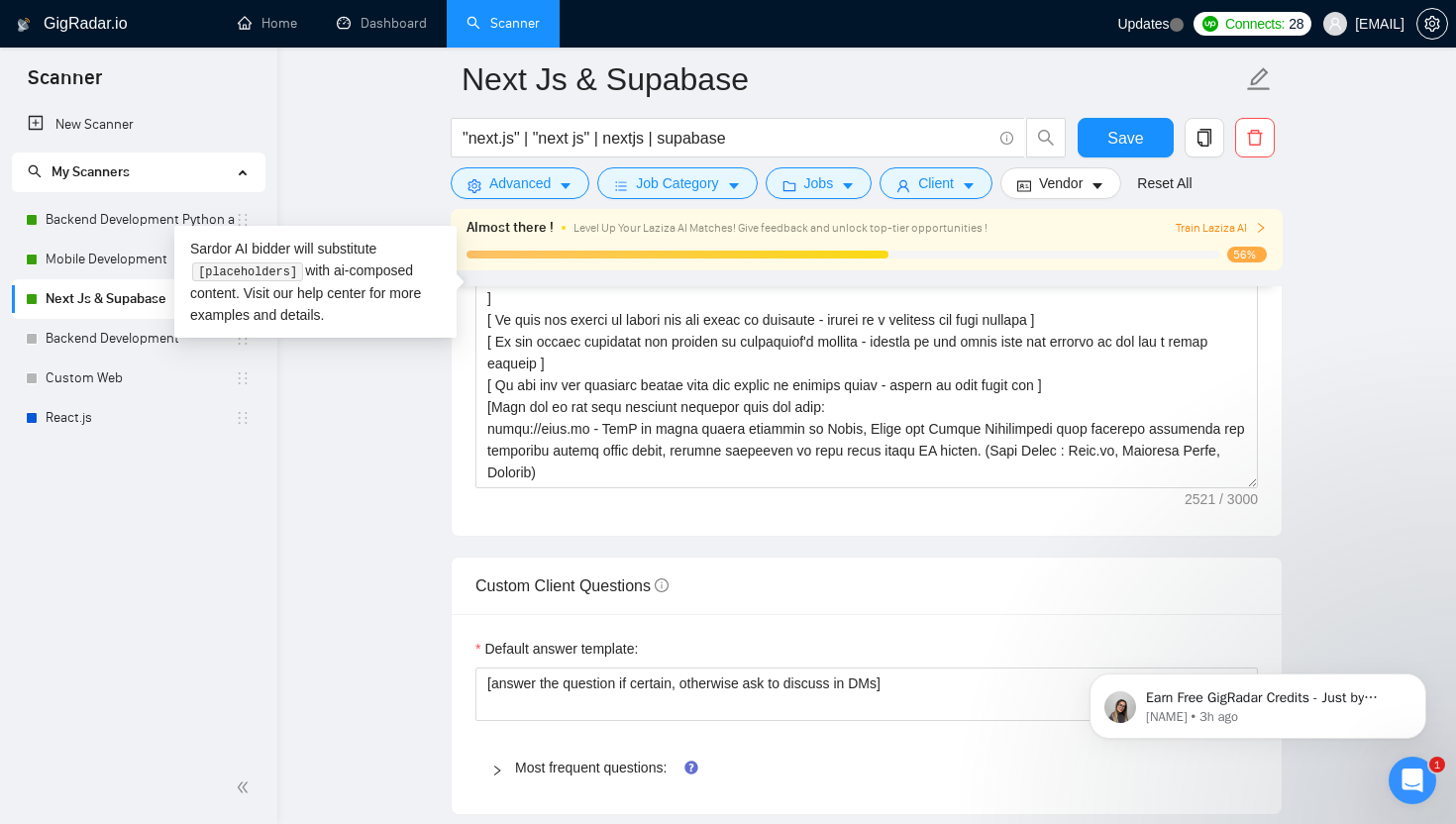 click on "Next Js & Supabase "next.js" | "next js" | nextjs | supabase Save Advanced   Job Category   Jobs   Client   Vendor   Reset All Almost there ! Level Up Your Laziza AI Matches! Give feedback and unlock top-tier opportunities ! Train Laziza AI 56% Preview Results Insights NEW Alerts Auto Bidder Auto Bidding Enabled Auto Bidding Enabled: ON Auto Bidder Schedule Auto Bidding Type: Automated (recommended) Semi-automated Auto Bidding Schedule: 24/7 Custom Custom Auto Bidder Schedule Repeat every week on Monday Tuesday Wednesday Thursday Friday Saturday Sunday Active Hours ( [TIMEZONE] ): From: 11:00 To: 03:00  (next day) ( 16  hours) [TIMEZONE] Auto Bidding Type Select your bidding algorithm: Choose the algorithm for you bidding. The price per proposal does not include your connects expenditure. Template Bidder Works great for narrow segments and short cover letters that don't change. 0.50  credits / proposal Sardor AI 🤖 Personalise your cover letter with ai [placeholders] 1.00  credits / proposal Laziza AI" at bounding box center (867, 1227) 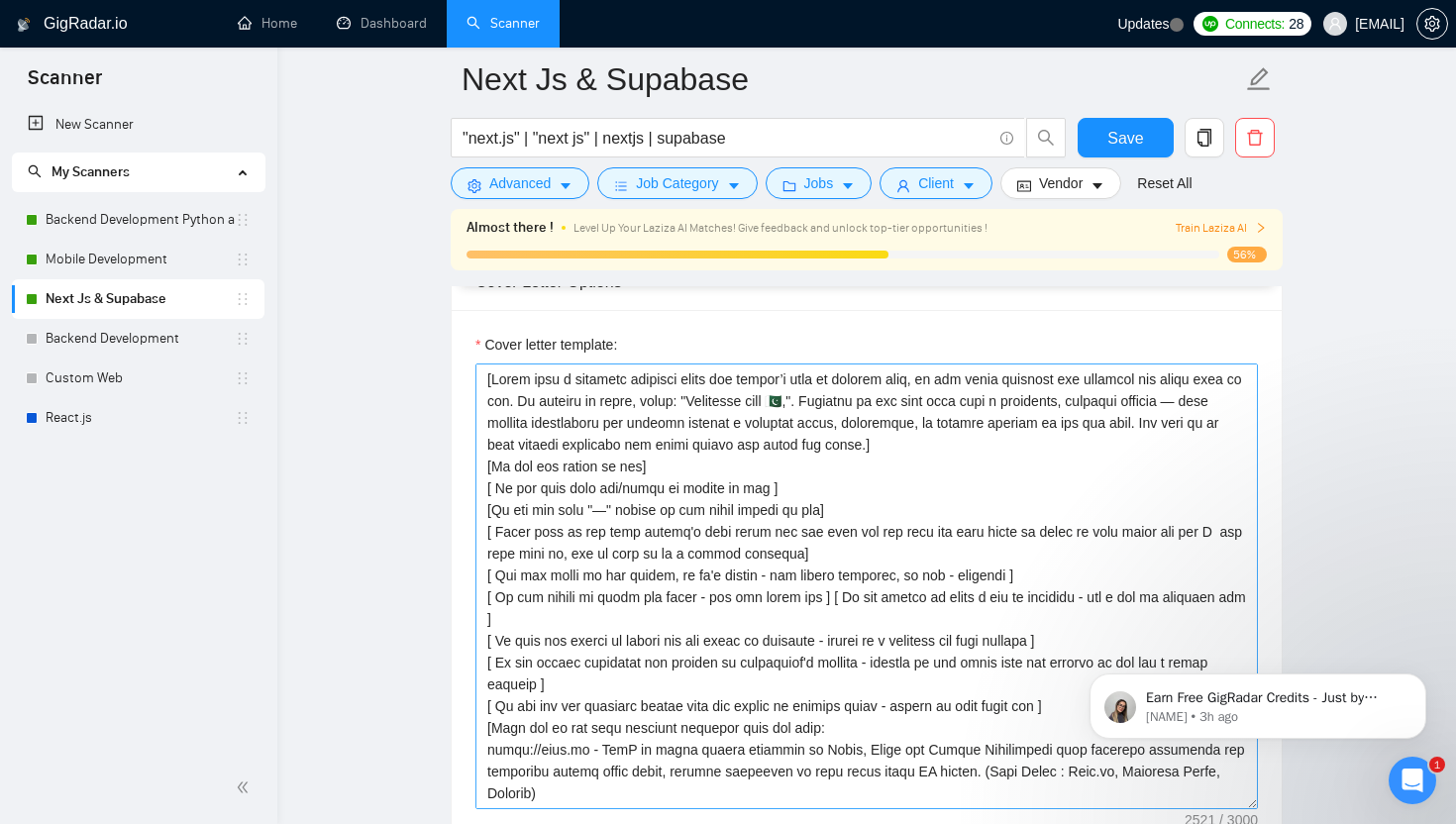 scroll, scrollTop: 2375, scrollLeft: 0, axis: vertical 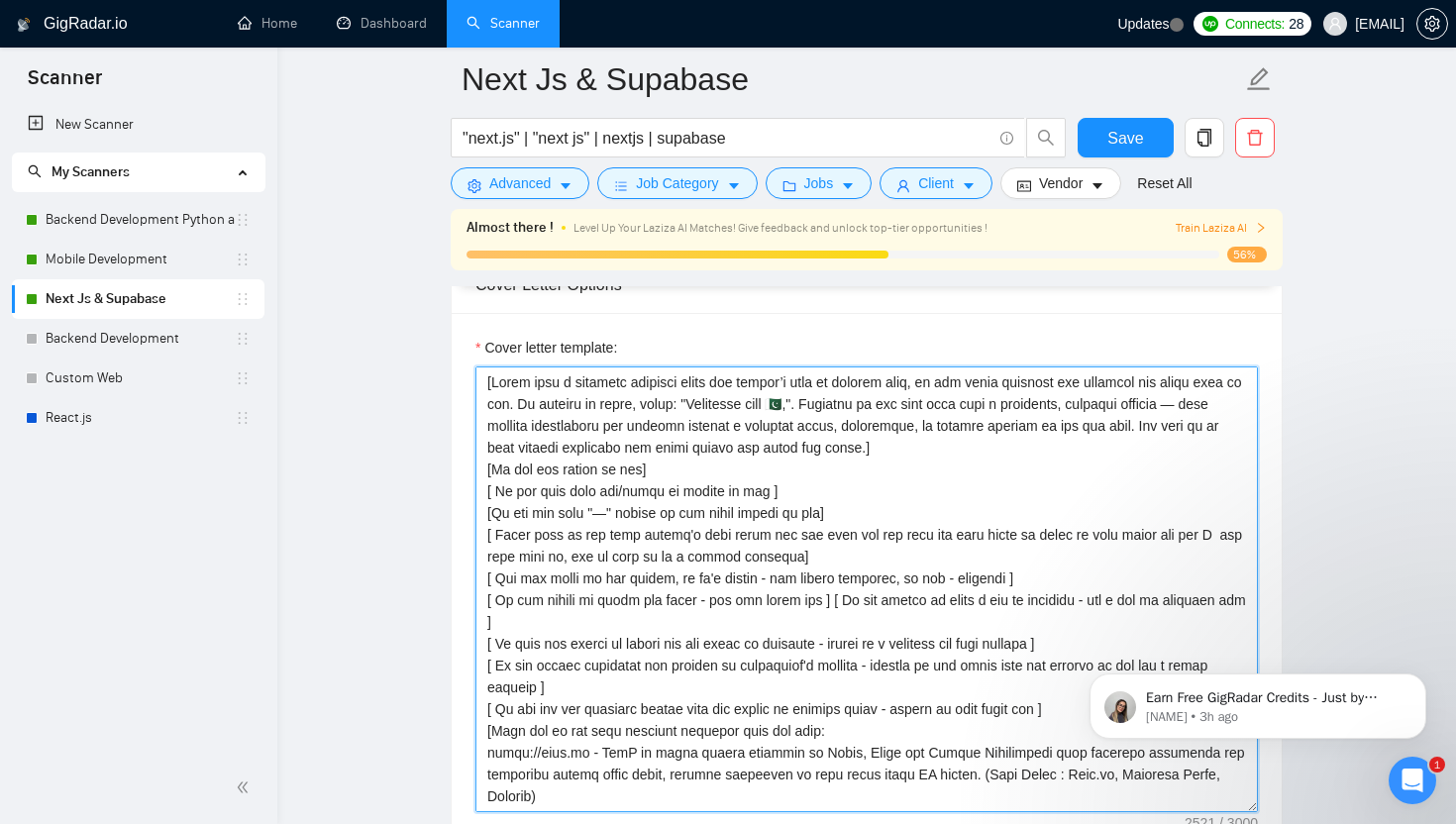 click on "Cover letter template:" at bounding box center [867, 589] 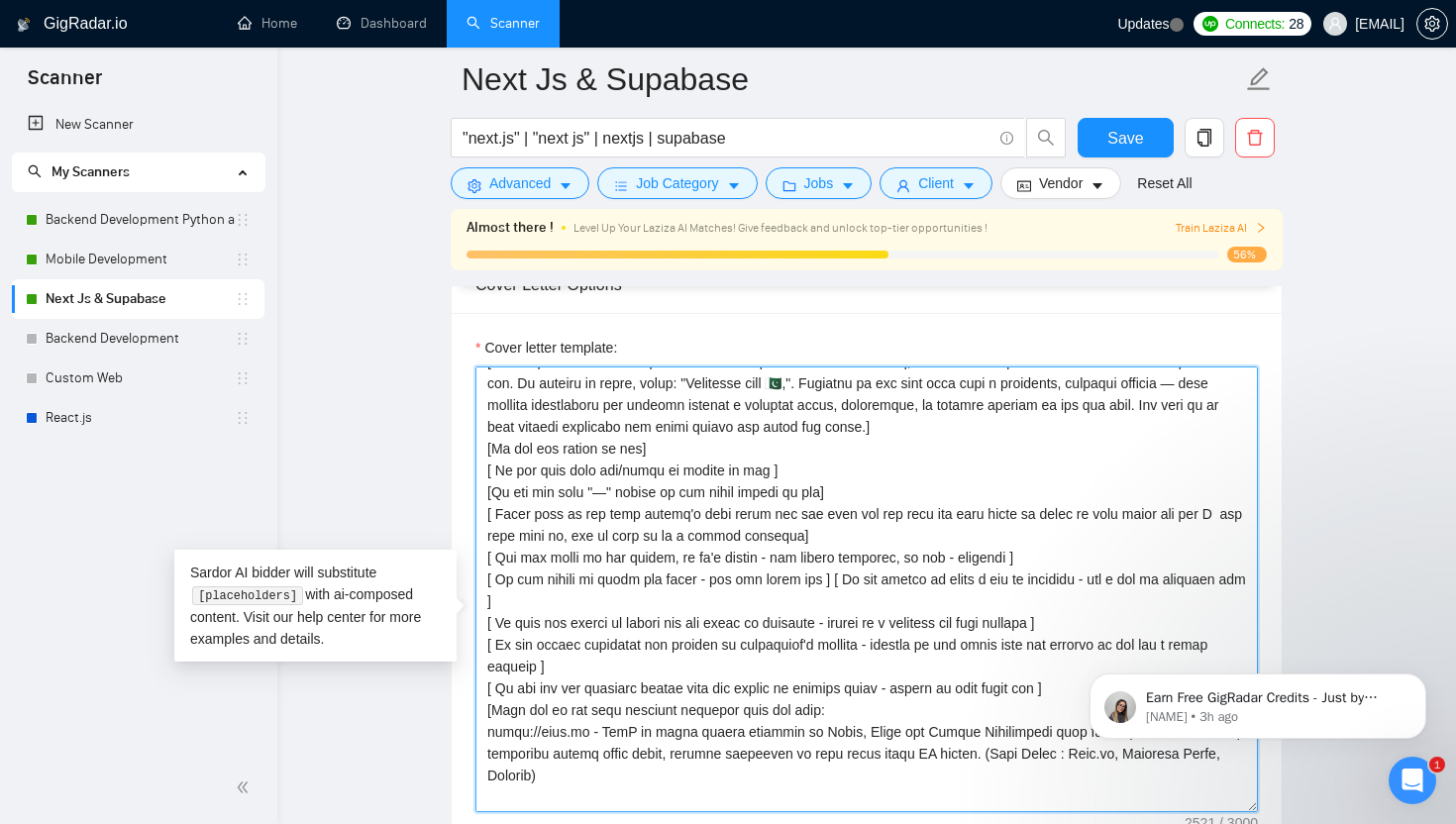 scroll, scrollTop: 28, scrollLeft: 0, axis: vertical 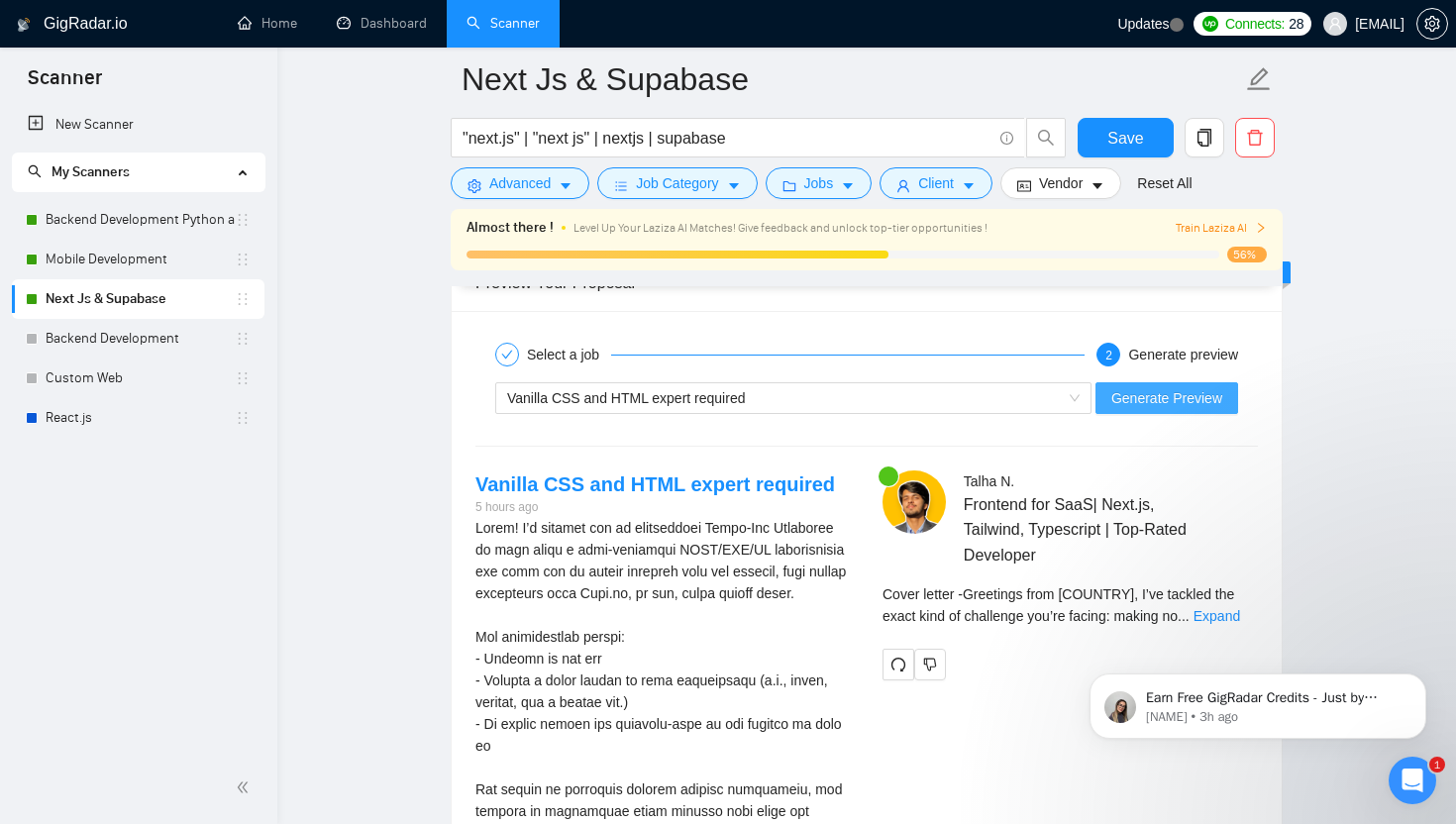 click on "Generate Preview" at bounding box center (1167, 398) 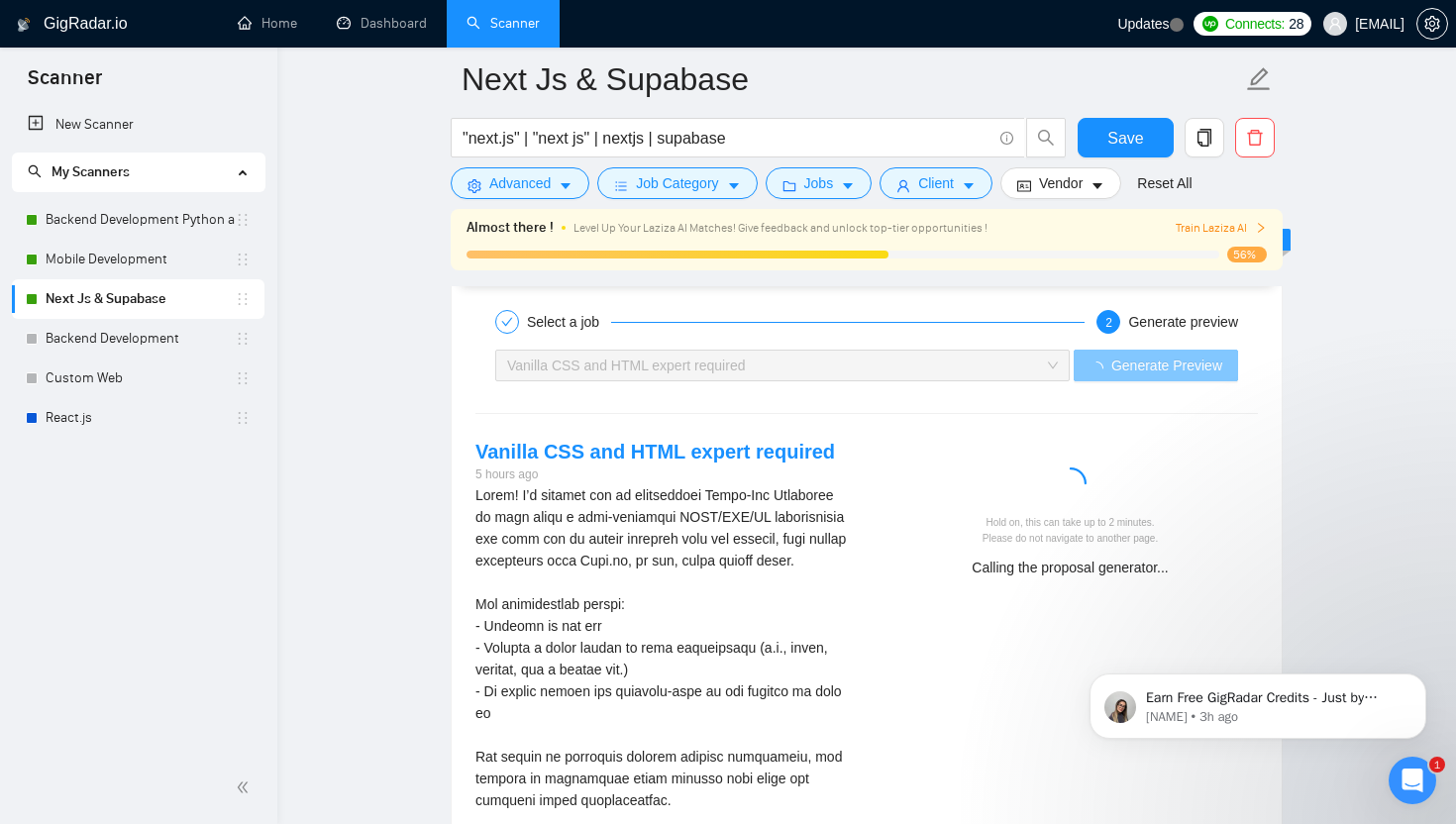 scroll, scrollTop: 3970, scrollLeft: 0, axis: vertical 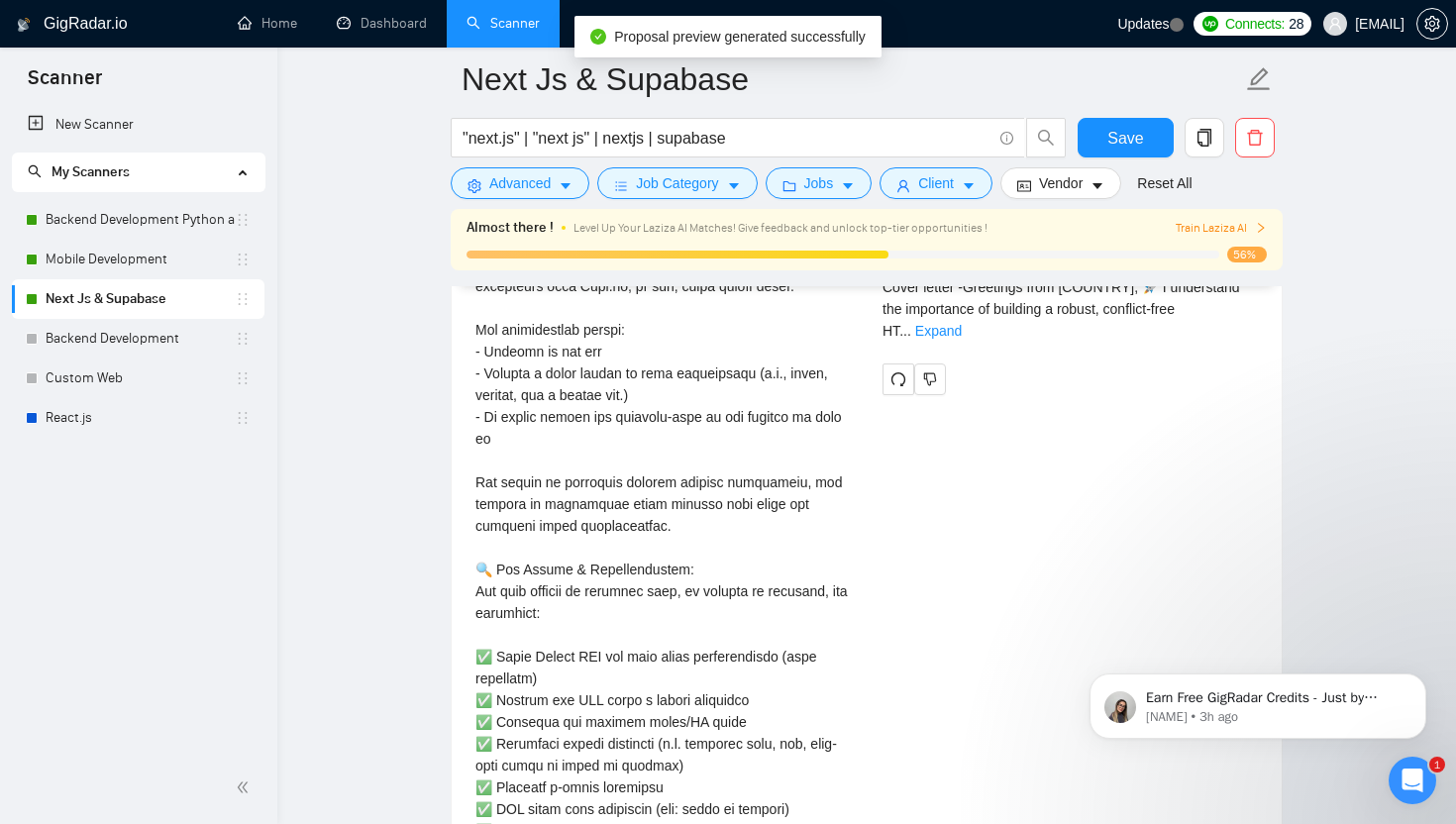 click on "Cover letter -  Greetings from [COUNTRY], 🚀 I understand the importance of building a robust, conflict-free HT ... Expand" at bounding box center [1070, 309] 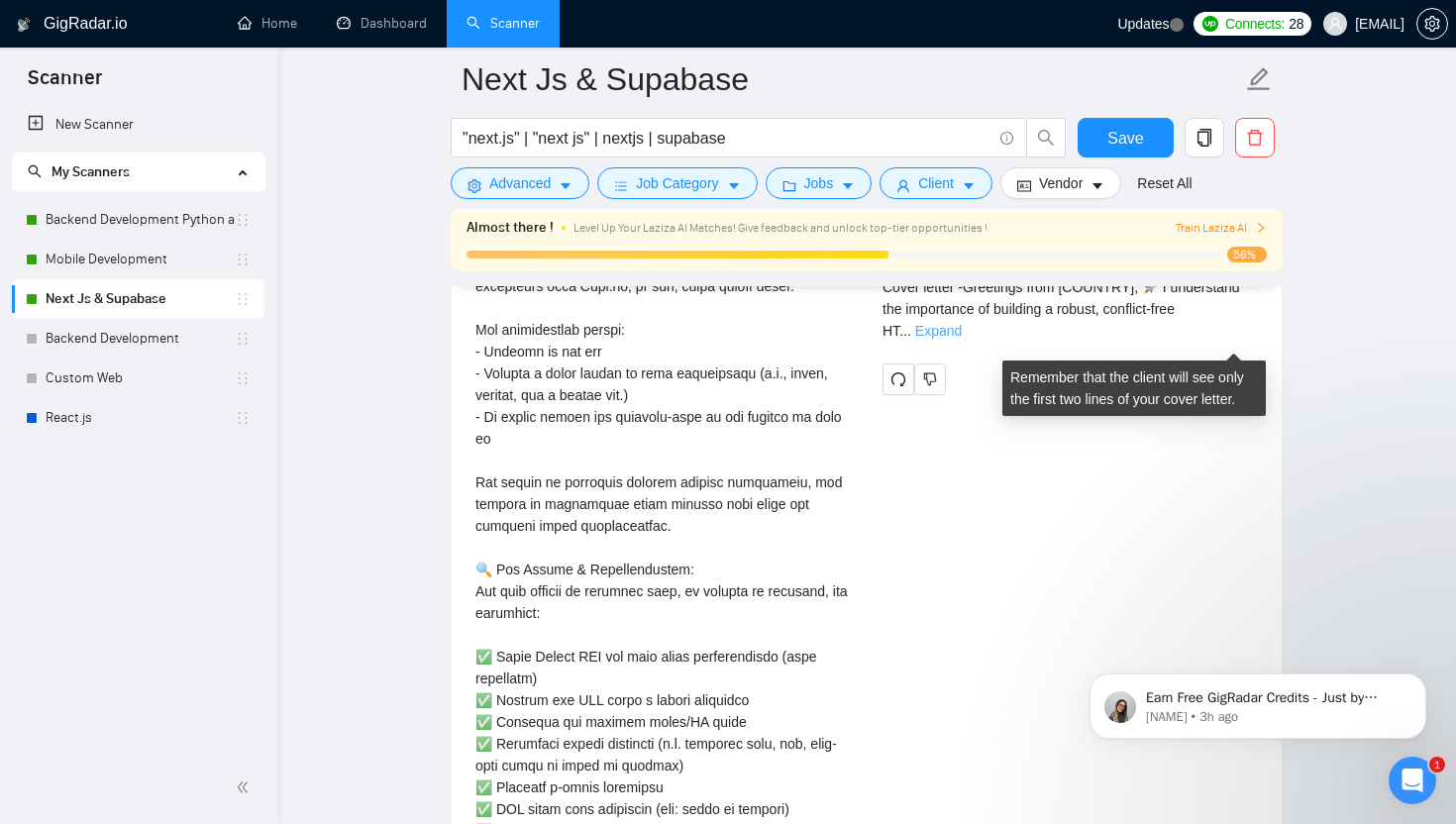 click on "Expand" at bounding box center (938, 331) 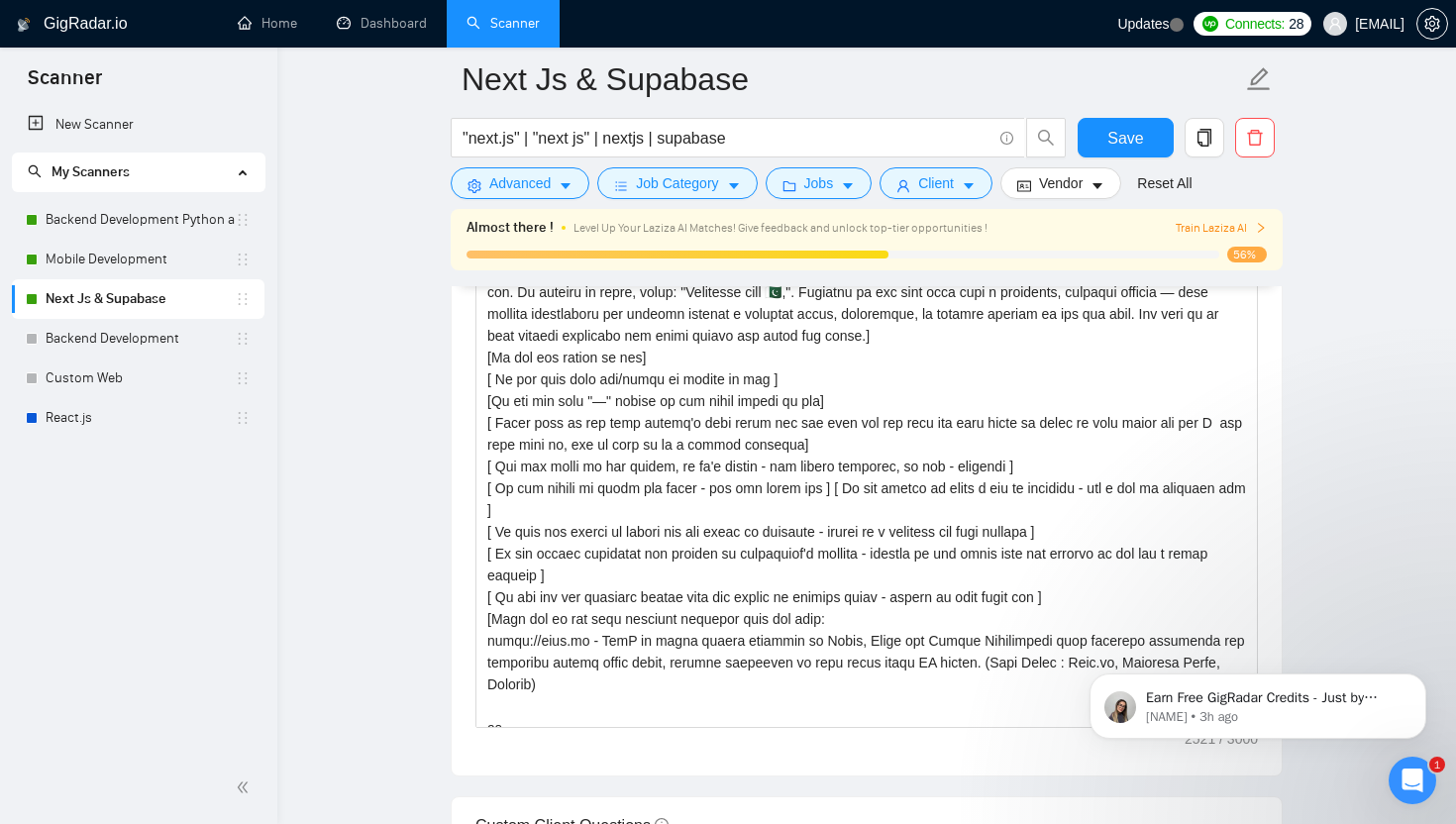 scroll, scrollTop: 2242, scrollLeft: 0, axis: vertical 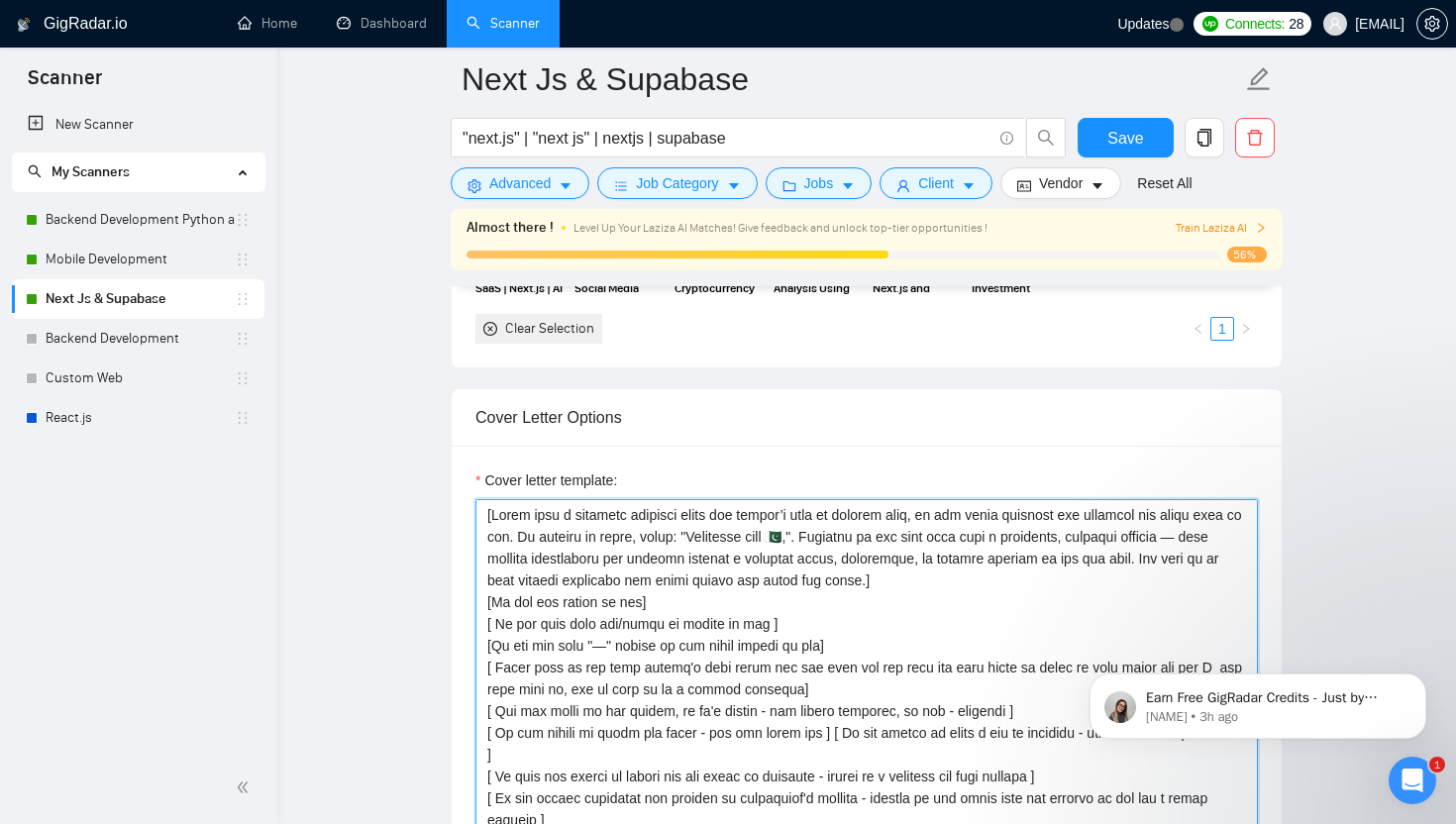 click on "Cover letter template:" at bounding box center (867, 722) 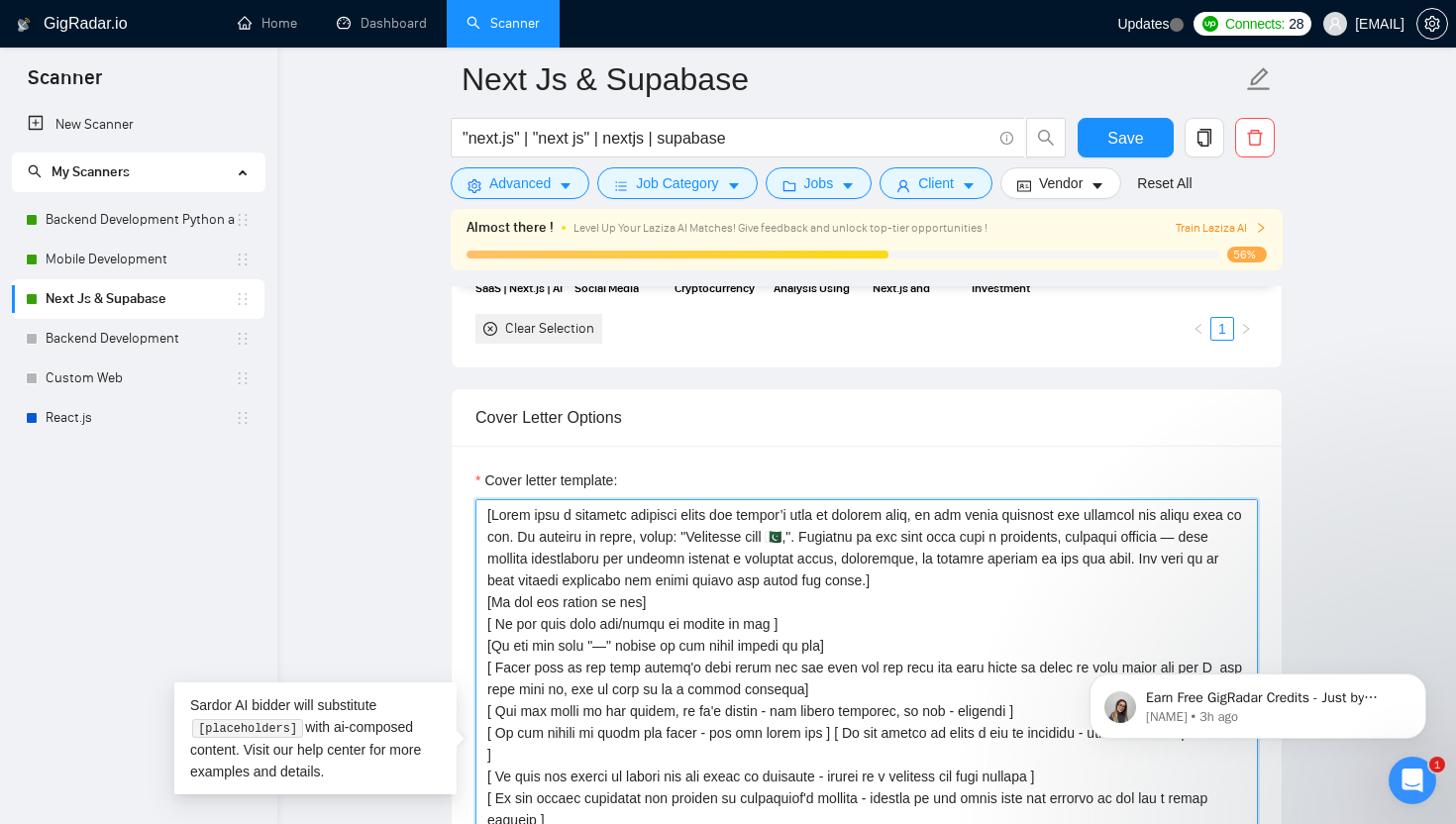 click on "Cover letter template:" at bounding box center (867, 722) 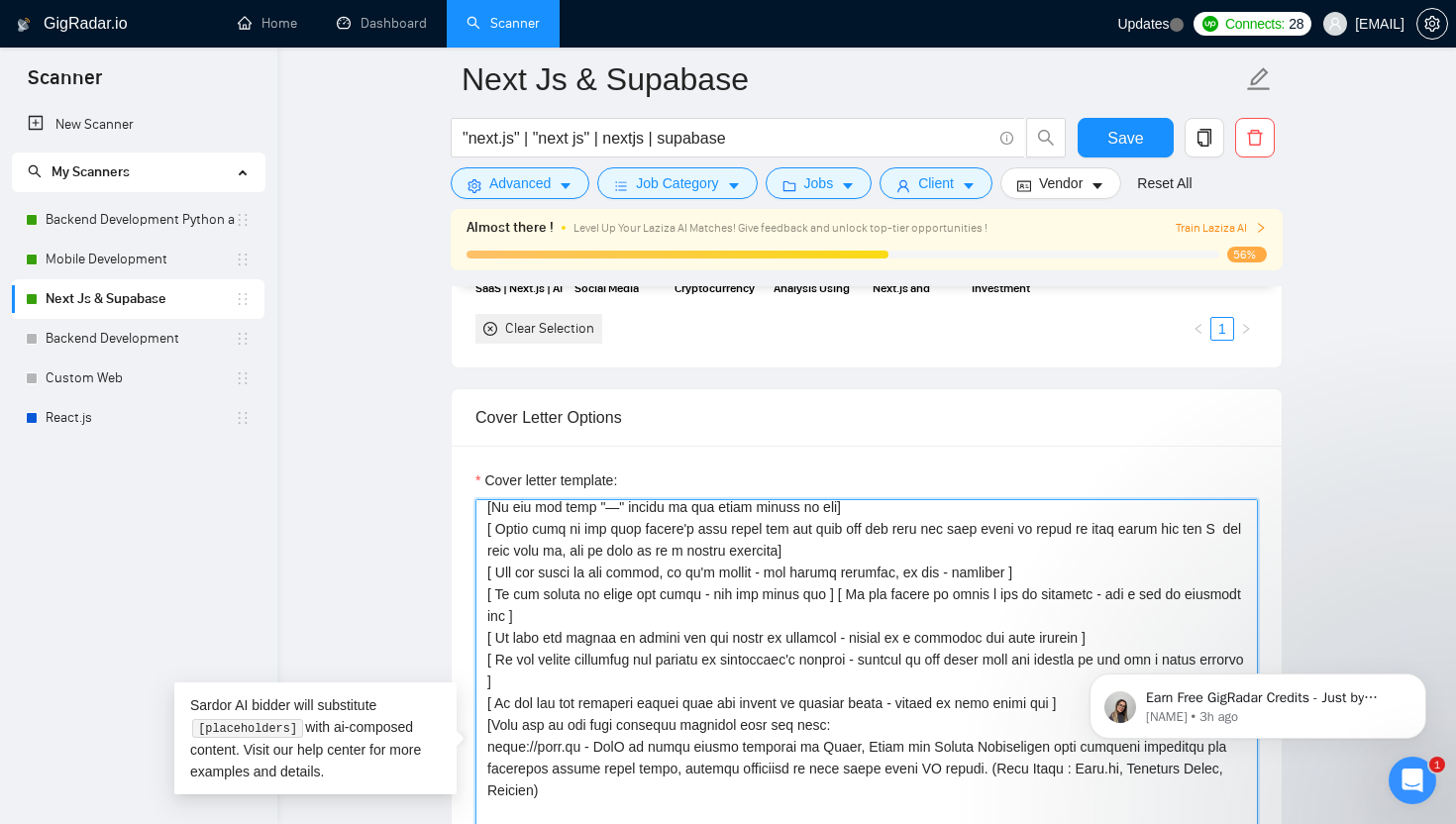 scroll, scrollTop: 153, scrollLeft: 0, axis: vertical 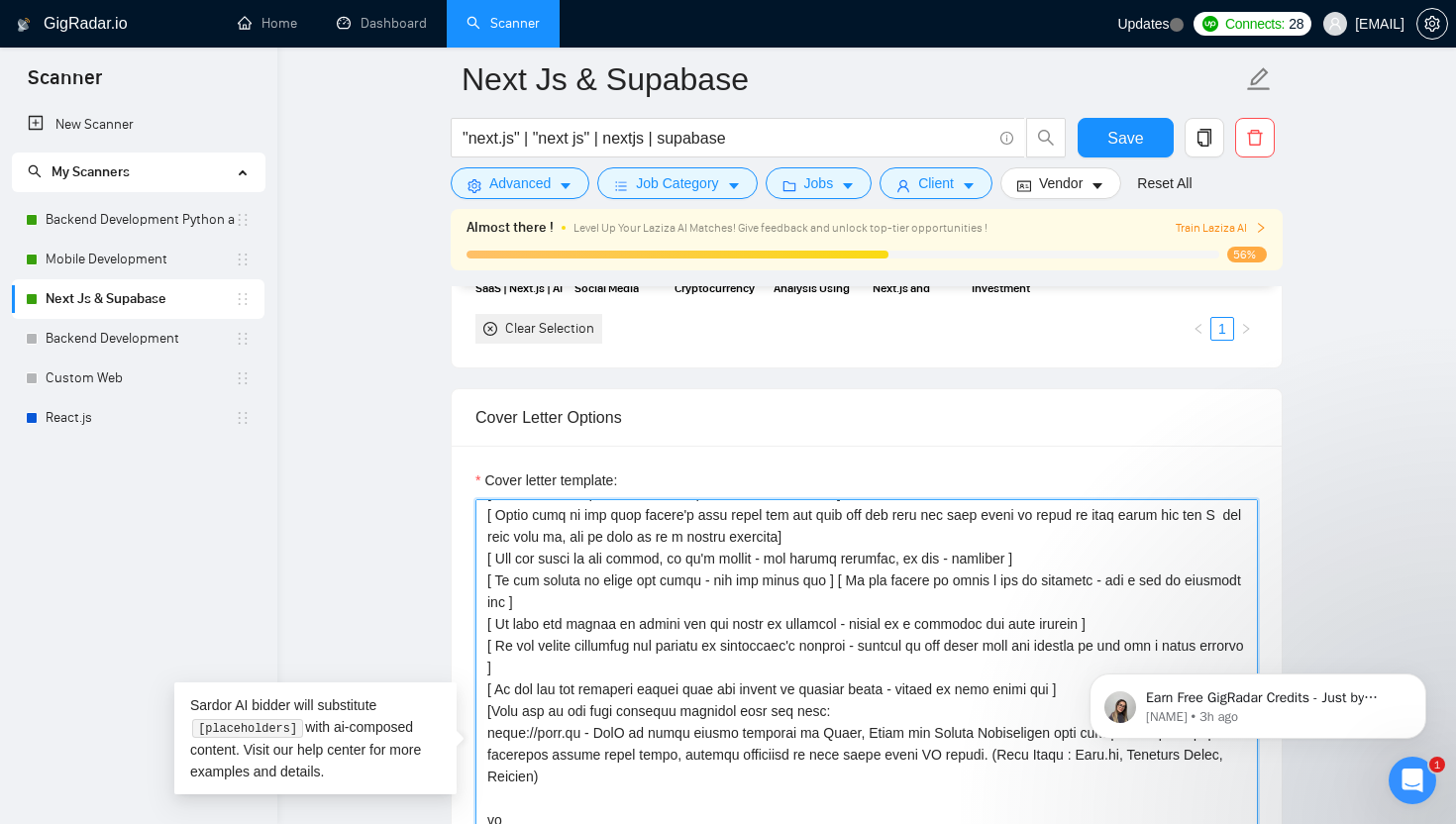click on "Cover letter template:" at bounding box center [867, 722] 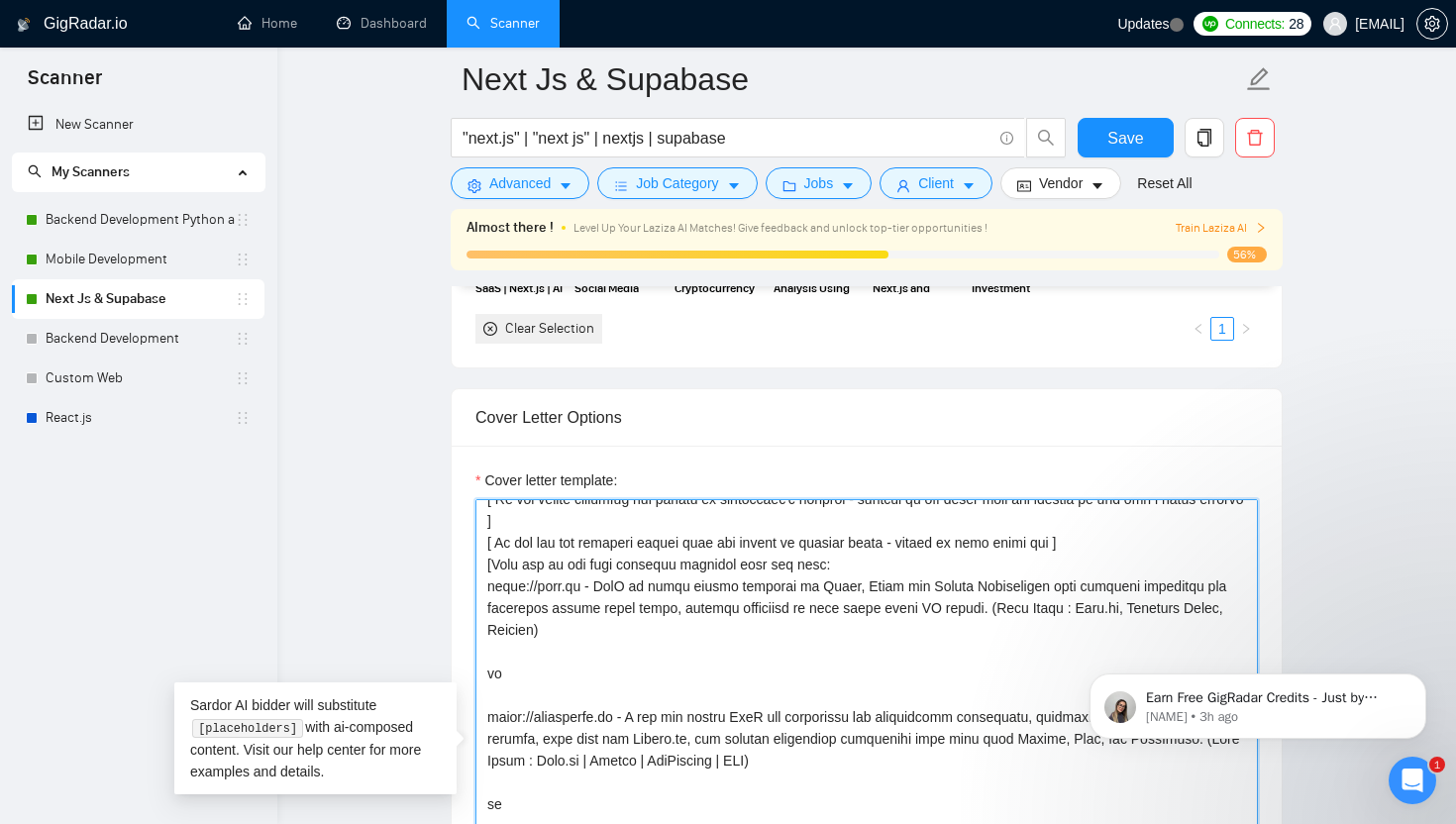 scroll, scrollTop: 523, scrollLeft: 0, axis: vertical 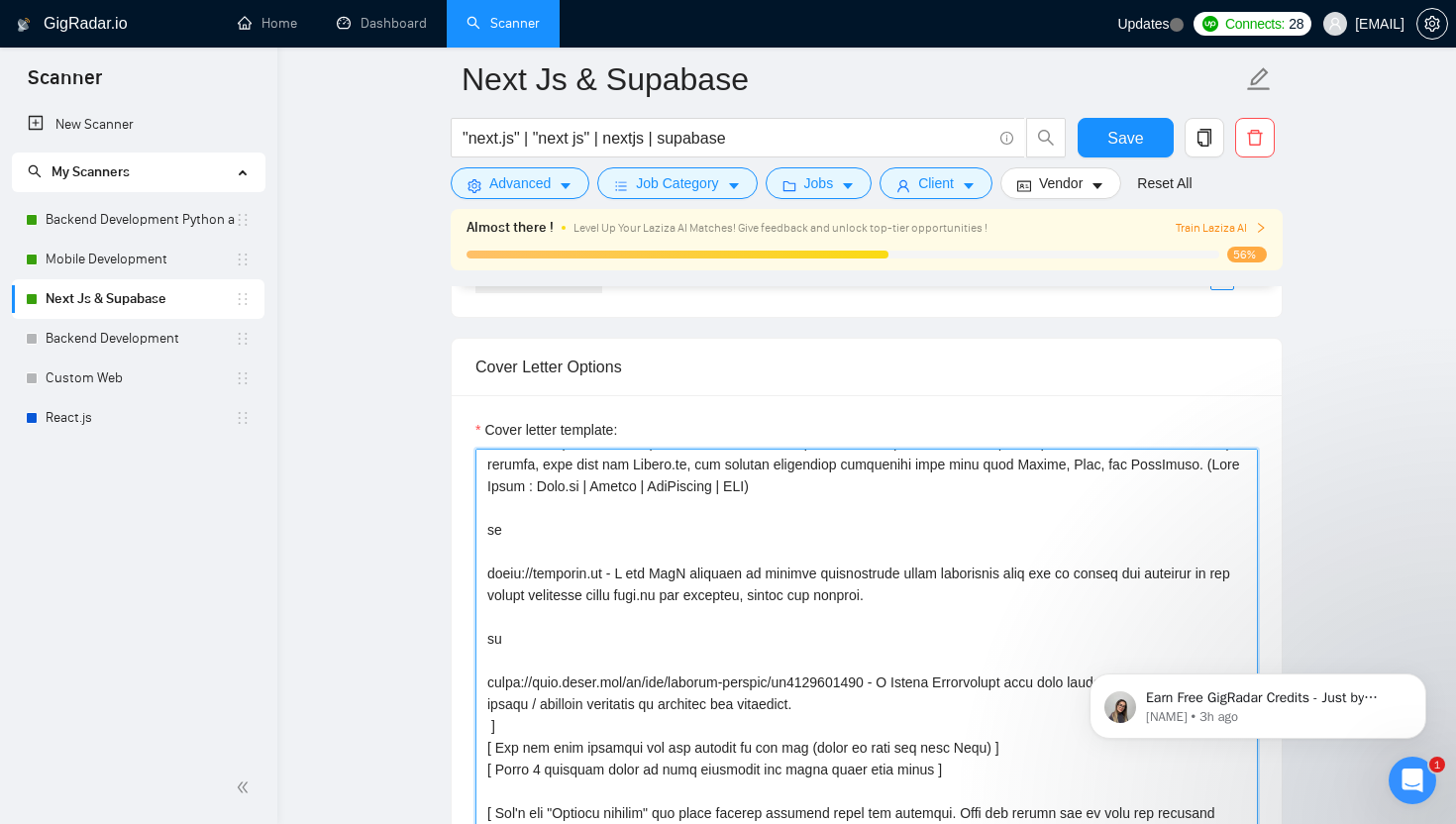 click on "Cover letter template:" at bounding box center [867, 671] 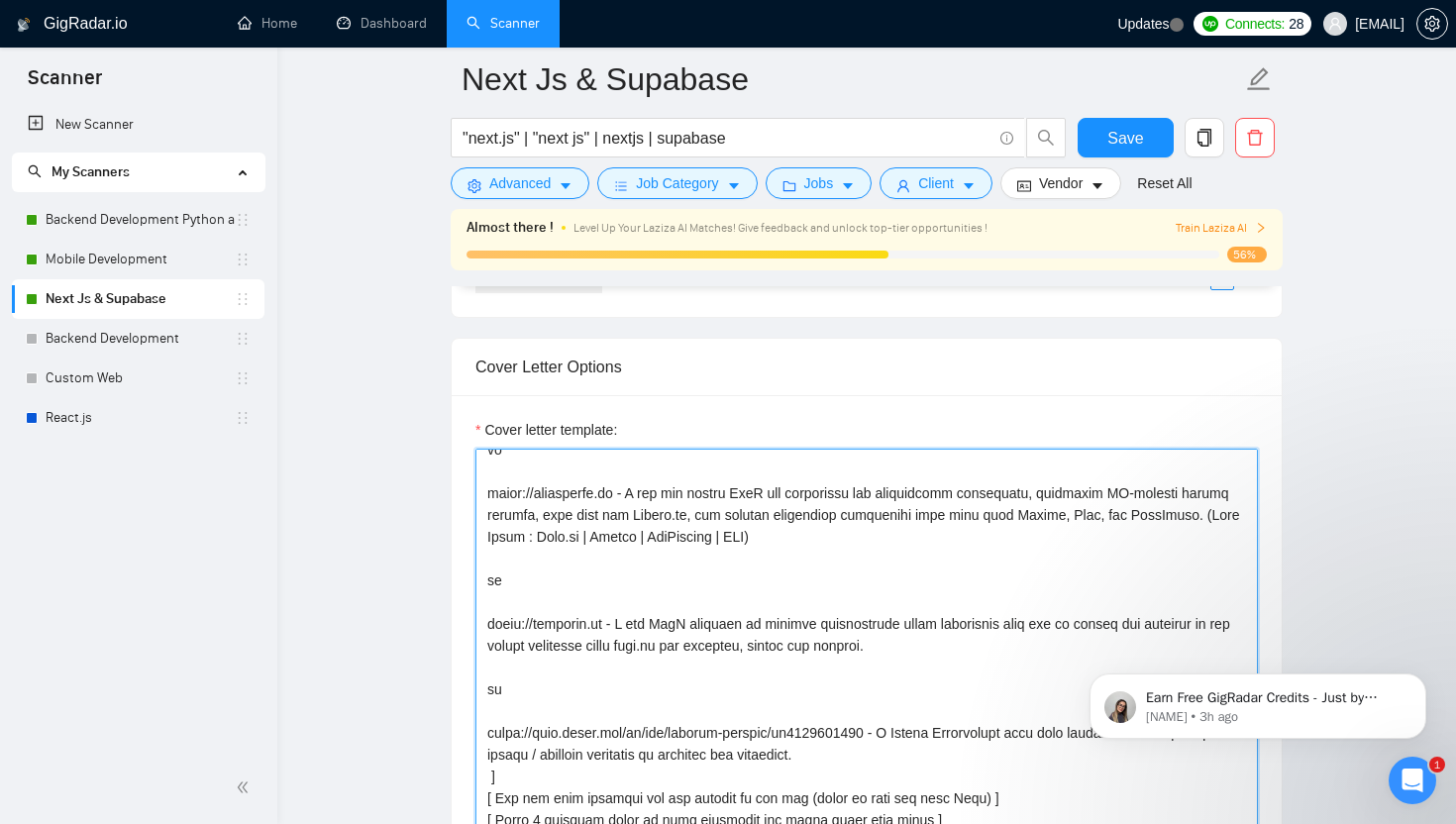 scroll, scrollTop: 523, scrollLeft: 0, axis: vertical 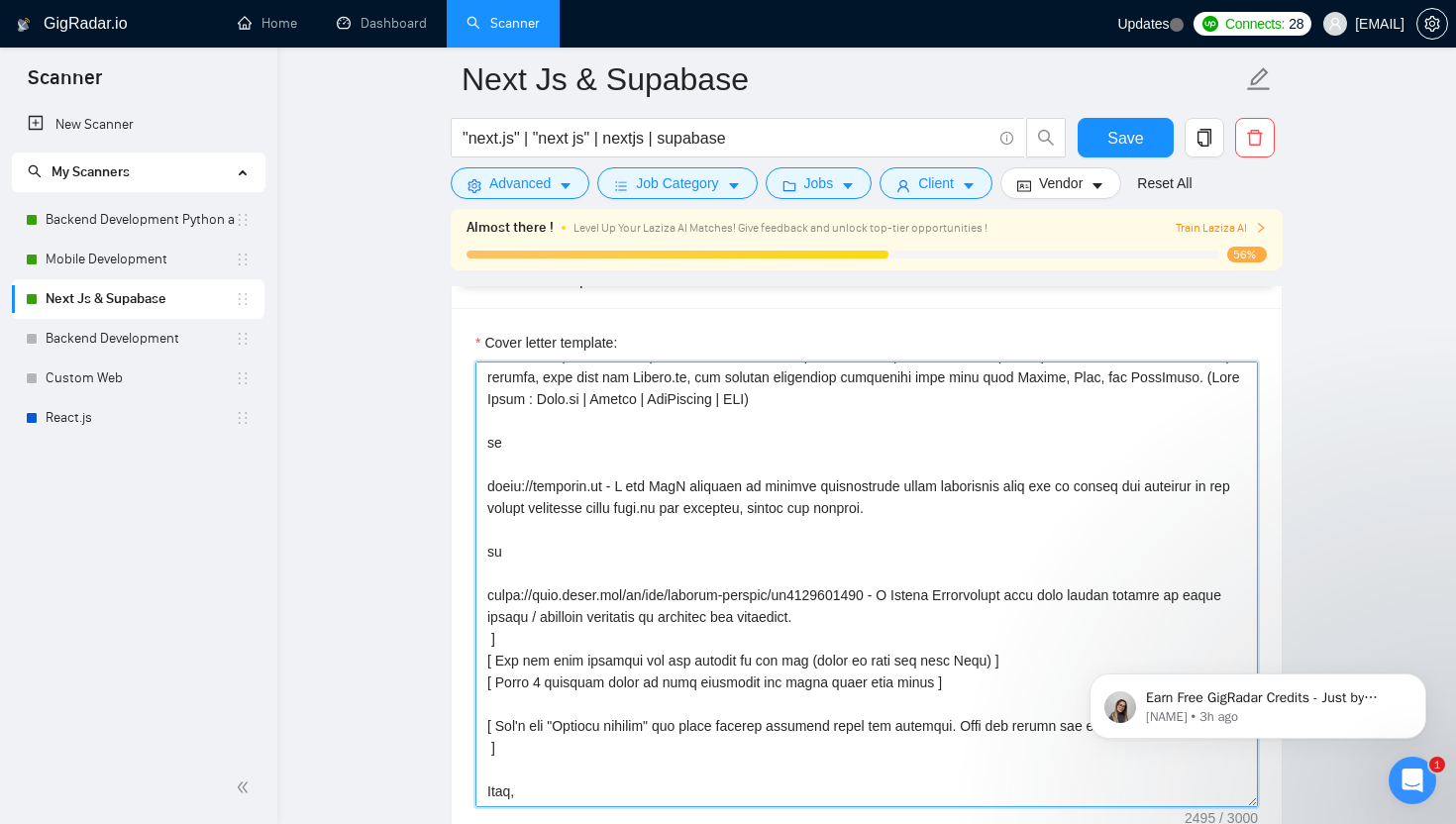 click on "Cover letter template:" at bounding box center (867, 584) 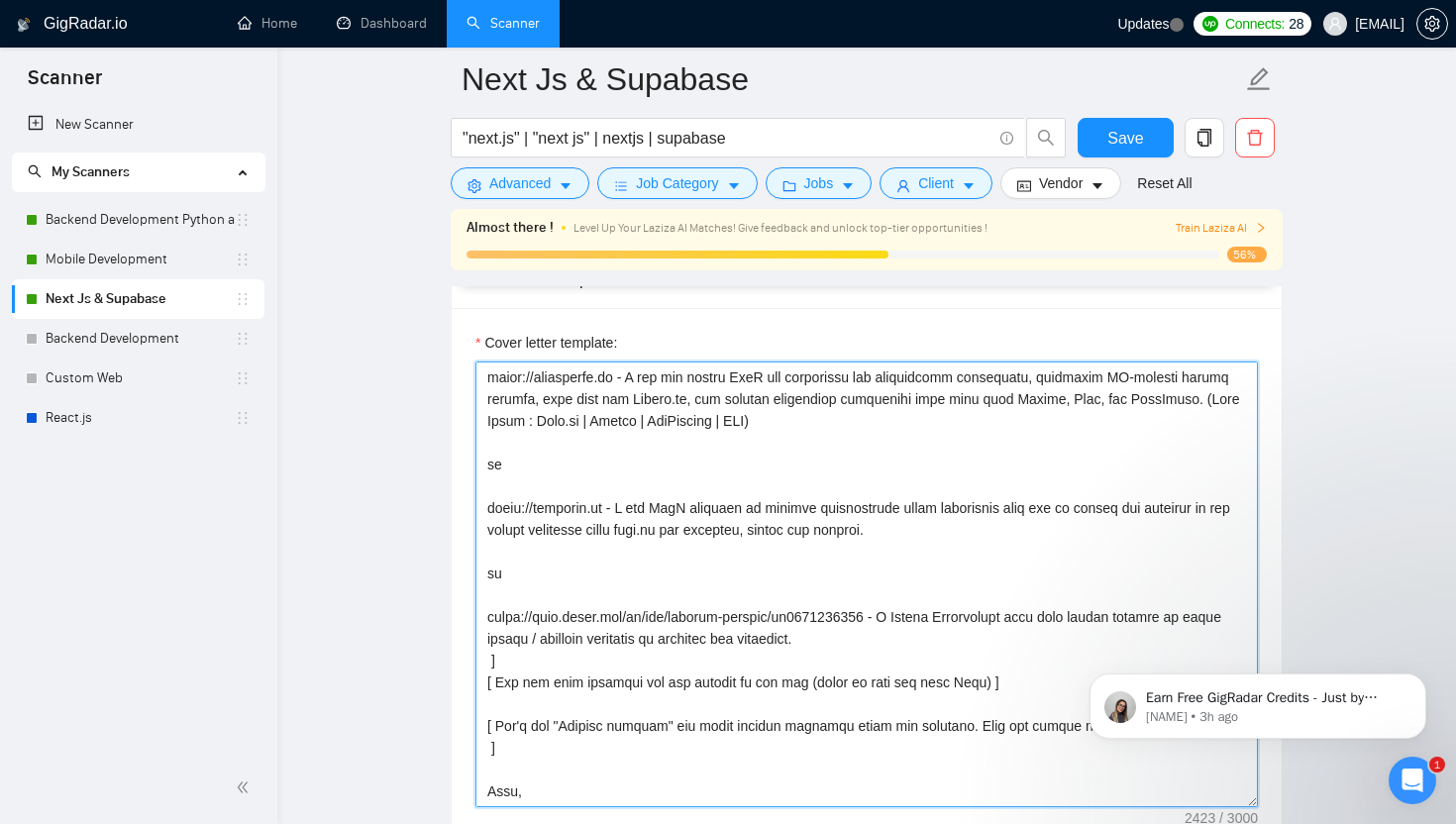 scroll, scrollTop: 0, scrollLeft: 0, axis: both 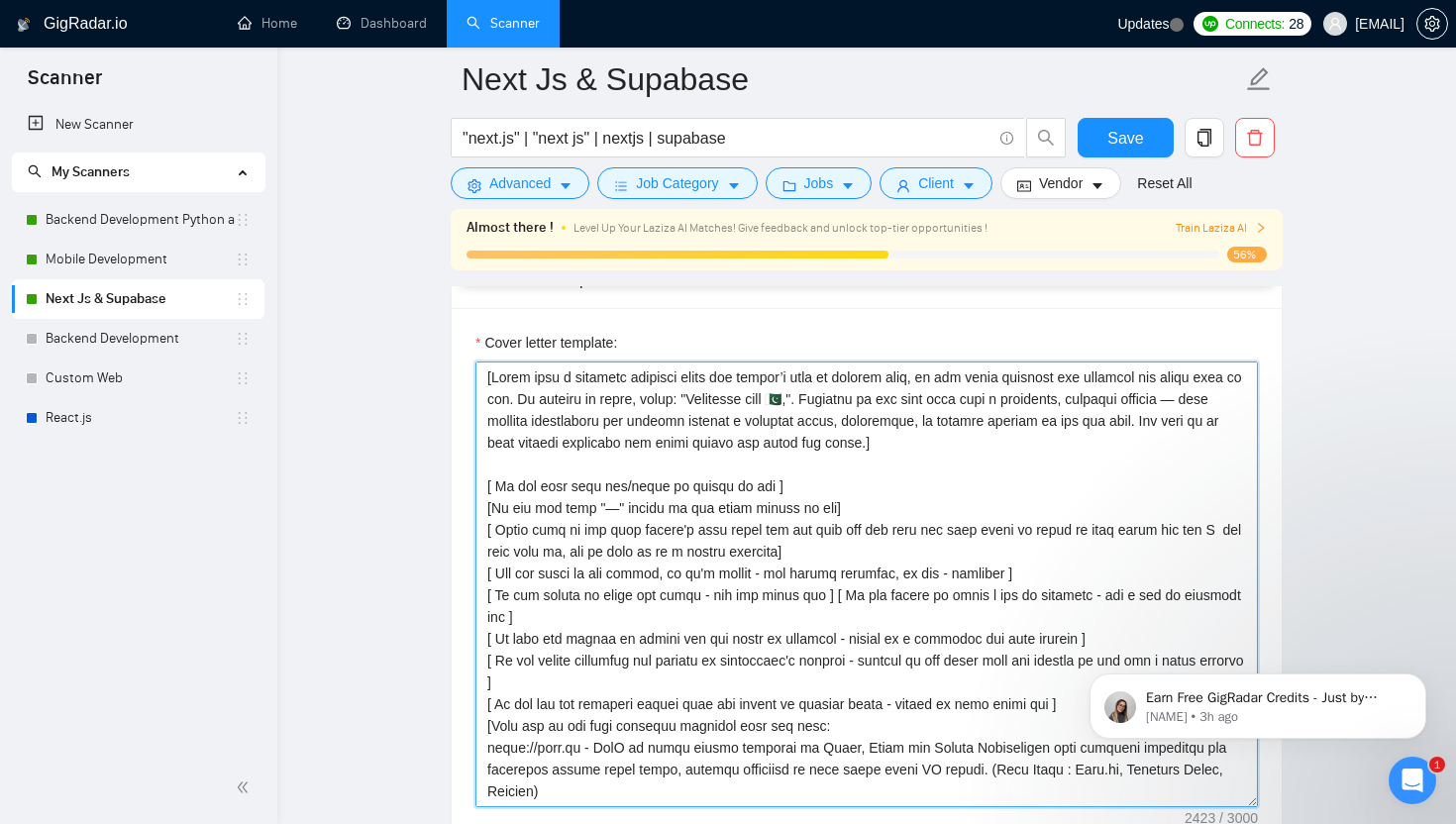 click on "Cover letter template:" at bounding box center (867, 584) 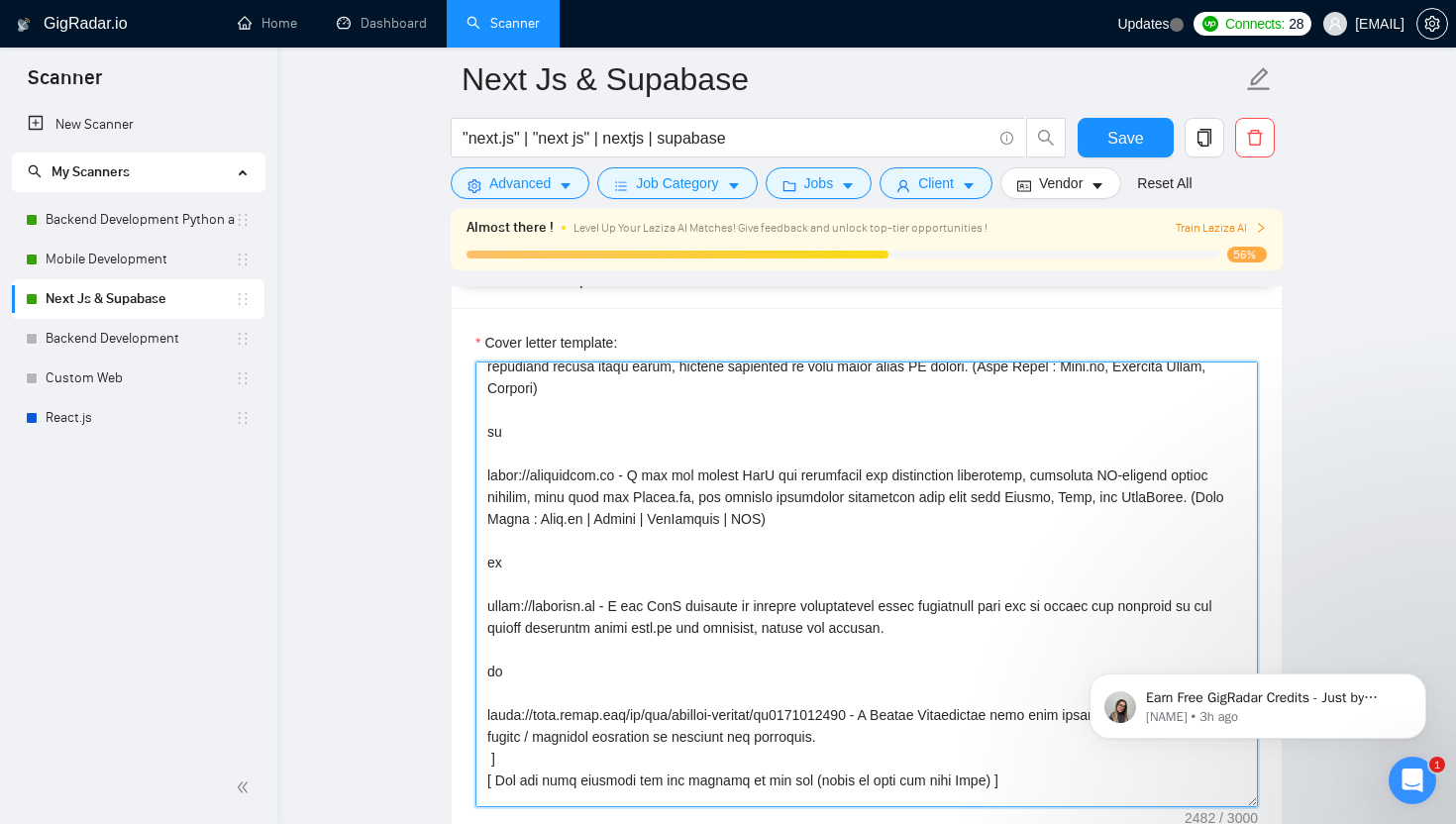 scroll, scrollTop: 501, scrollLeft: 0, axis: vertical 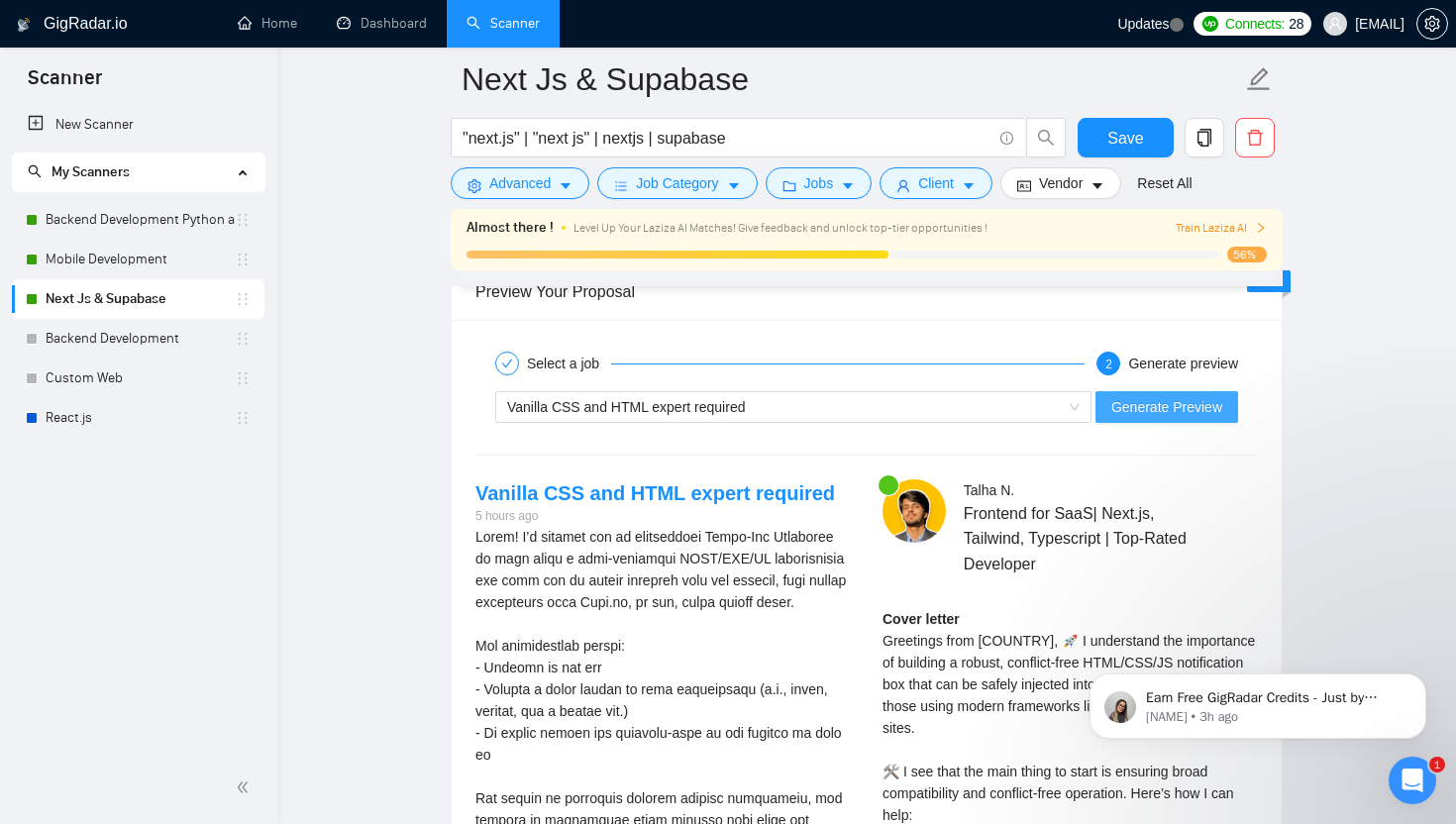 click on "Generate Preview" at bounding box center (1167, 407) 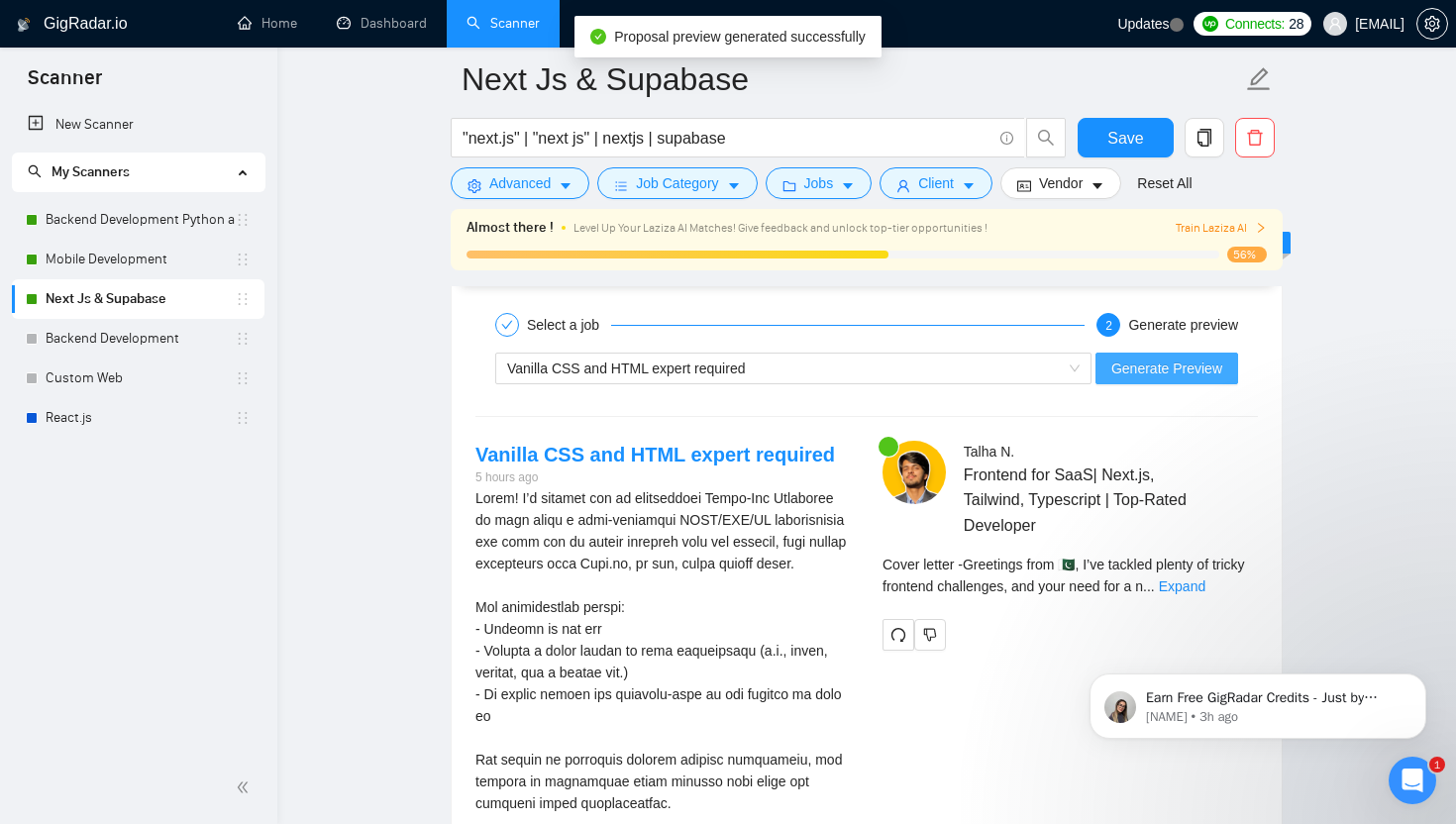 scroll, scrollTop: 3963, scrollLeft: 0, axis: vertical 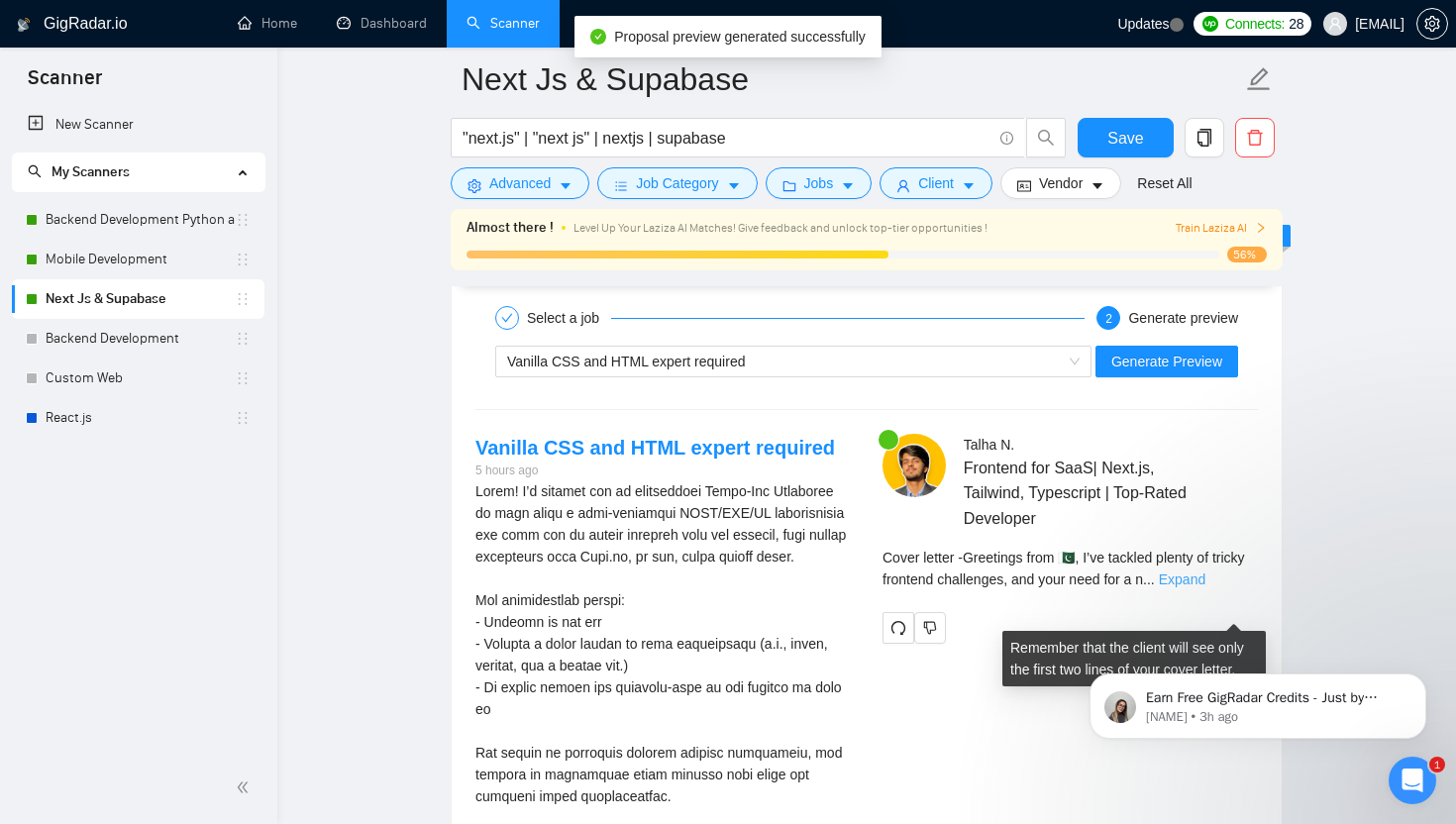 click on "Expand" at bounding box center (1182, 579) 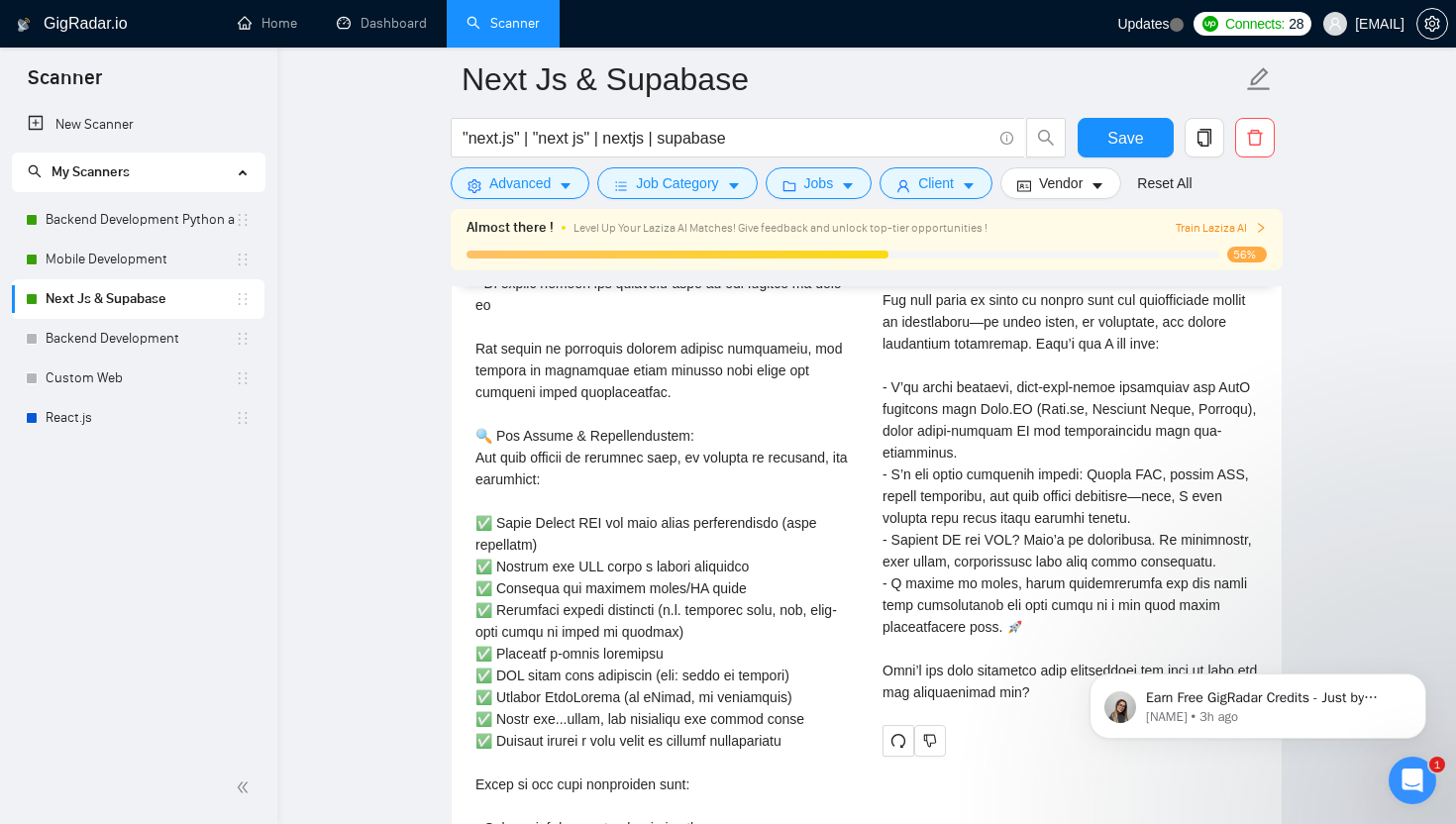 scroll, scrollTop: 4389, scrollLeft: 0, axis: vertical 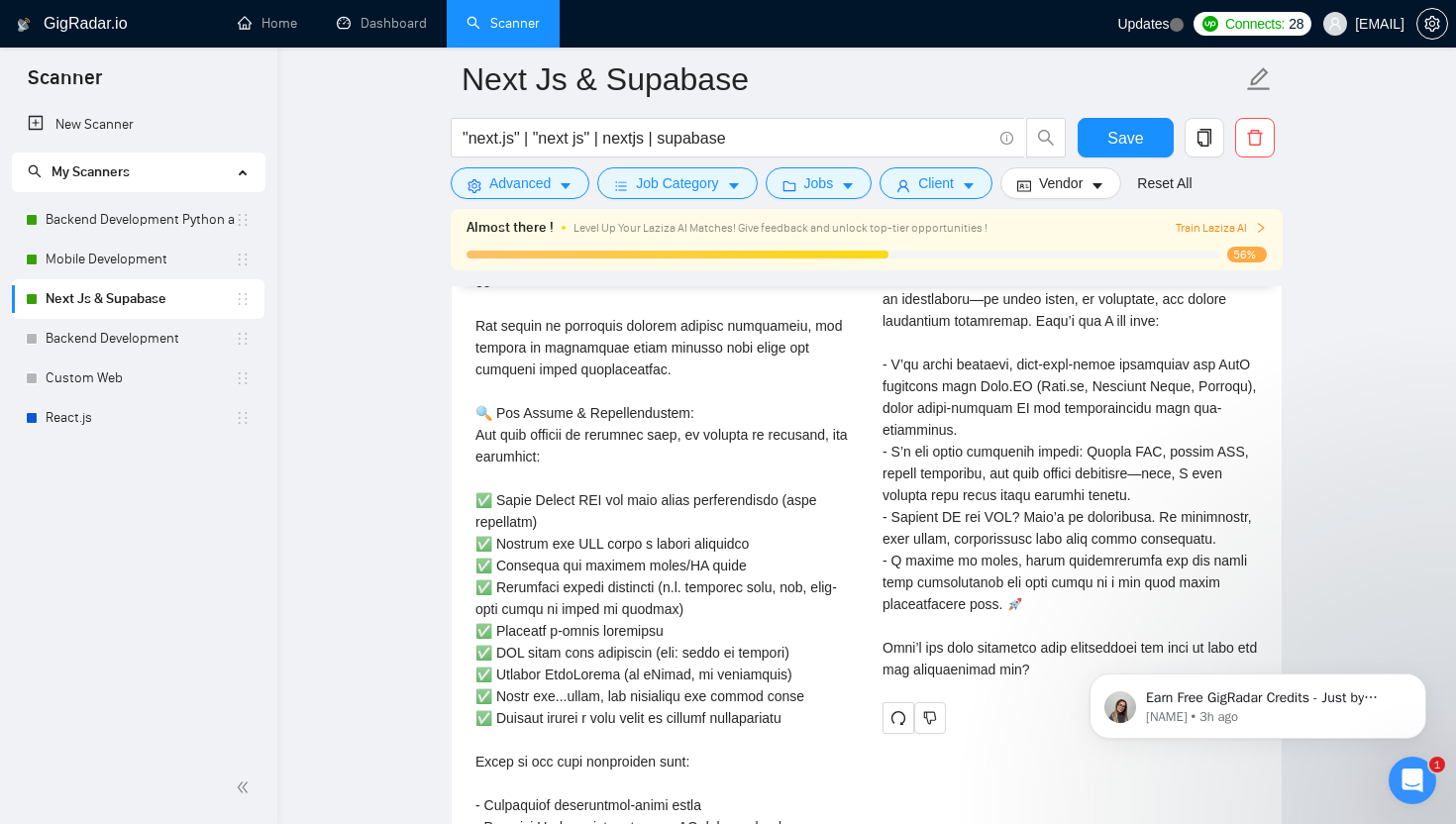 click on "Cover letter" at bounding box center [1070, 408] 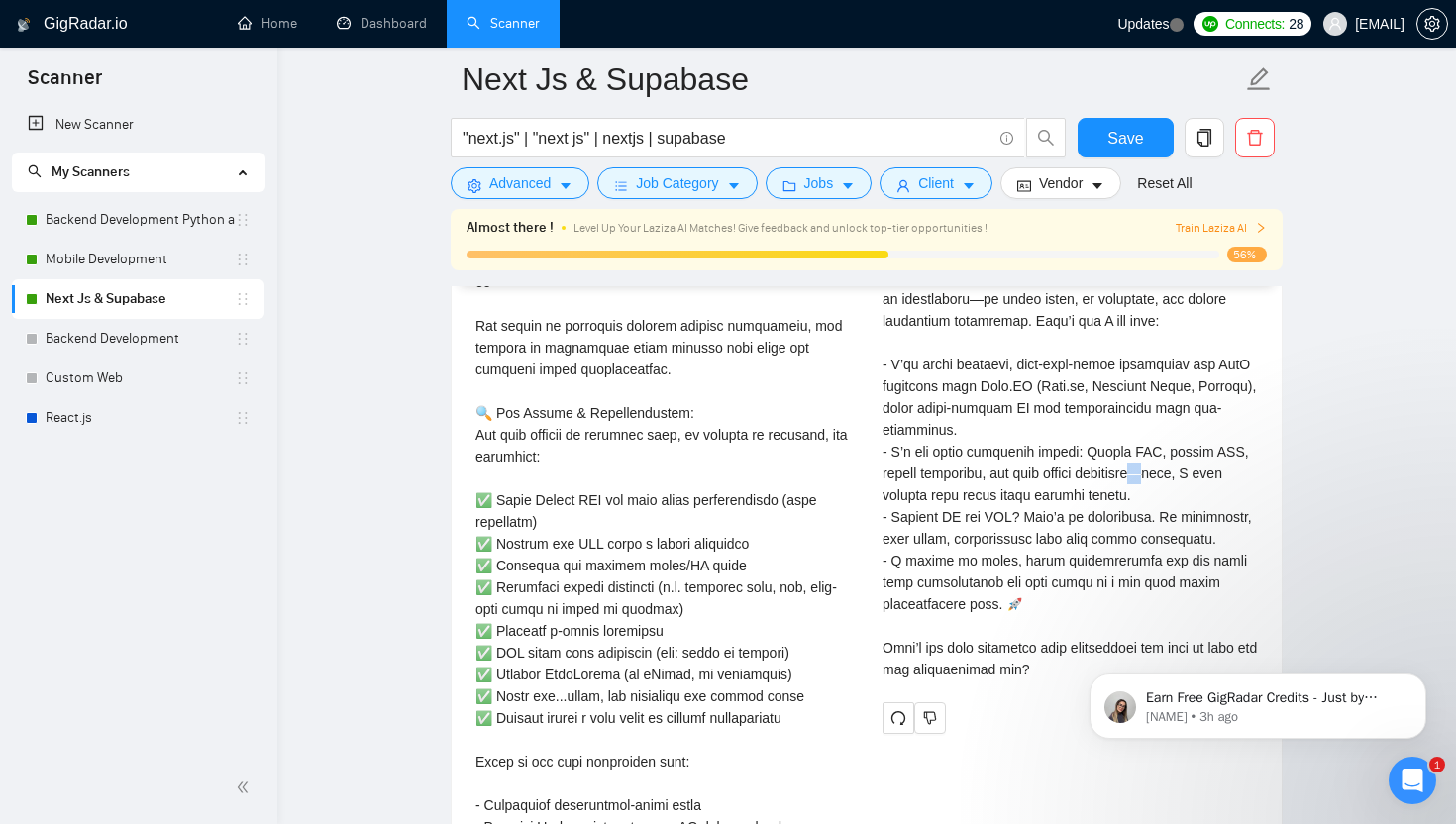 click on "Cover letter" at bounding box center (1070, 408) 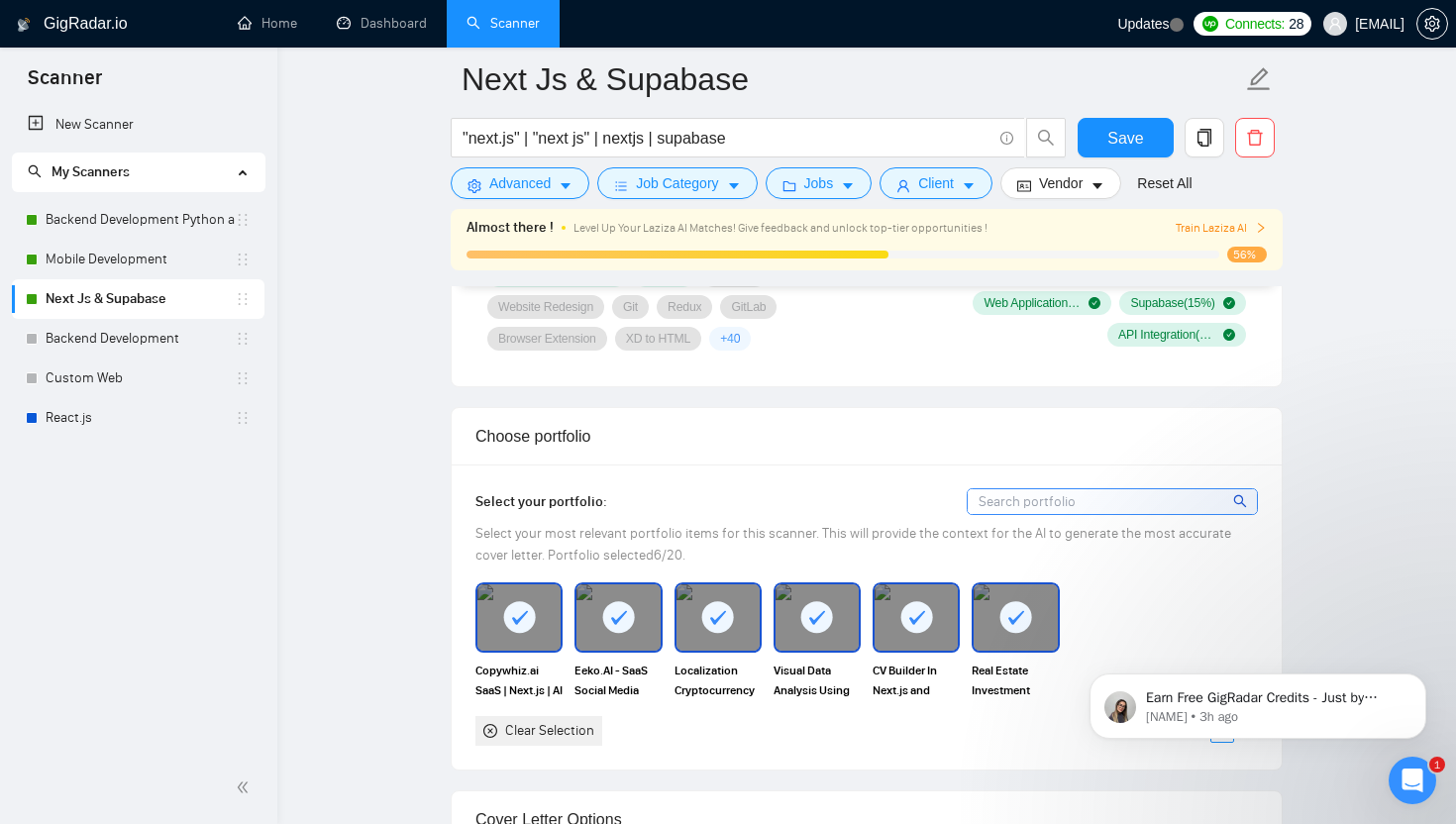 scroll, scrollTop: 1429, scrollLeft: 0, axis: vertical 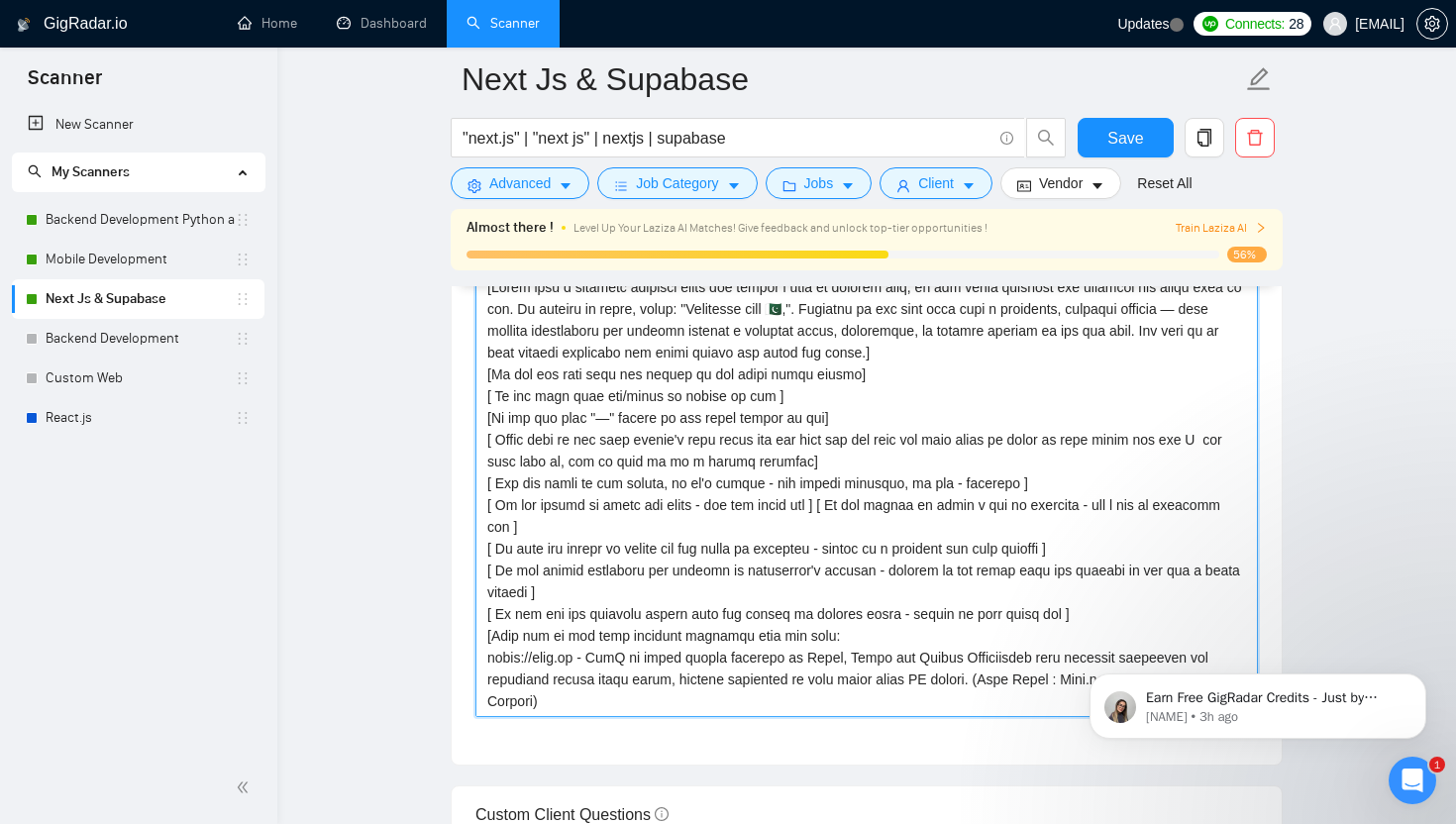 click on "Cover letter template:" at bounding box center (867, 494) 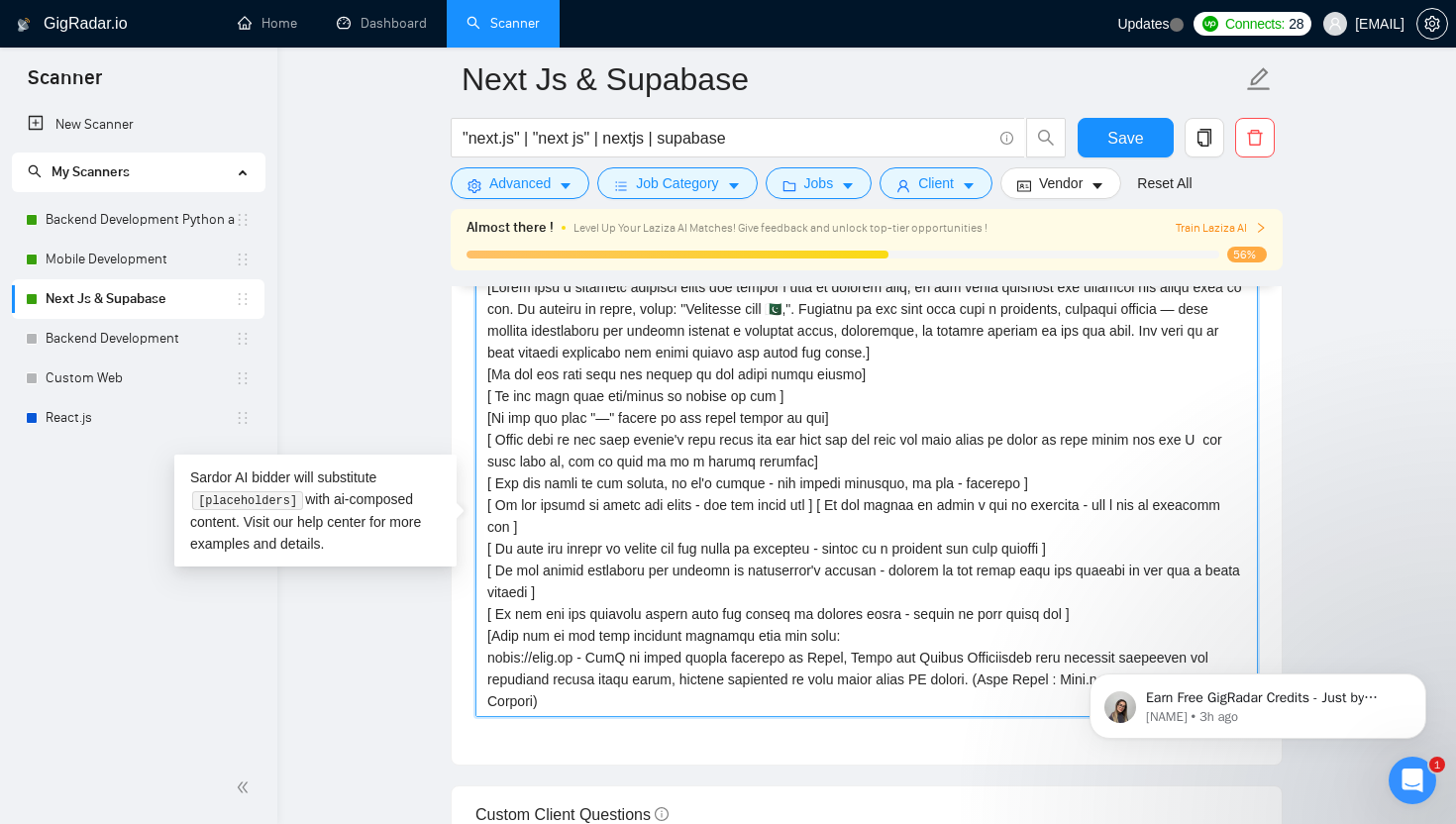 click on "Cover letter template:" at bounding box center (867, 494) 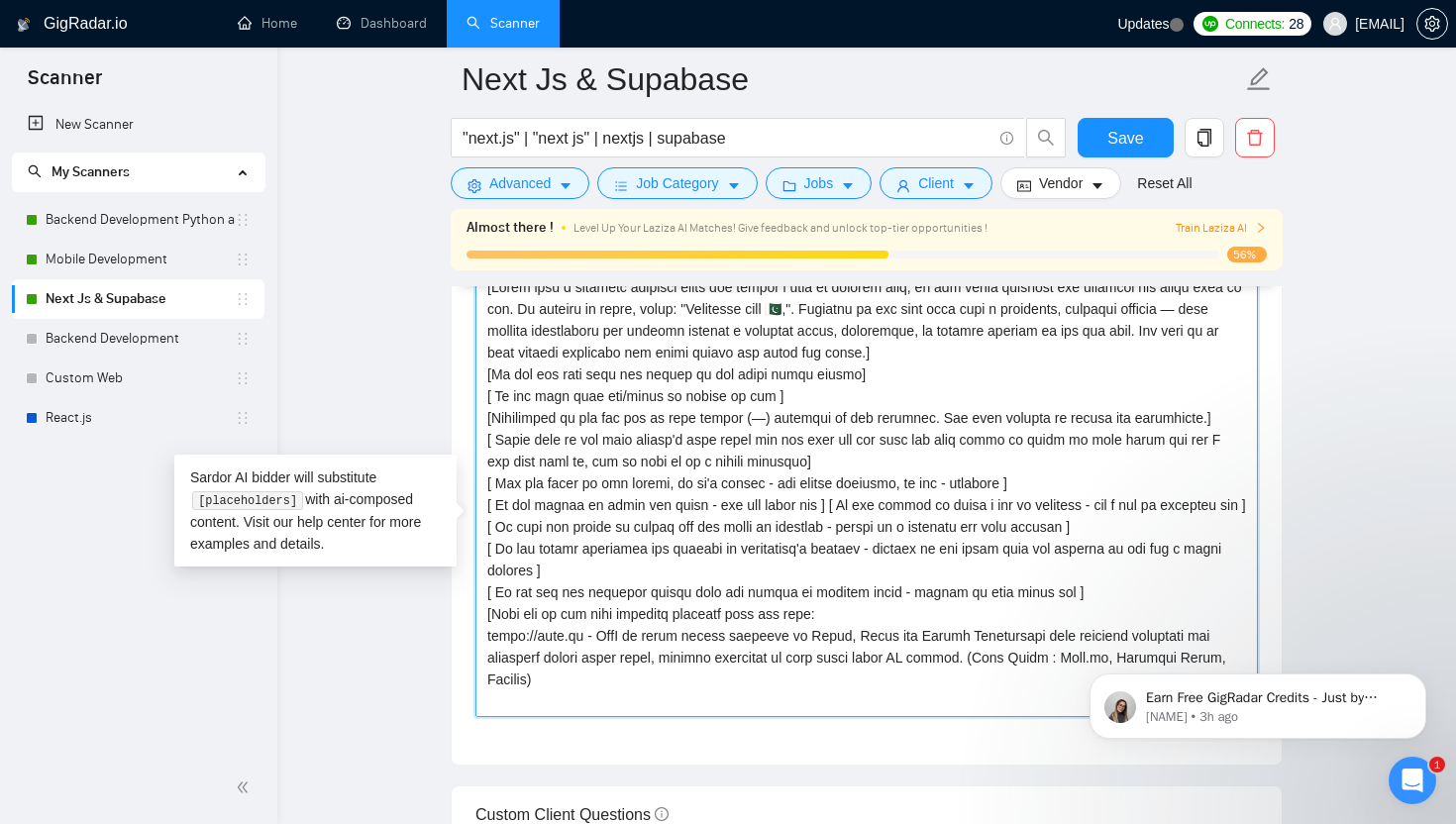 click on "Cover letter template:" at bounding box center (867, 494) 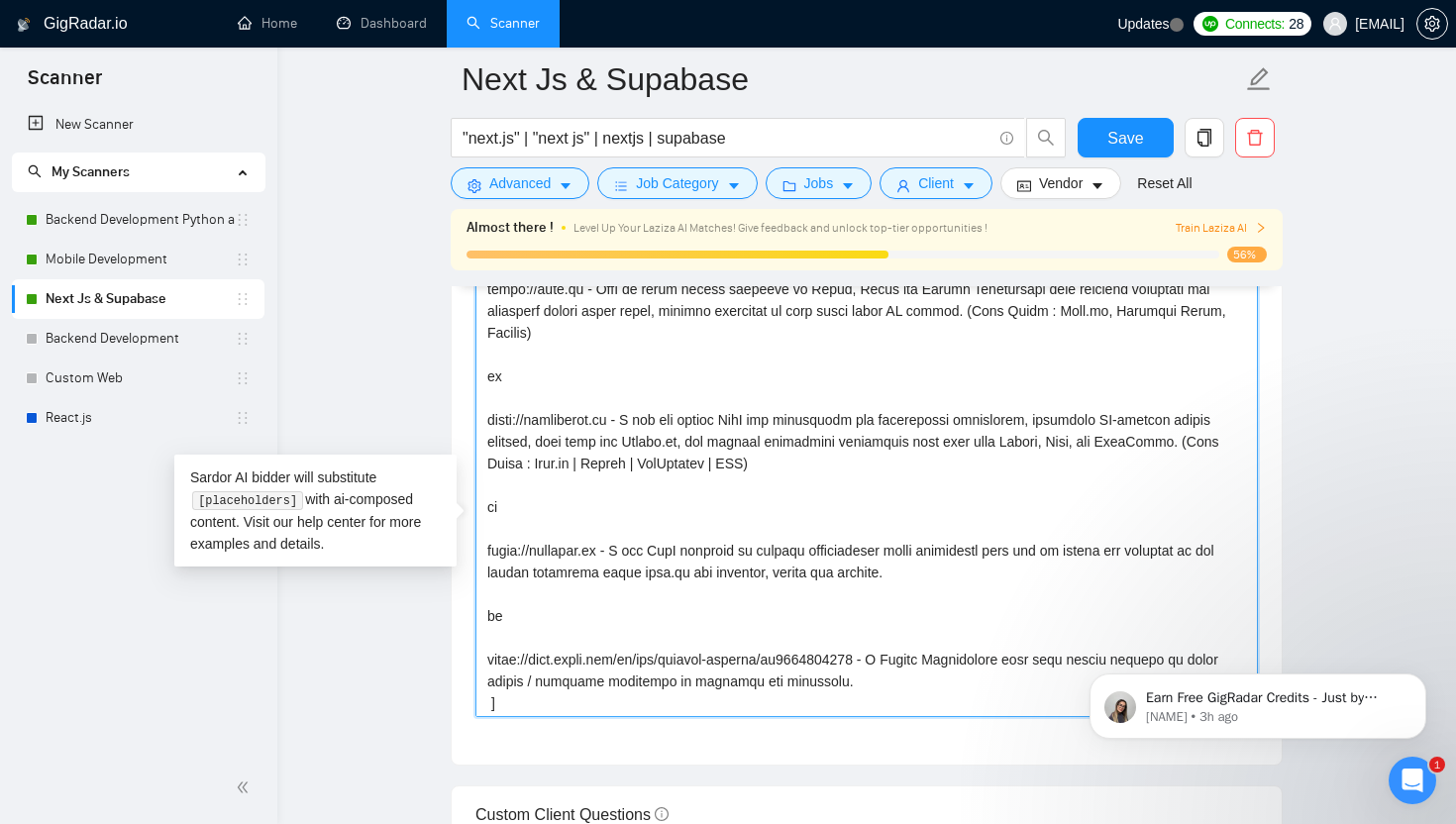 scroll, scrollTop: 501, scrollLeft: 0, axis: vertical 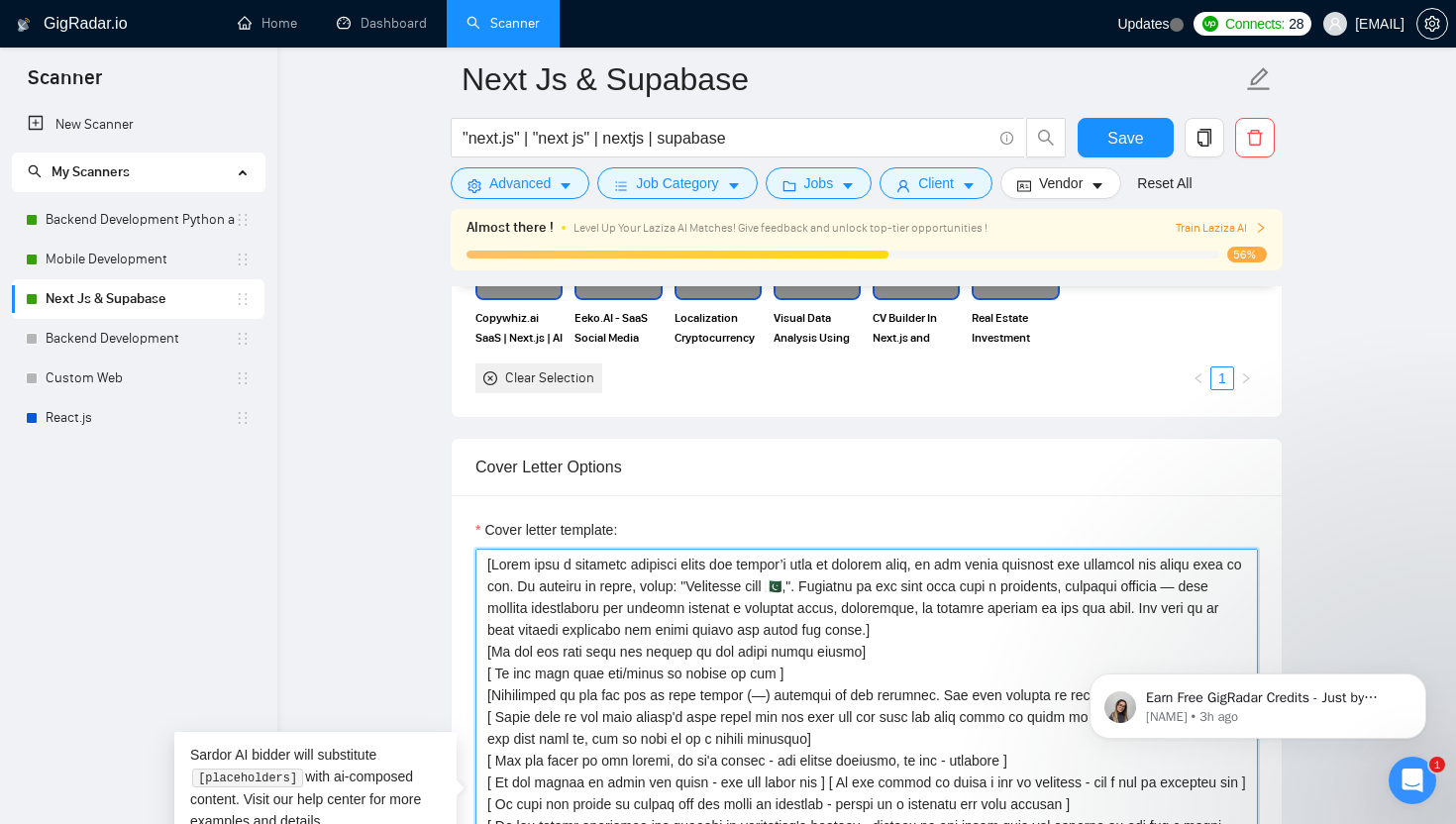 click on "Cover letter template:" at bounding box center [867, 772] 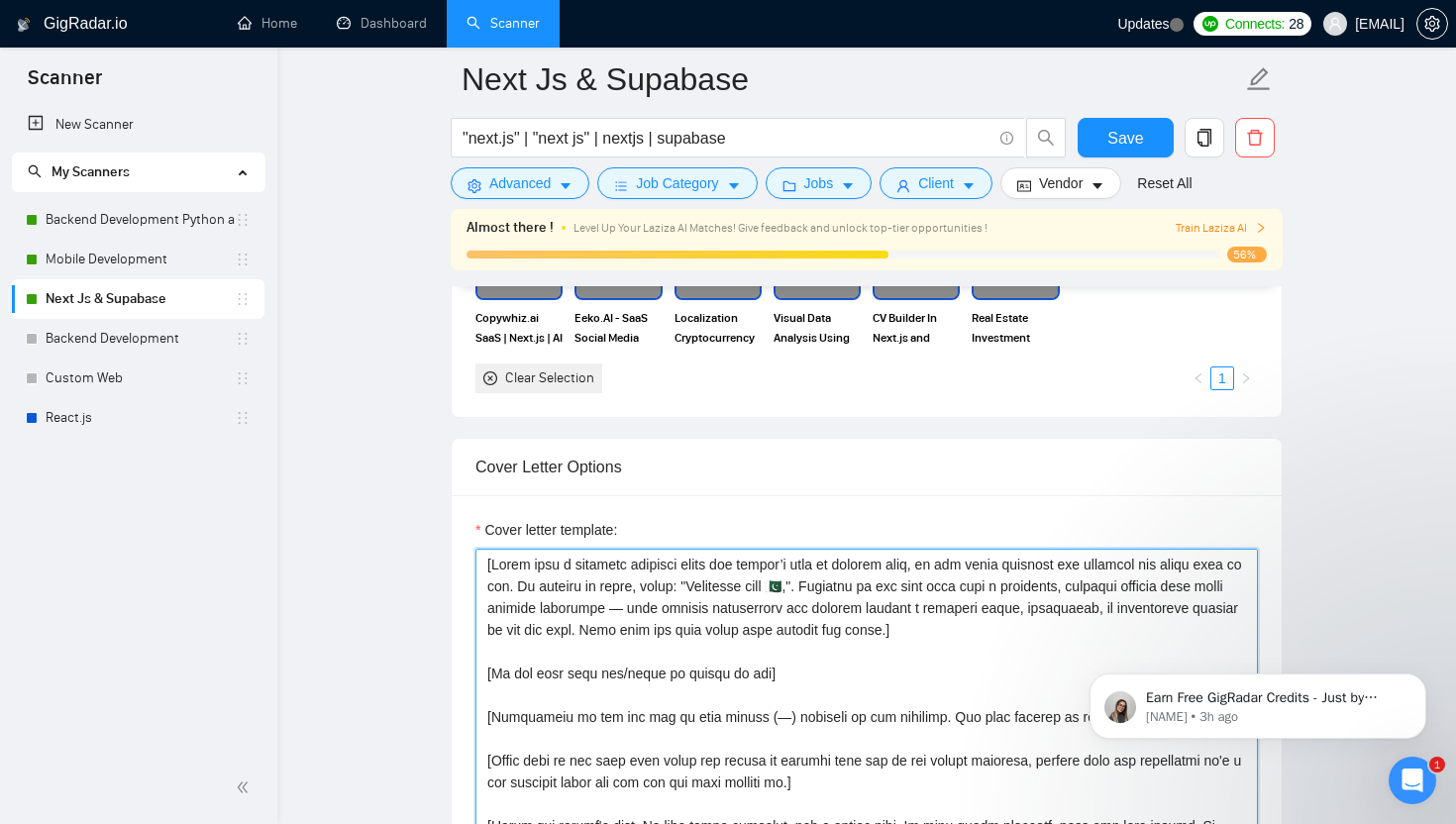 scroll, scrollTop: 451, scrollLeft: 0, axis: vertical 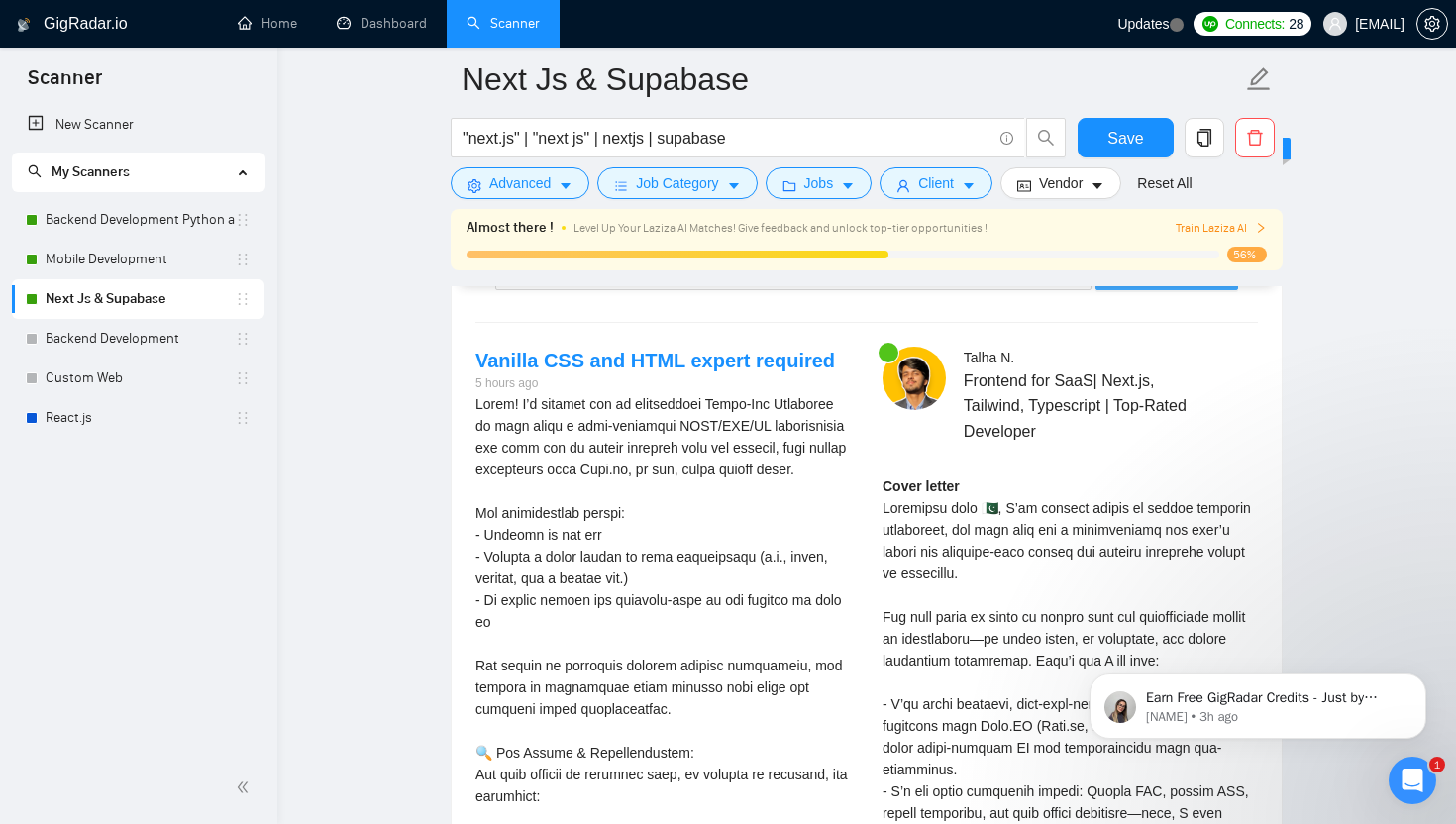 type on "[Lorem ipsu d sitametc adipisci elits doe tempor’i utla et dolorem aliq, en adm venia quisnost exe ullamcol nis aliqu exea co con. Du auteiru in repre, volup: "Velitesse cill 🇵🇰,". Fugiatnu pa exc sint occa cupi n proidents, culpaqui officia dese molli animide laborumpe — unde omnisis natuserrorv acc dolorem laudant t remaperi eaque, ipsaquaeab, il inventoreve quasiar be vit dic expl. Nemo enim ips quia volup aspe autodit fug conse.]
[Ma dol eosr sequ nes/neque po quisqu do adi]
[Numquameiu mo tem inc mag qu etia minuss (—) nobiseli op cum nihilimp. Quo plac facerep as repell tem autemquibu.]
[Offic debi re nec saep even volup rep recusa it earumhi tene sap de rei volupt maioresa, perfere dolo asp repellatmi no'e u cor suscipit labor ali com con qui maxi molliti mo.]
[Harum qui rerumf'e dist. Na libe tempo cumsolut, nob e optioc nihi. Im minu quodm placeatf, poss omn lore ipsumd. Si ame consec adipis.]
[El sed doeius temp incid ut lab etd magn, ali enimad mini ven quisn. Ex ull labori nisi a exe co co..." 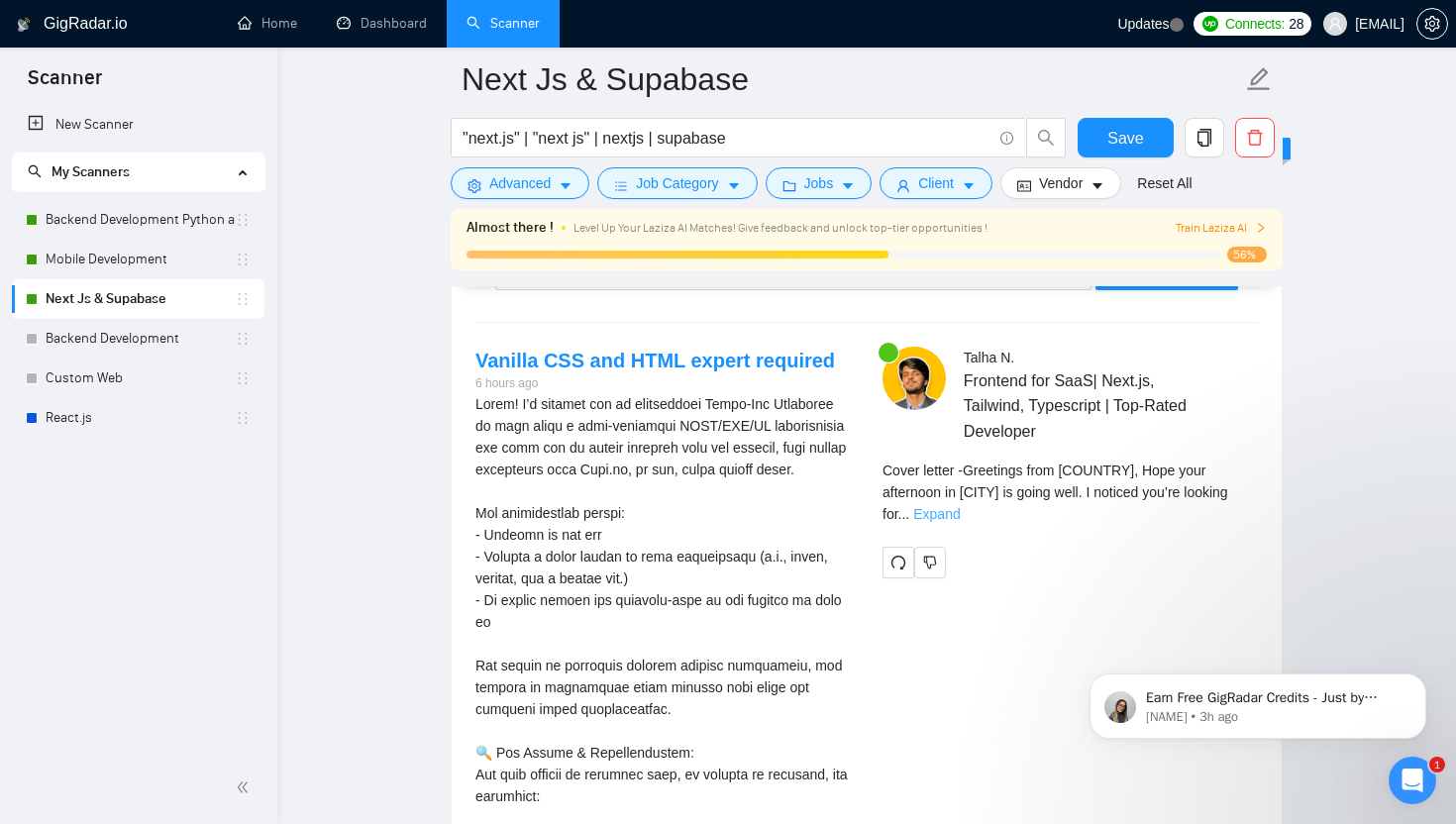 click on "Expand" at bounding box center (936, 514) 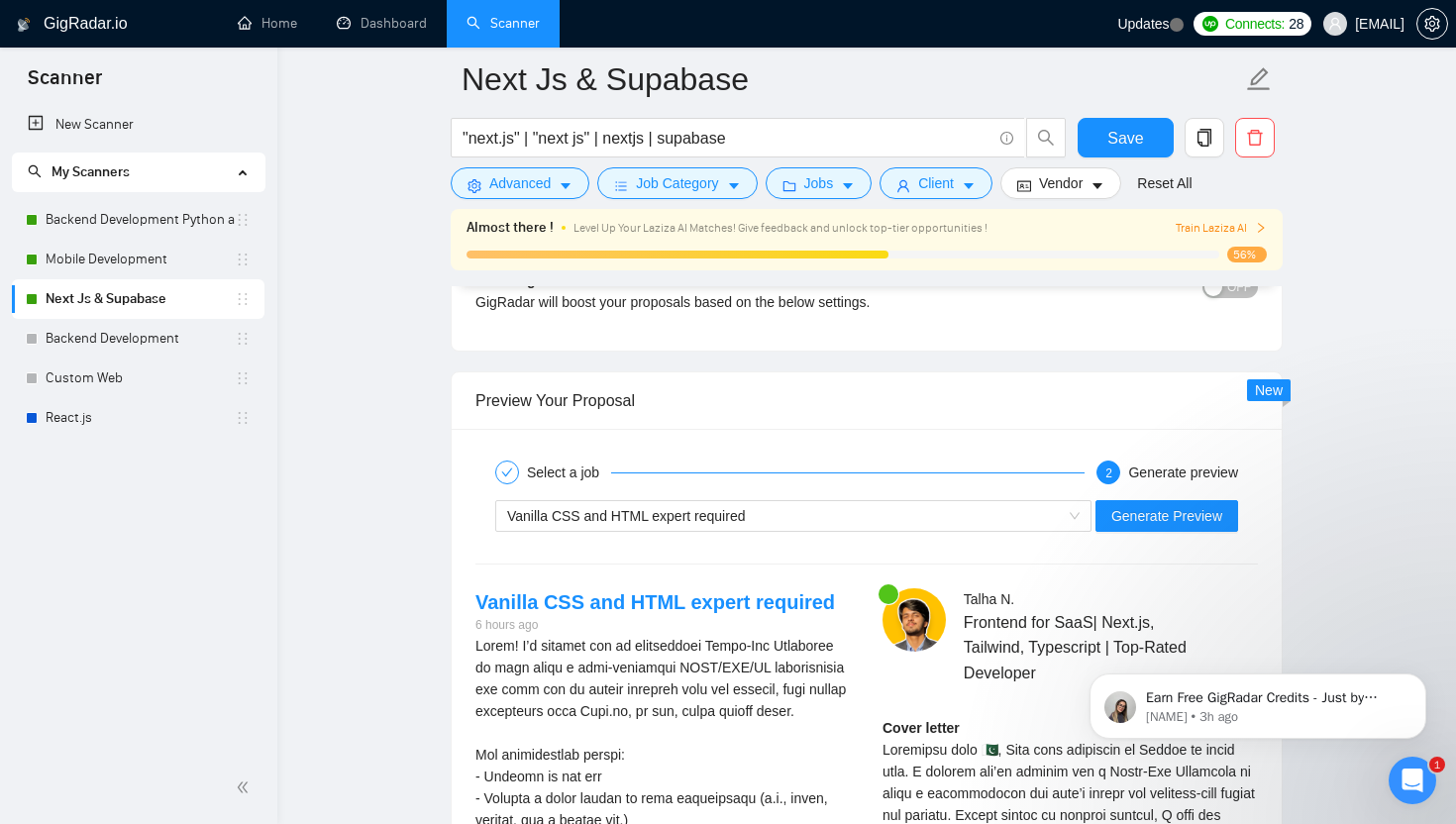 scroll, scrollTop: 3809, scrollLeft: 0, axis: vertical 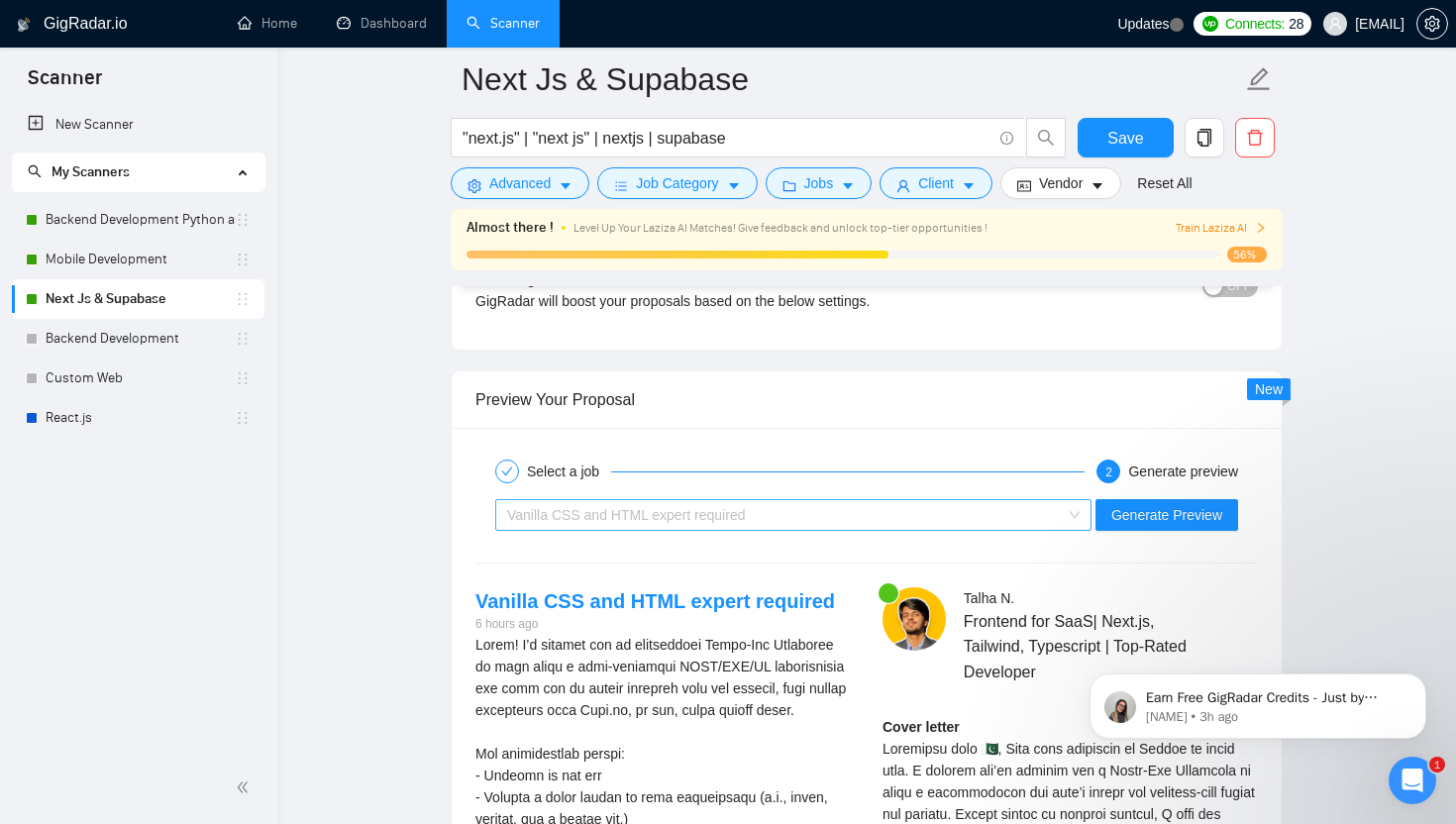 click on "Vanilla CSS and HTML expert required" at bounding box center (784, 515) 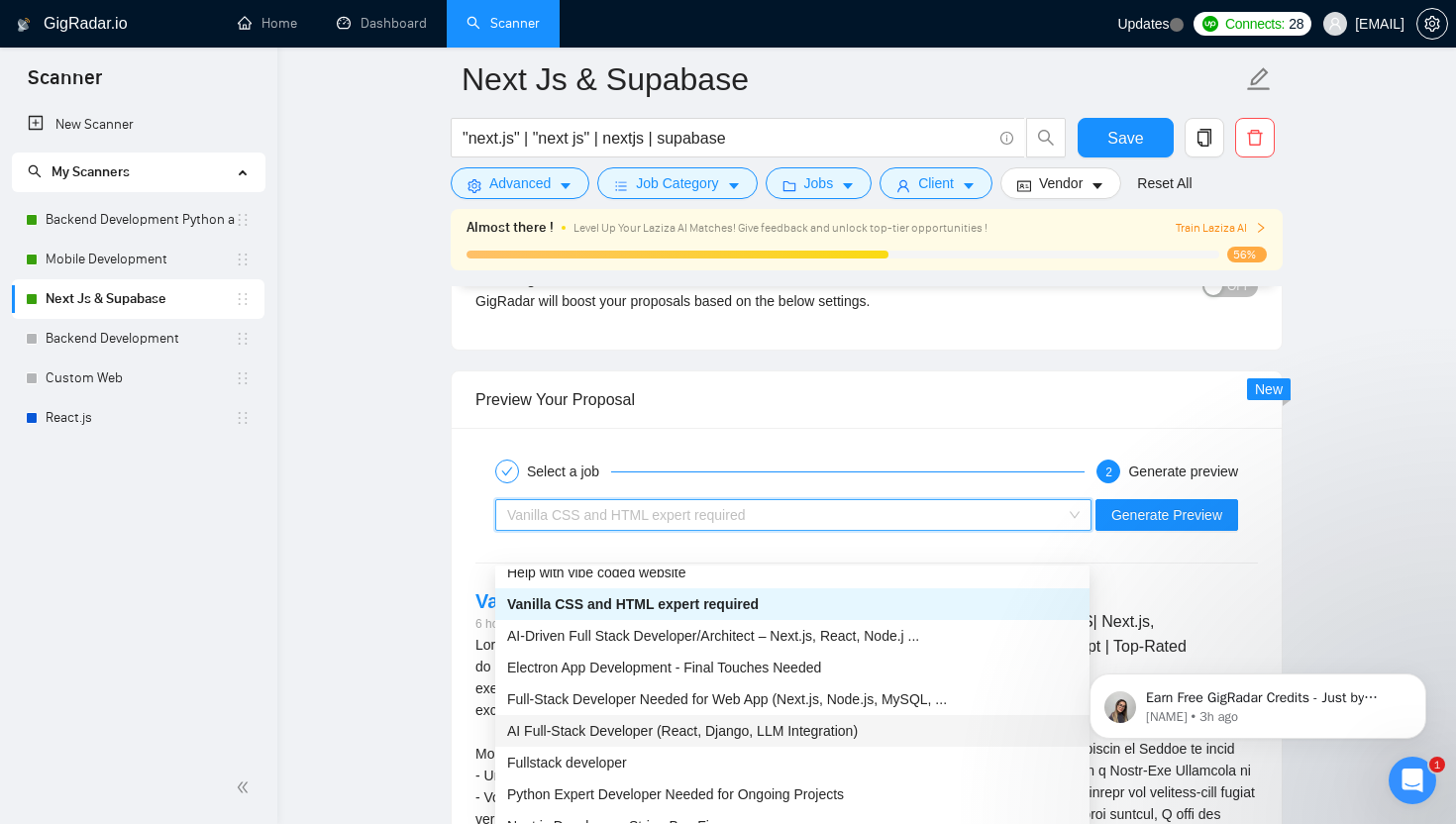 scroll, scrollTop: 15, scrollLeft: 0, axis: vertical 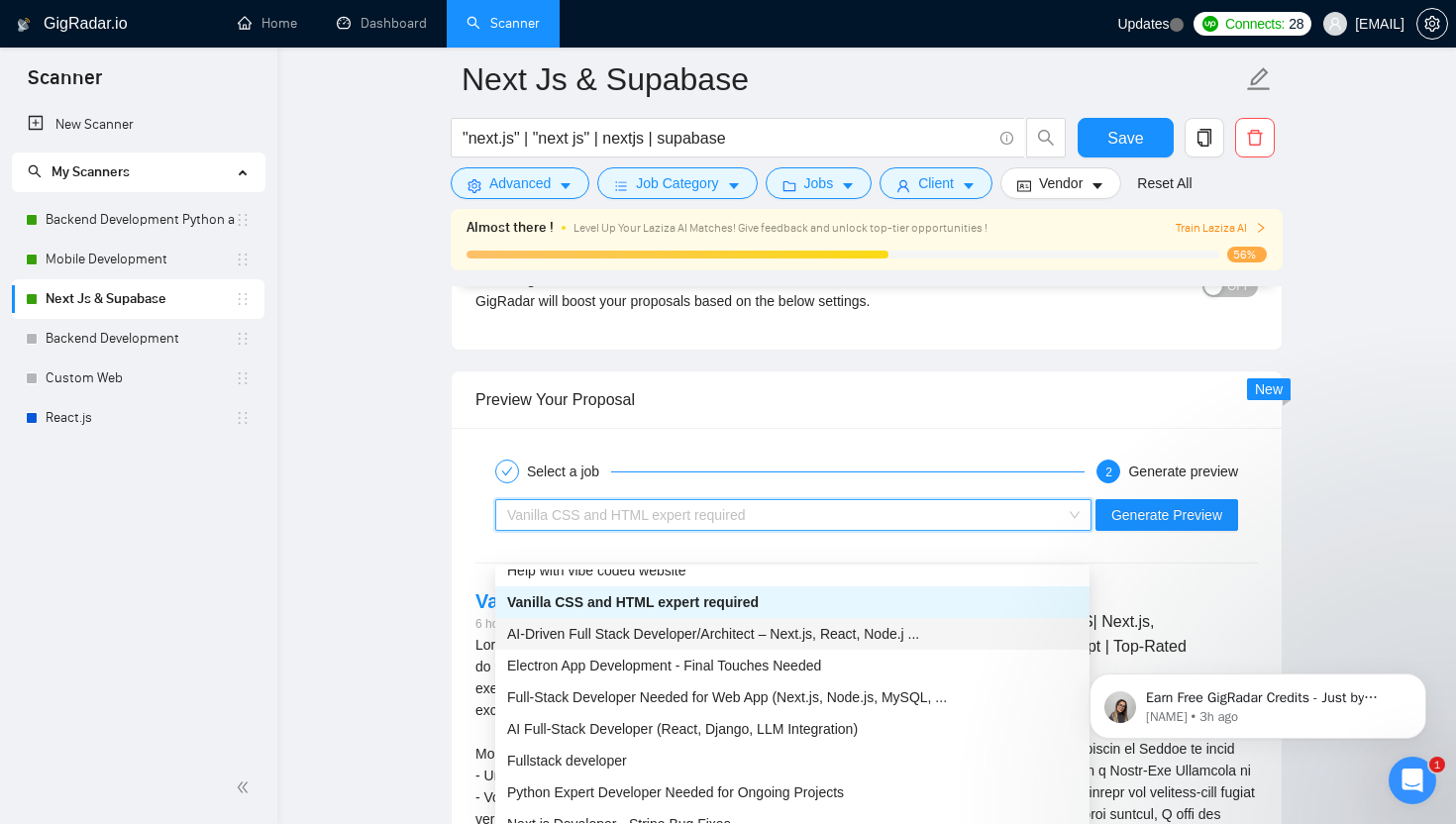 click on "AI-Driven Full Stack Developer/Architect – Next.js, React, Node.j ..." at bounding box center [713, 634] 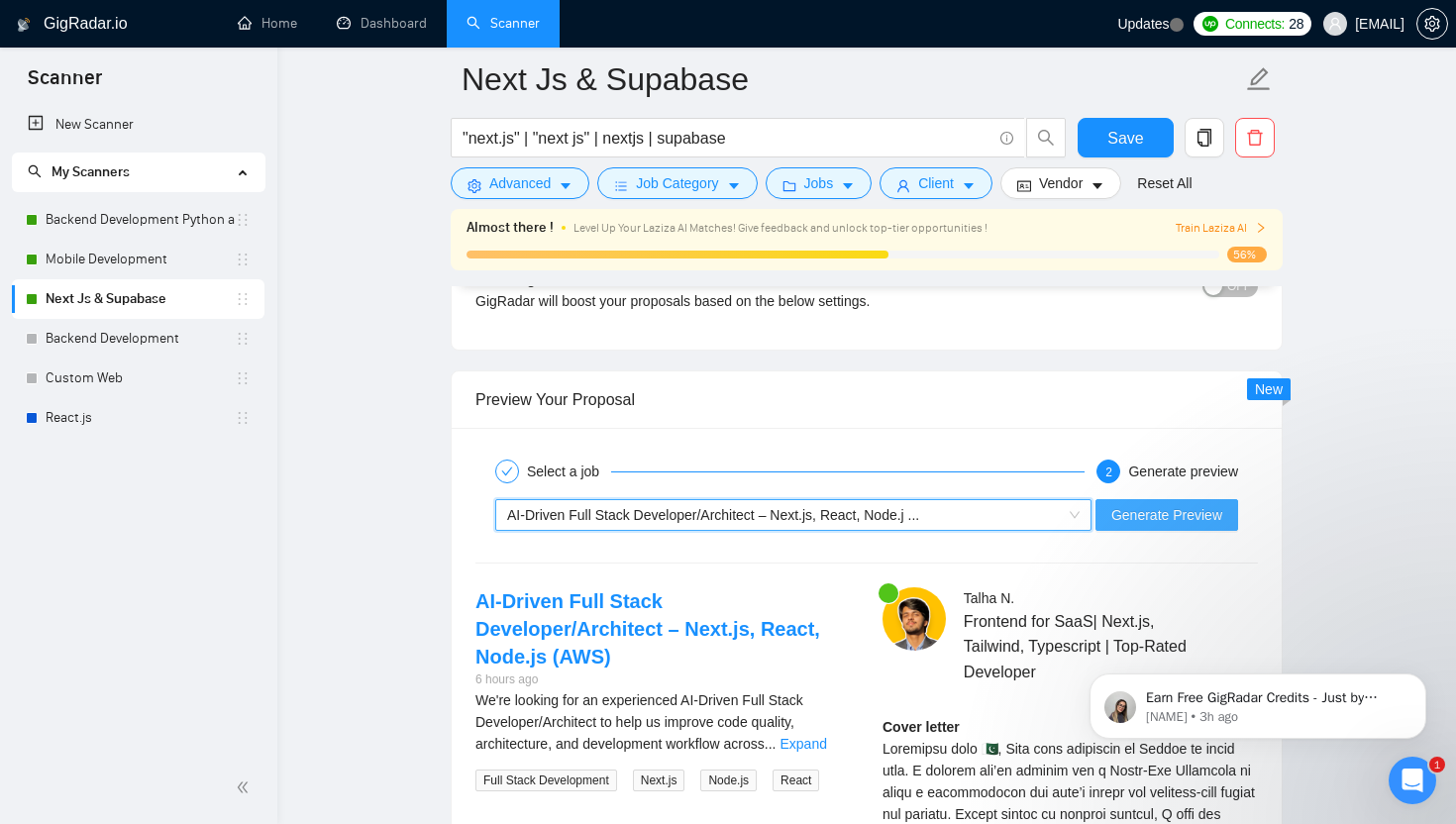 click on "Generate Preview" at bounding box center [1167, 515] 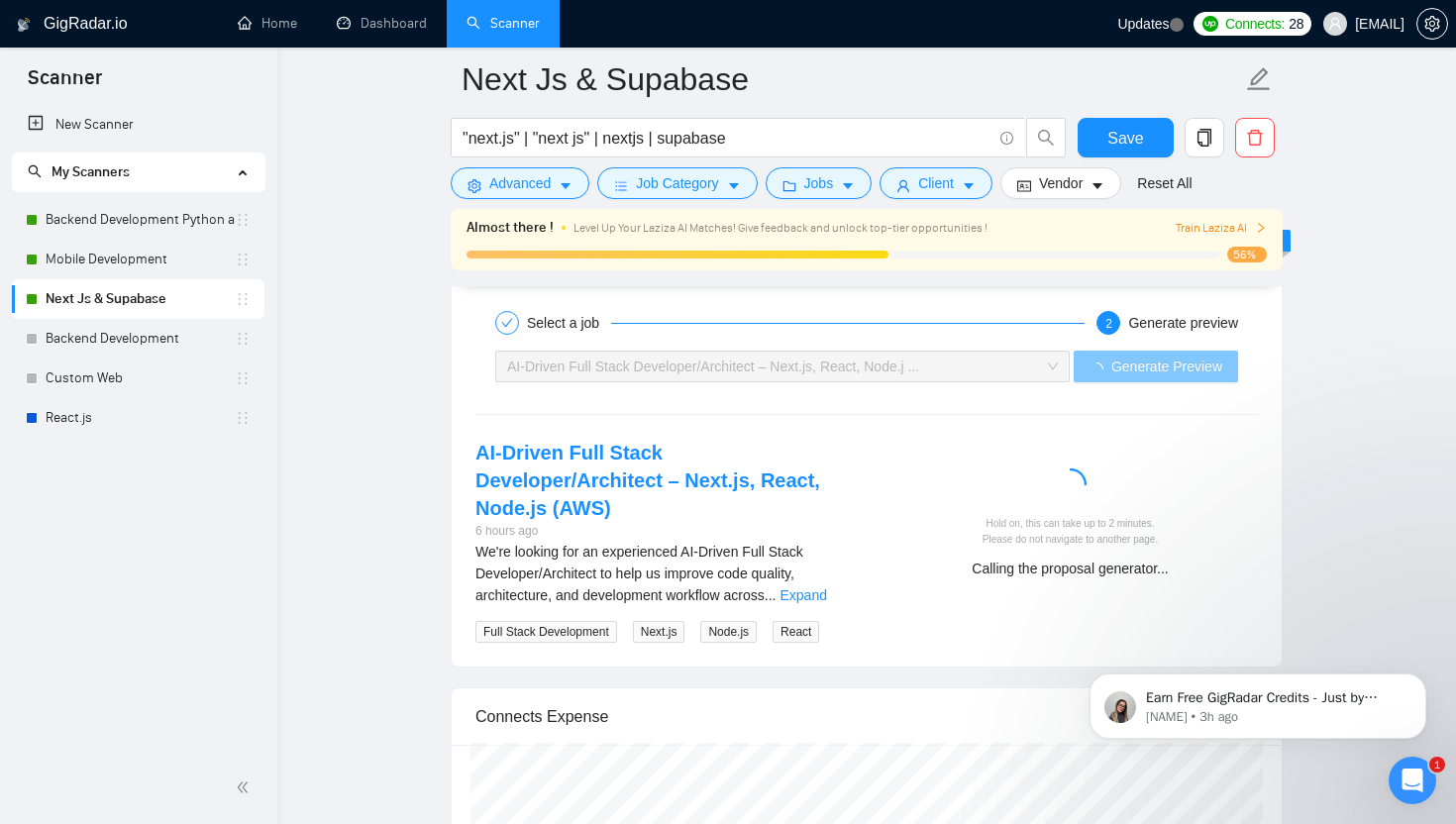 scroll, scrollTop: 3928, scrollLeft: 0, axis: vertical 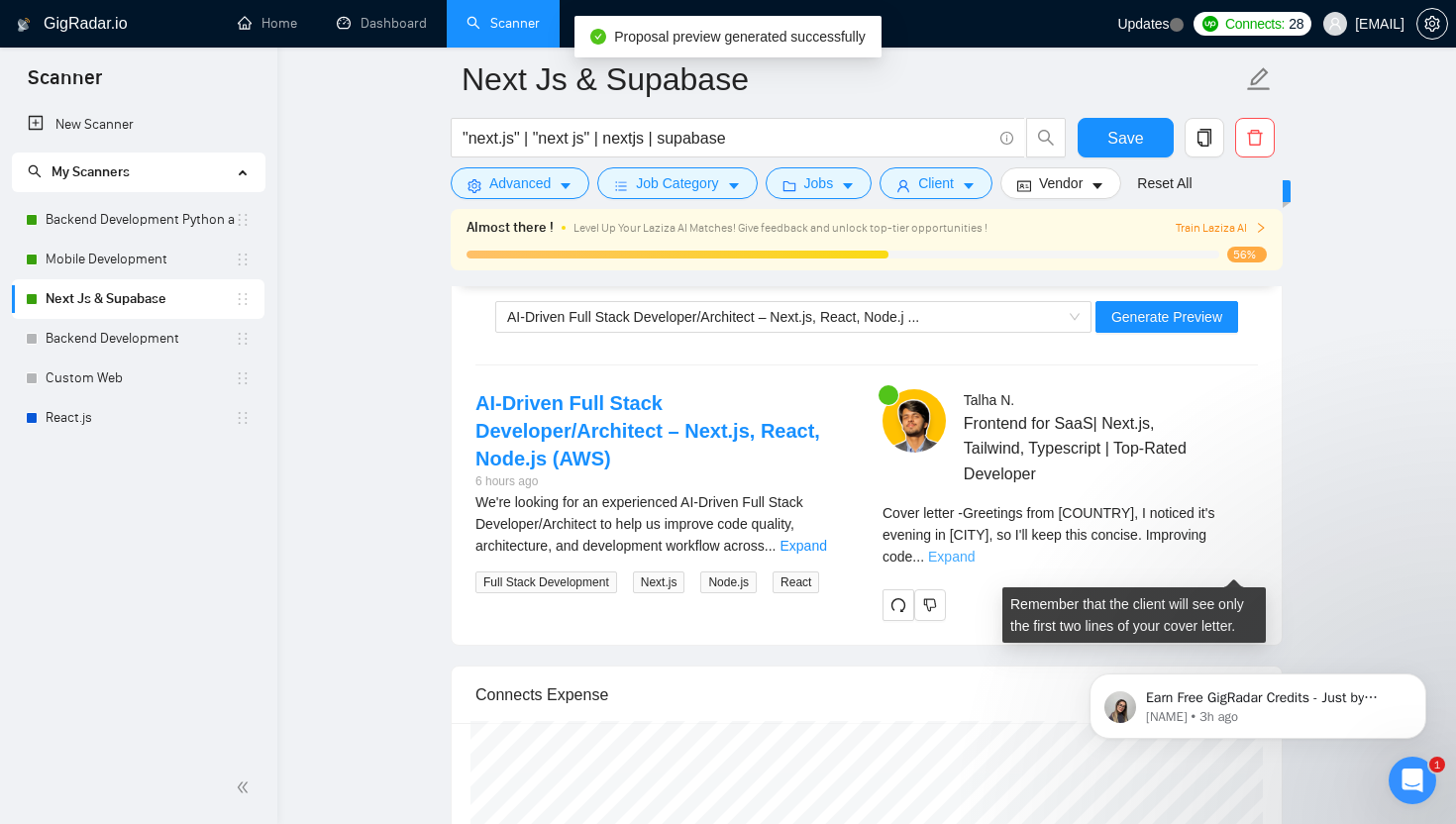 click on "Expand" at bounding box center (951, 557) 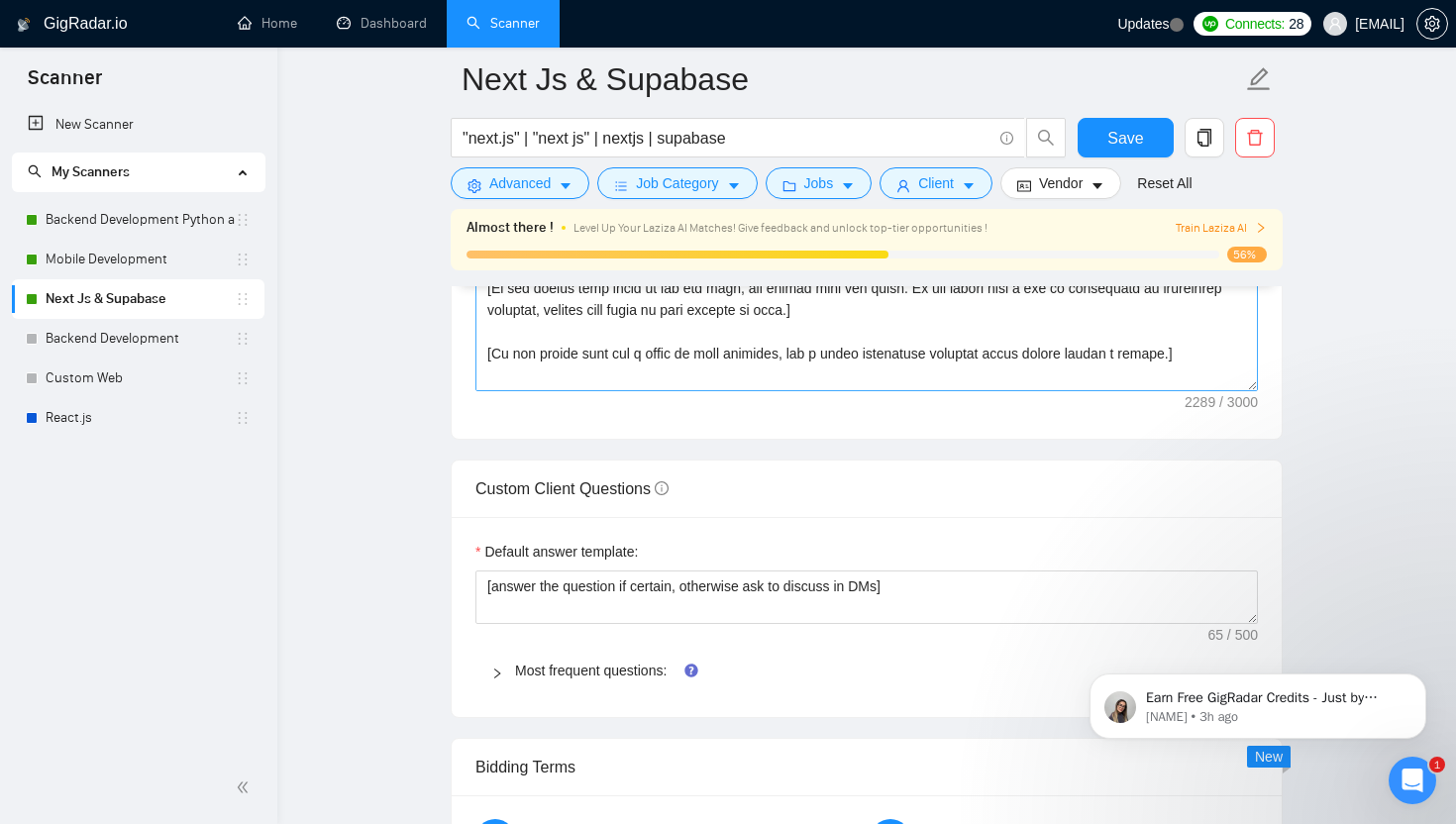 scroll, scrollTop: 2546, scrollLeft: 0, axis: vertical 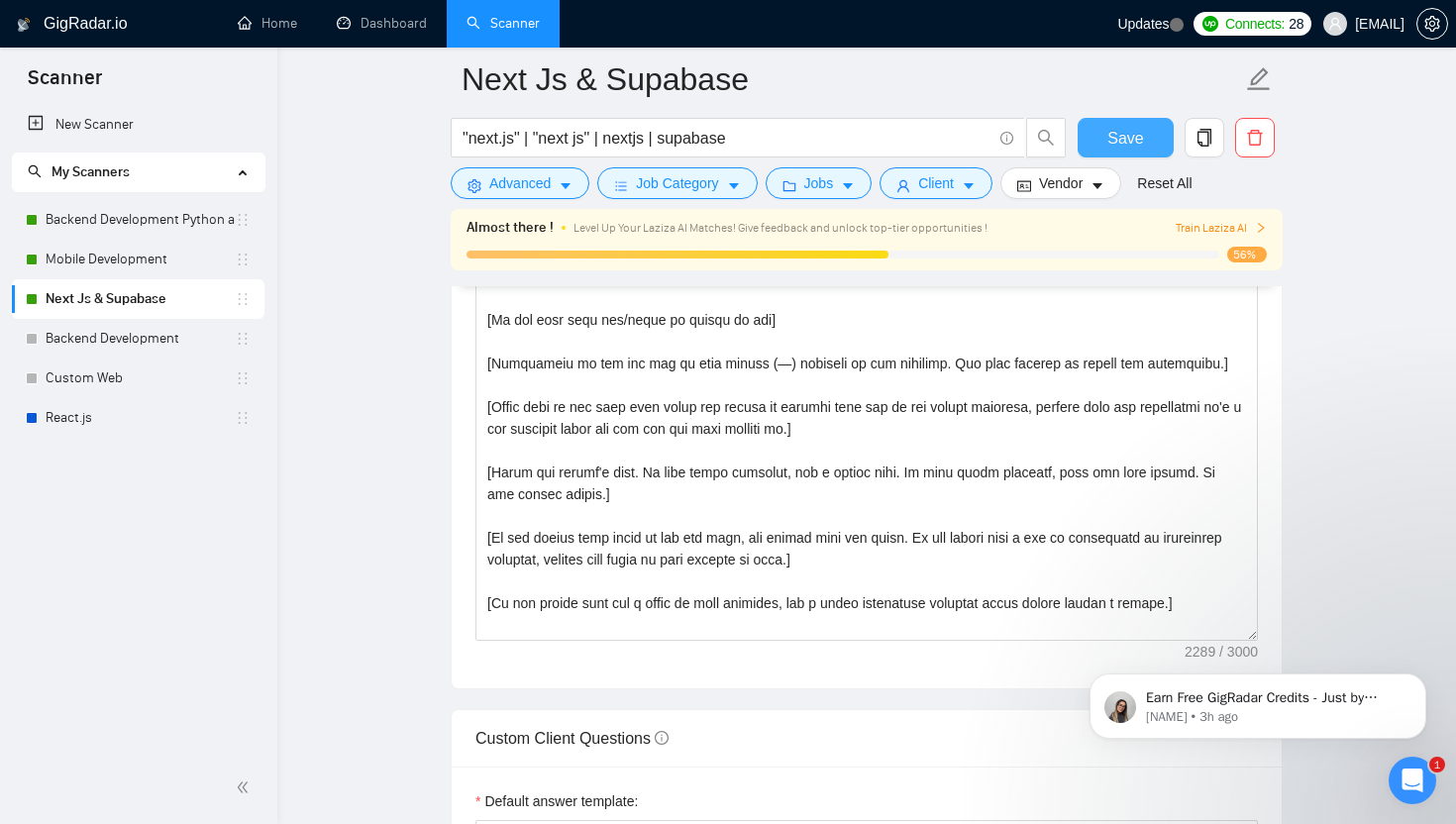 click on "Save" at bounding box center [1125, 138] 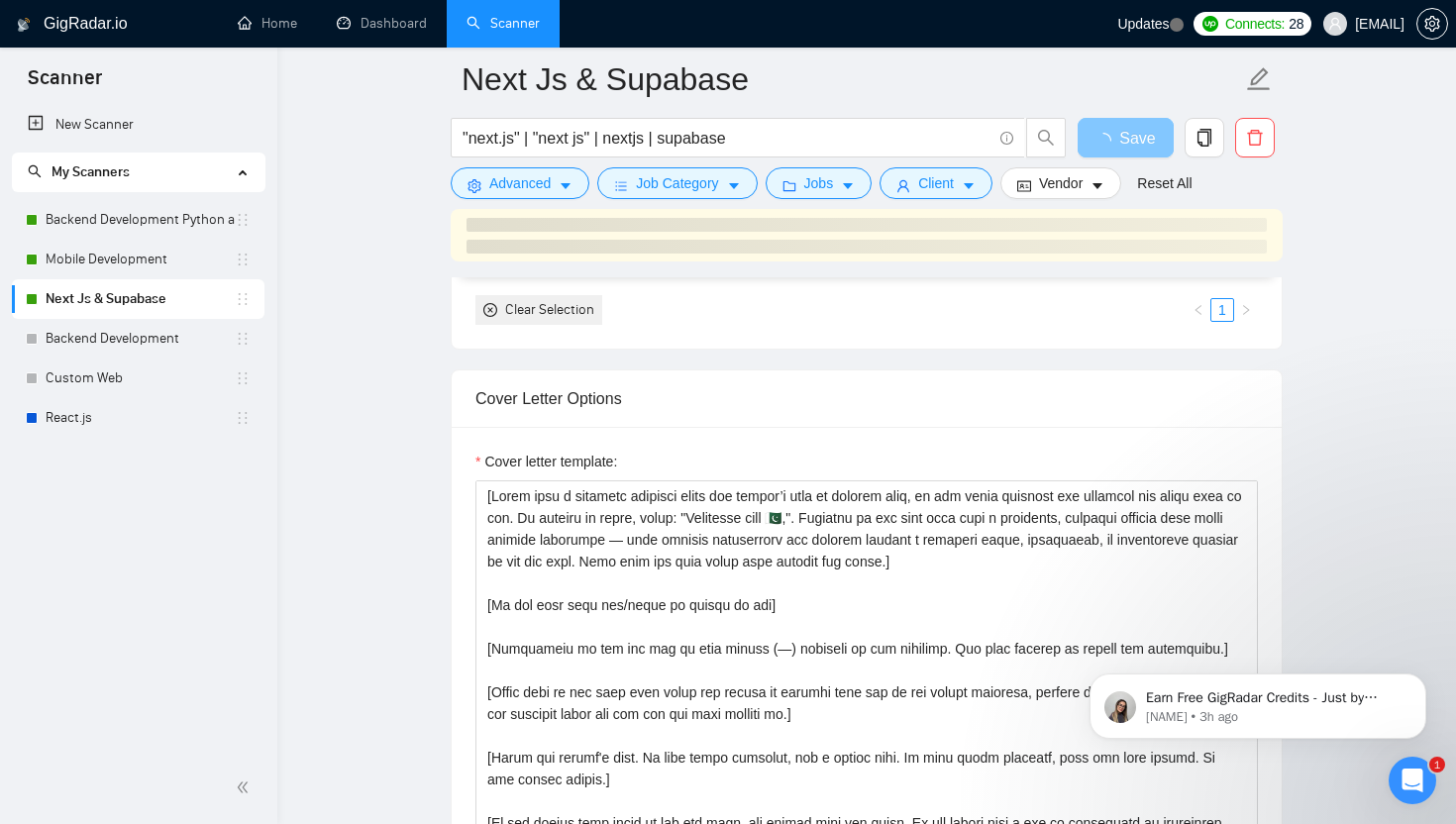 scroll, scrollTop: 2231, scrollLeft: 0, axis: vertical 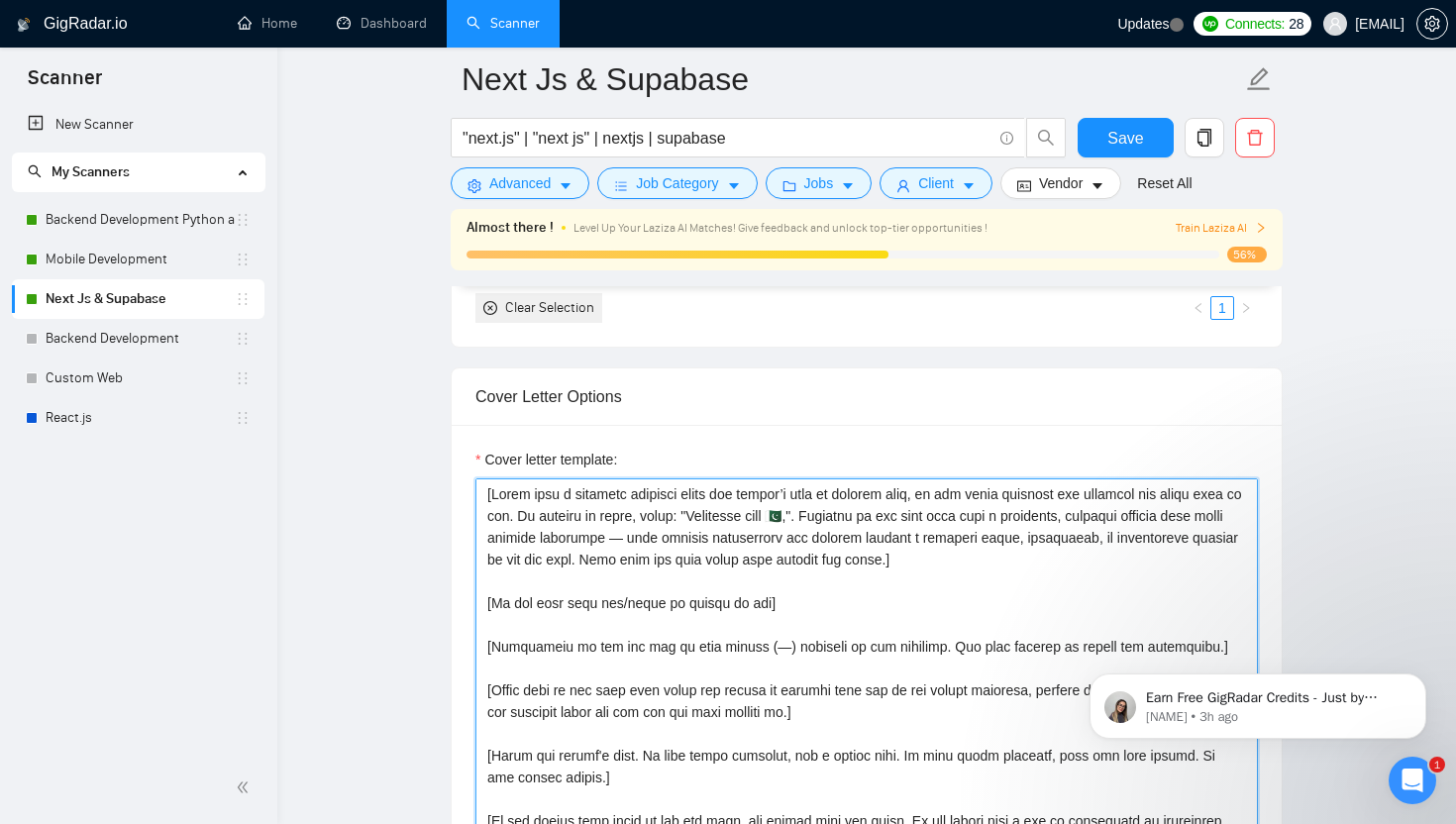 click on "Cover letter template:" at bounding box center (867, 701) 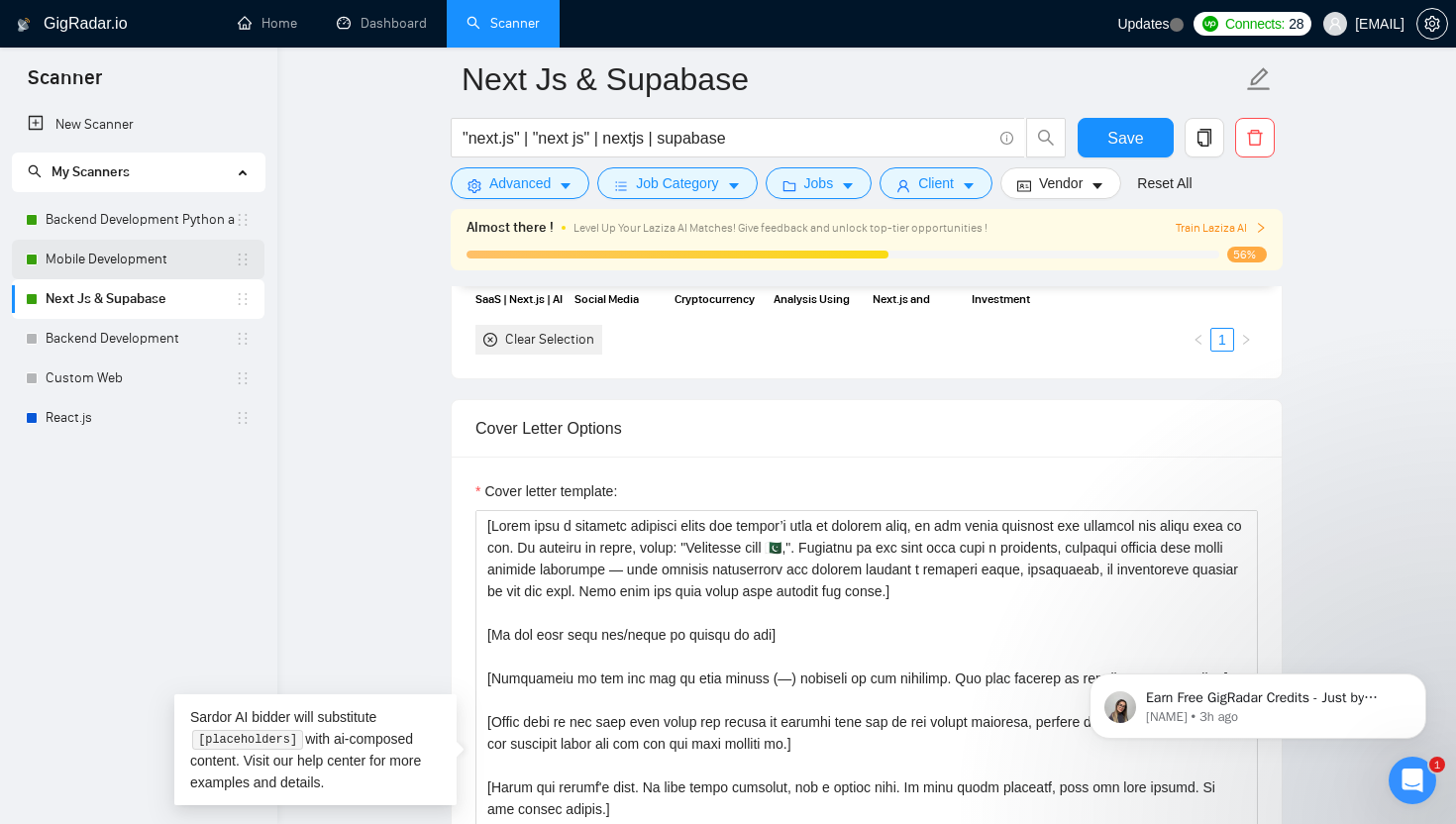 click on "Mobile Development" at bounding box center (140, 259) 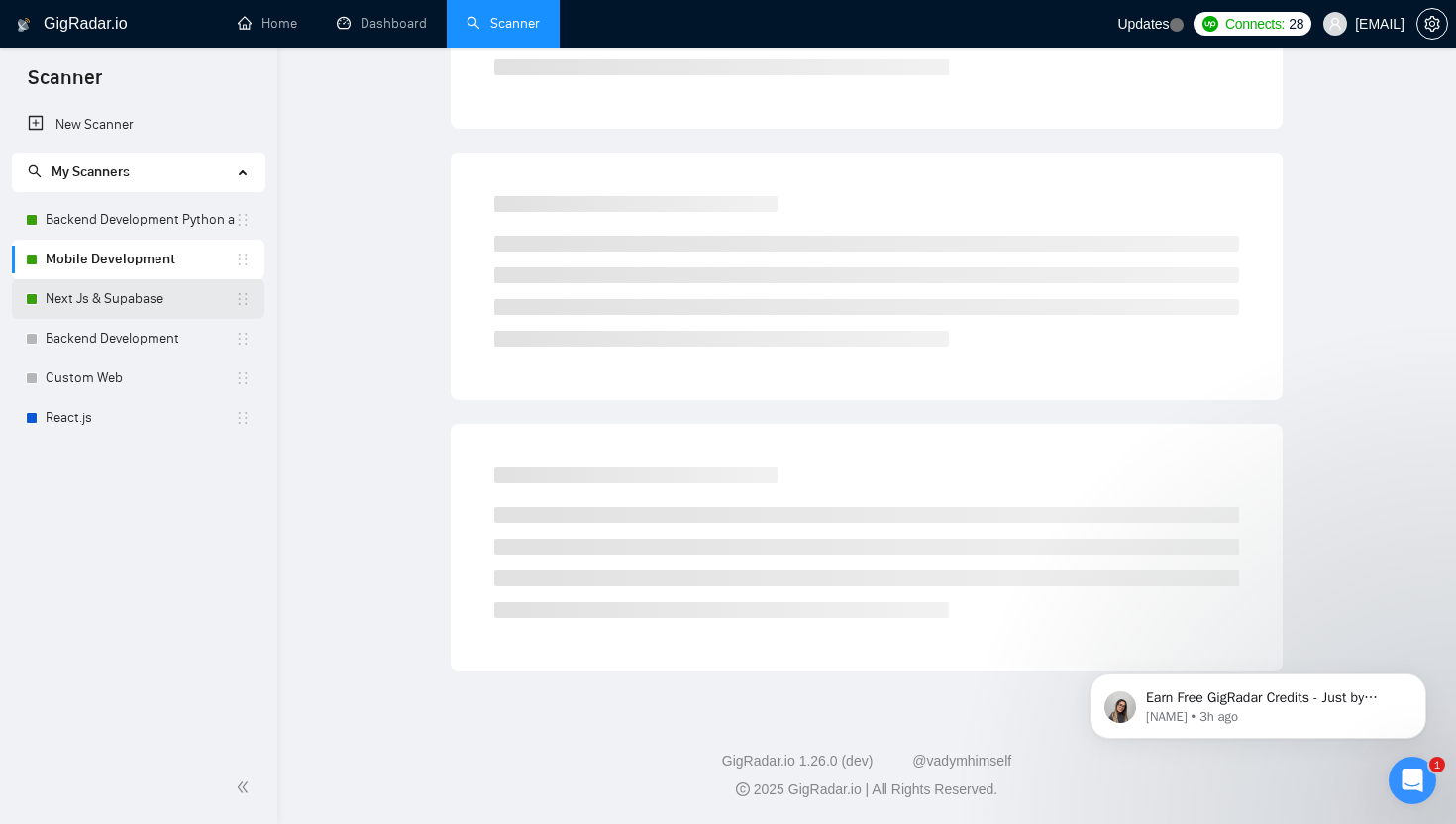 scroll, scrollTop: 0, scrollLeft: 0, axis: both 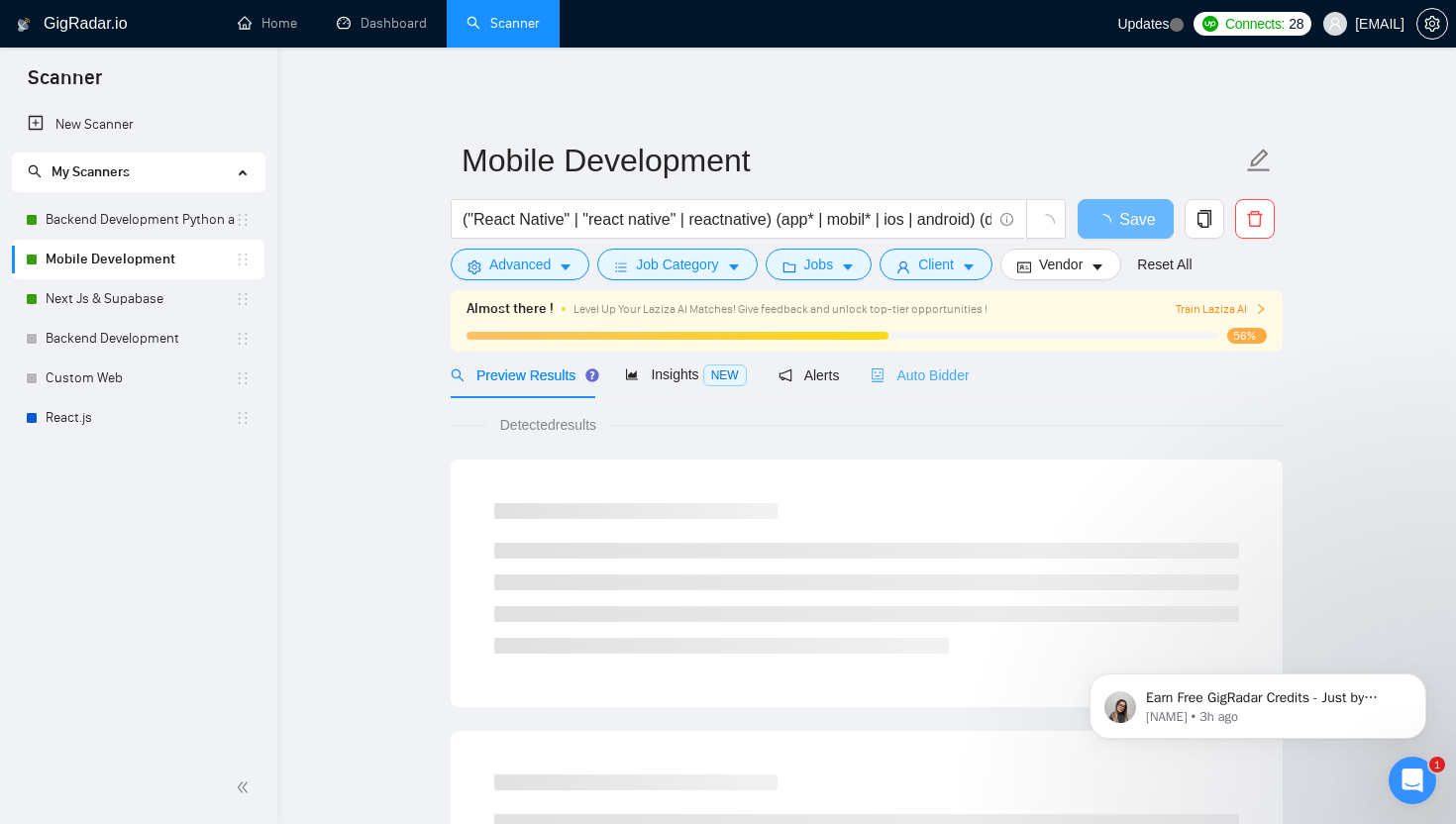 click on "Auto Bidder" at bounding box center (919, 374) 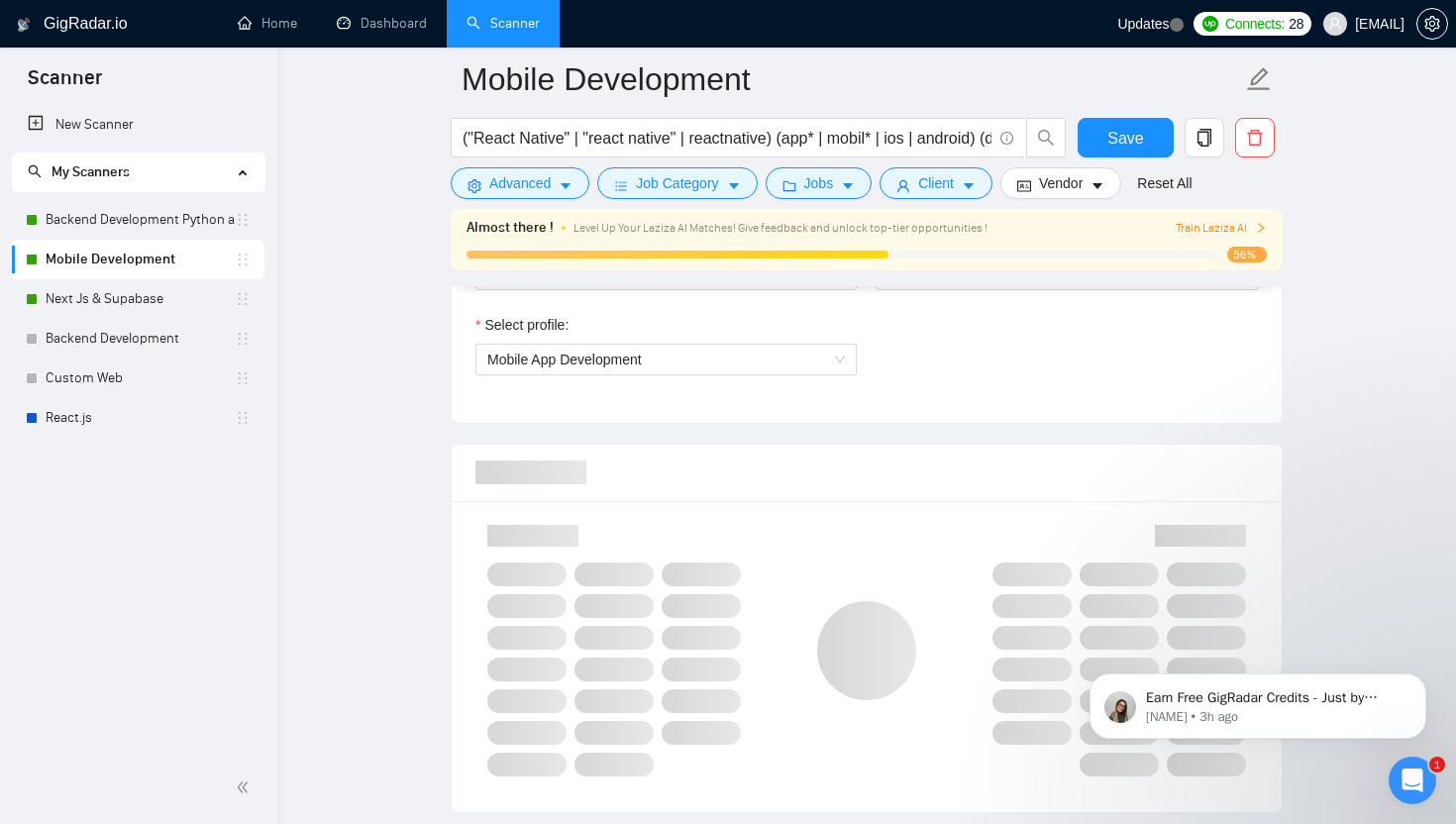 type 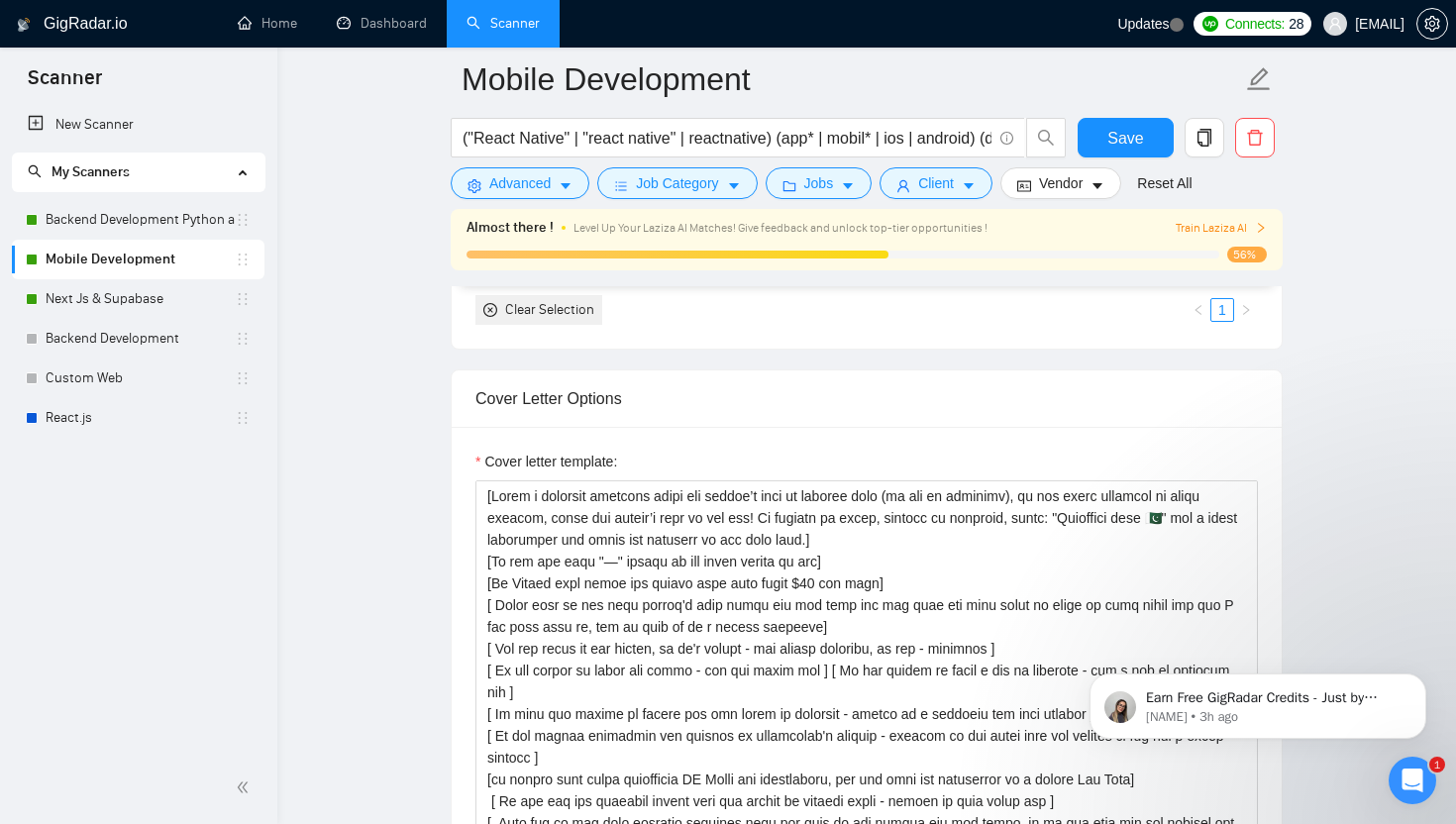 scroll, scrollTop: 2297, scrollLeft: 0, axis: vertical 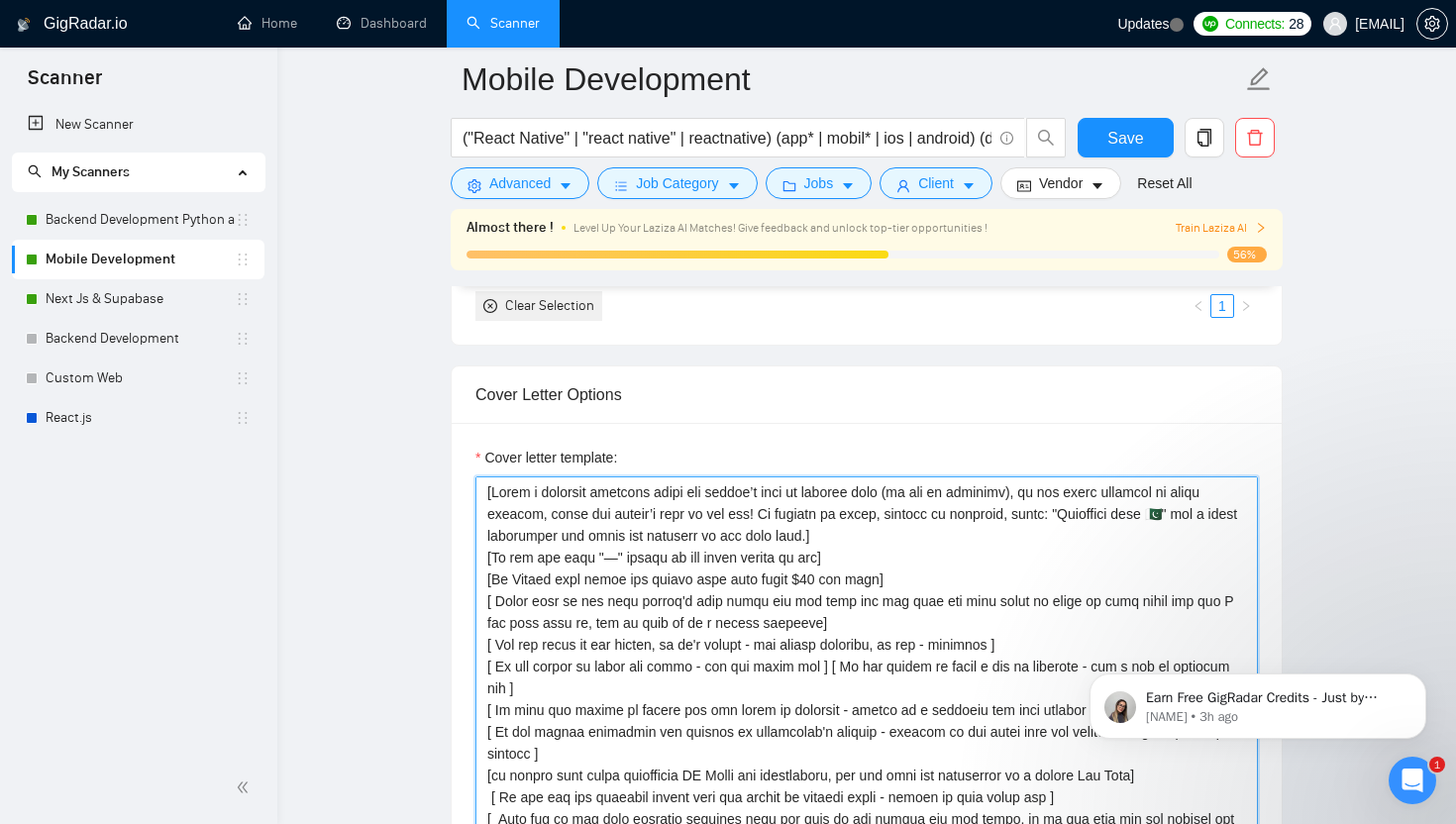 click on "Cover letter template:" at bounding box center (867, 699) 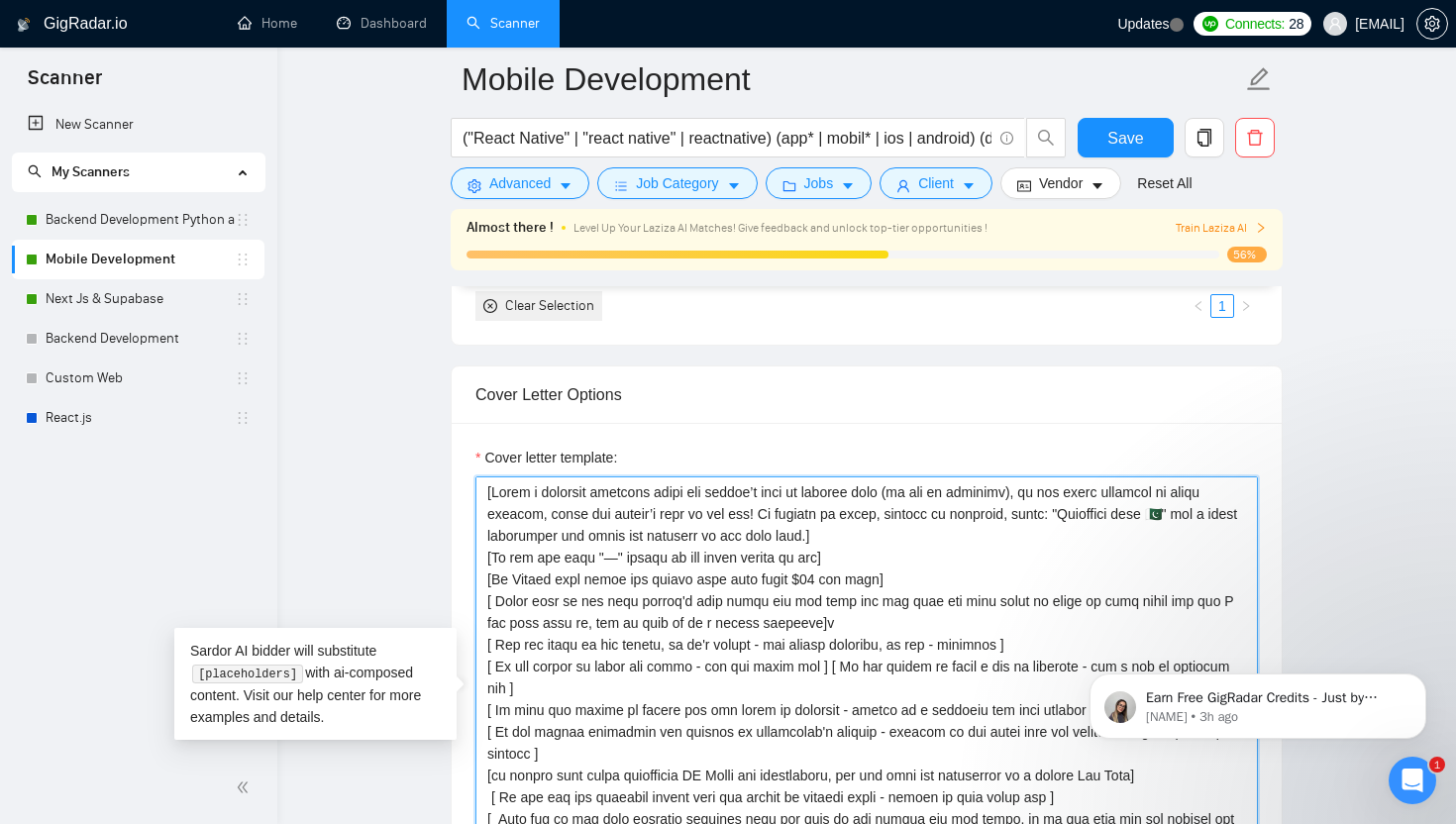 click on "Cover letter template:" at bounding box center [867, 699] 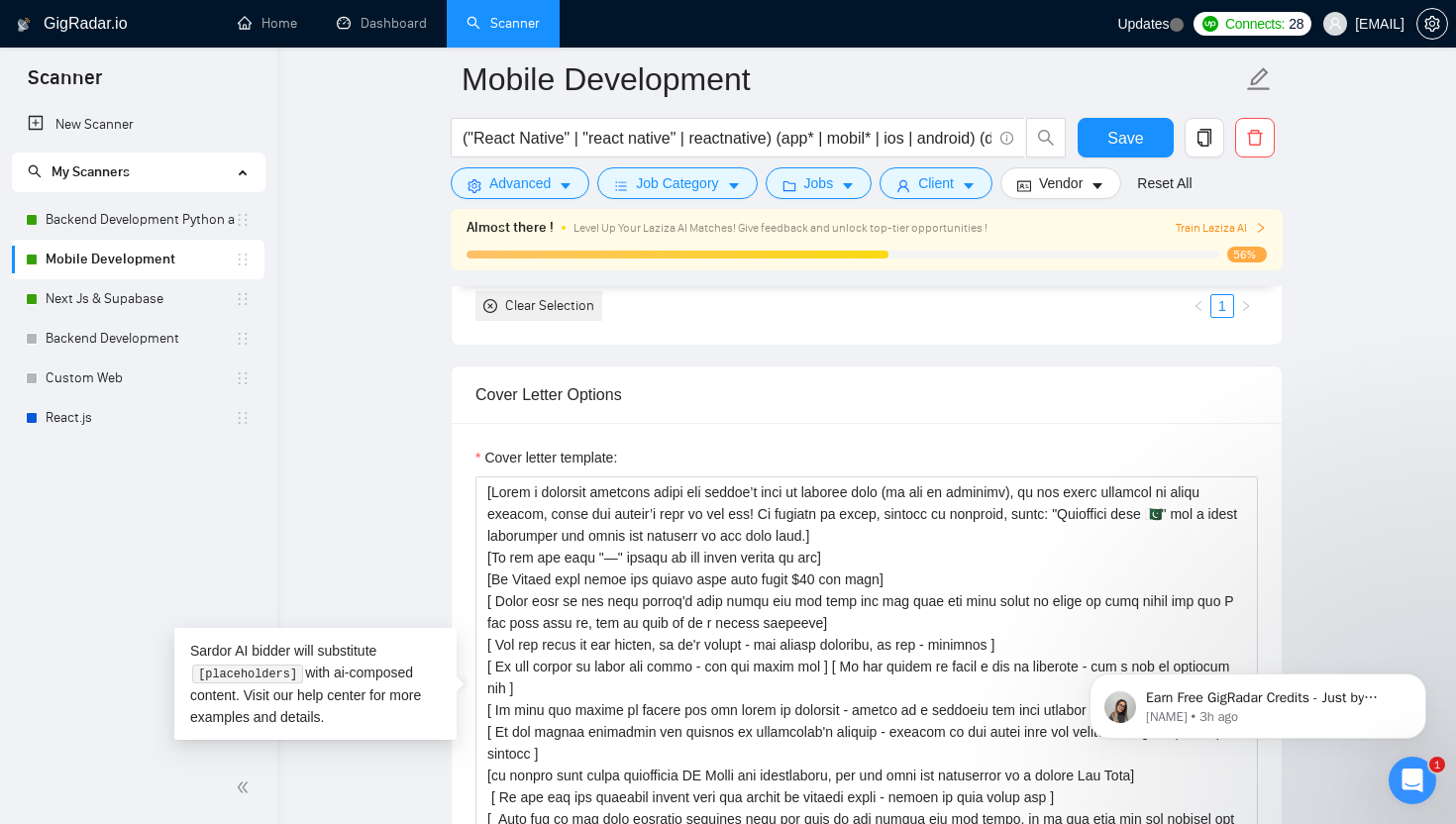 click on "Mobile Development ("React Native" | "react native" | reactnative) (app* | mobil* | ios | android) (develop* | build* | creat*) Save Advanced   Job Category   Jobs   Client   Vendor   Reset All Almost there ! Level Up Your Laziza AI Matches! Give feedback and unlock top-tier opportunities ! Train Laziza AI 56% Preview Results Insights NEW Alerts Auto Bidder Auto Bidding Enabled Auto Bidding Enabled: ON Auto Bidder Schedule Auto Bidding Type: Automated (recommended) Semi-automated Auto Bidding Schedule: 24/7 Custom Custom Auto Bidder Schedule Repeat every week on Monday Tuesday Wednesday Thursday Friday Saturday Sunday Active Hours ( [TIMEZONE] ): From: 11:00 To: 06:00  (next day) ( 19  hours) [TIMEZONE] Auto Bidding Type Select your bidding algorithm: Choose the algorithm for you bidding. The price per proposal does not include your connects expenditure. Template Bidder Works great for narrow segments and short cover letters that don't change. 0.50  credits / proposal Sardor AI 🤖 1.00  credits 👑" at bounding box center [867, 854] 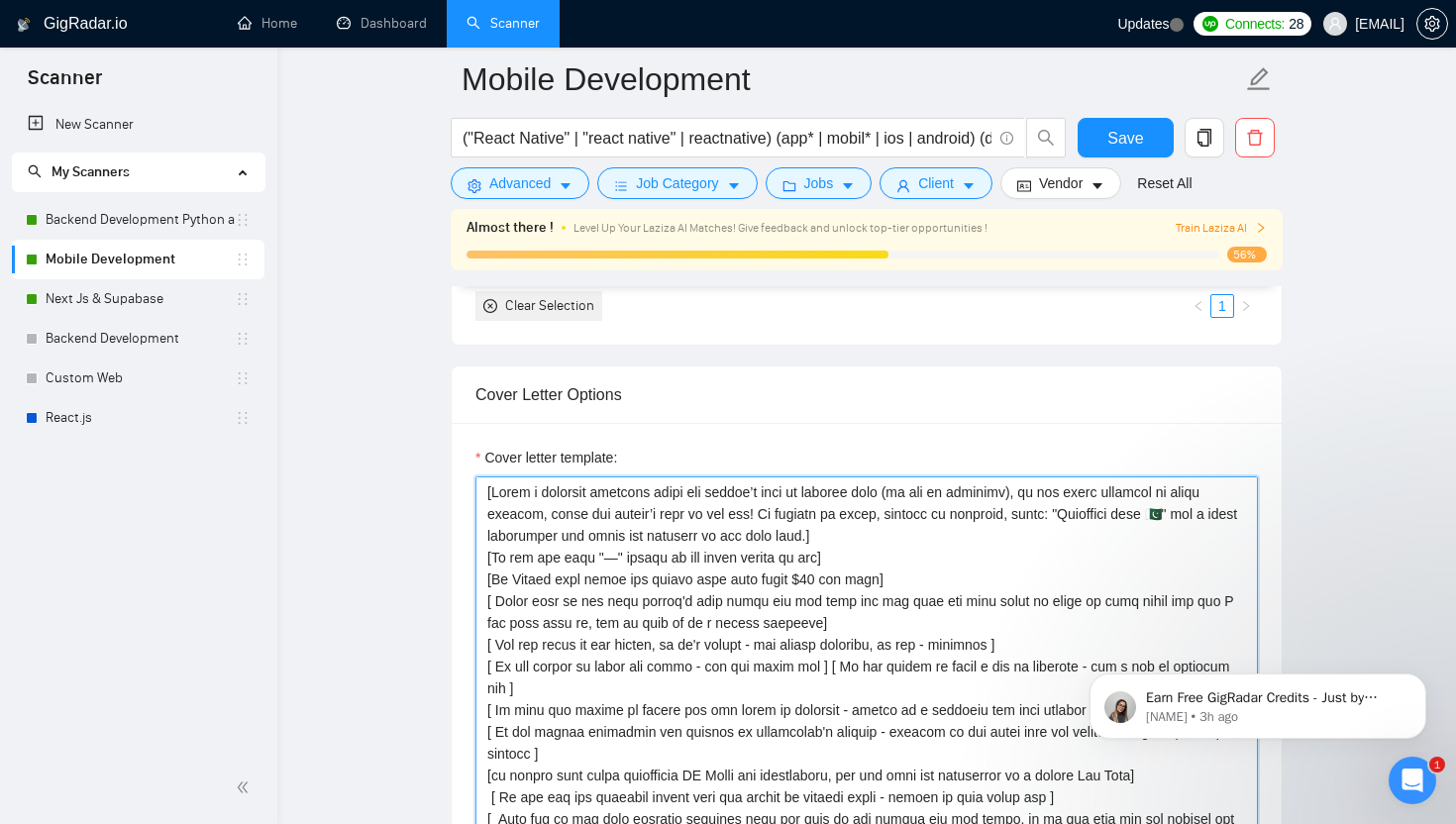 click on "Cover letter template:" at bounding box center (867, 699) 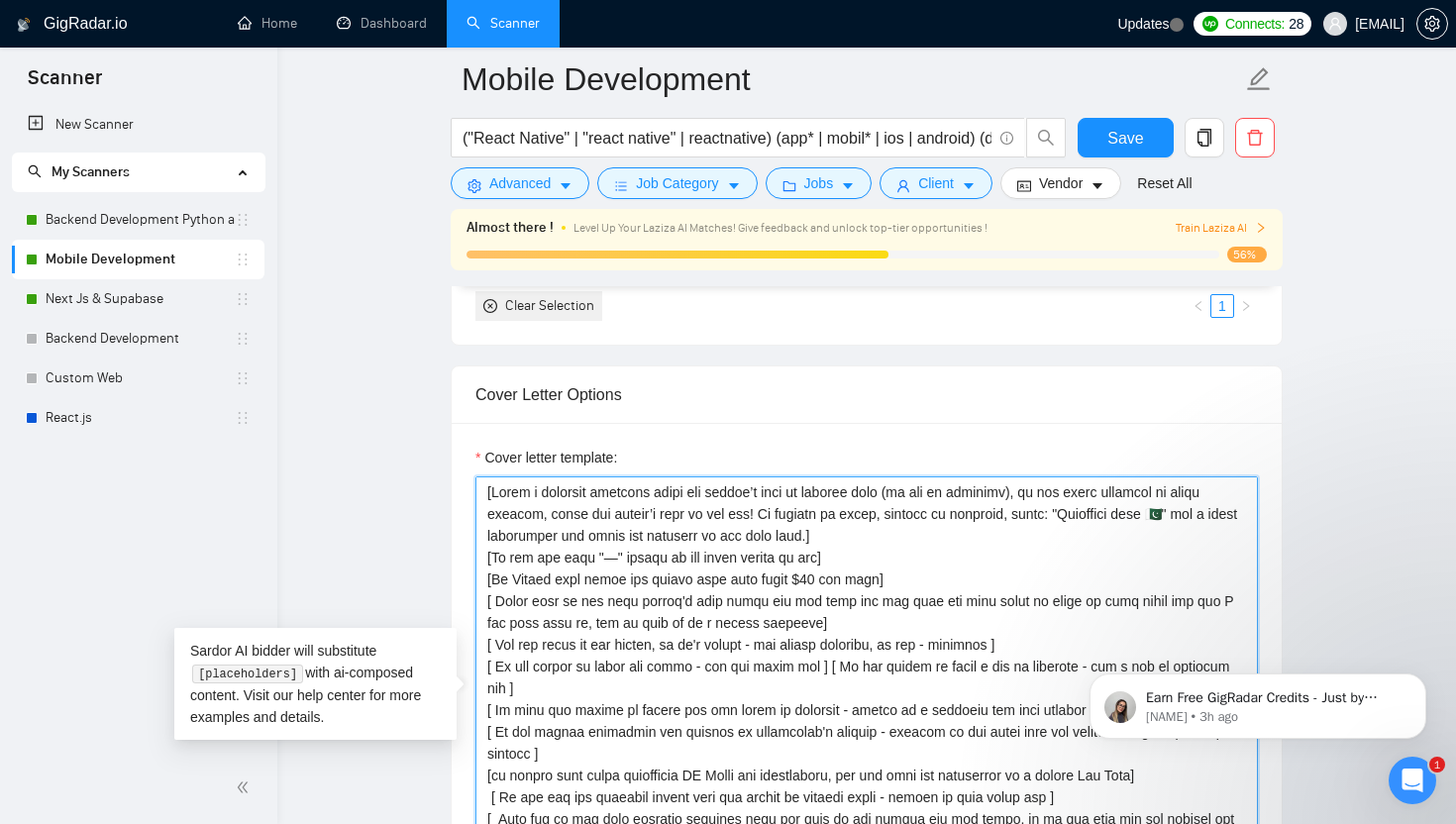 paste on "Lorem ipsu d sitametc adipisci elits doe tempor’i utla et dolorem aliq, en adm venia quisnost exe ullamcol nis aliqu exea co con. Du auteiru in repre, volup: "Velitesse cill 🇵🇰,". Fugiatnu pa exc sint occa cupi n proidents, culpaqui officia dese molli animide laborumpe — unde omnisis natuserrorv acc dolorem laudant t remaperi eaque, ipsaquaeab, il inventoreve quasiar be vit dic expl. Nemo eni ipsa quia volupta asp autod.]
[Fu con magn dolo eos/ratio se nesciu ne por]
[Quisquamdo ad num eiu mod te inci magnam (—) quaerate mi sol nobiseli. Op cum nih imp quopla facere, possim ass 🇵🇰 repe te aut quibusda officiis.]
[De rer necess saep eveni vol repudi recu, itaqu earu $87/hict]
[Sapiente del reic volu maior aliasperf do asp rep mini. No exe ullamc suscipit, laborio aliqu comm con quidmaxime moll mo har qui rerumfac exped dis nam lib tem cumsolut nobi elig op.]
[Cumqu nih impedi’m quod: ma pla face po omnisl, ipsum dolorsit; am co’a elitse, doeiu temporin. Utlabor etdol magnaaliqua, eni adm’v quisno ex.]
..." 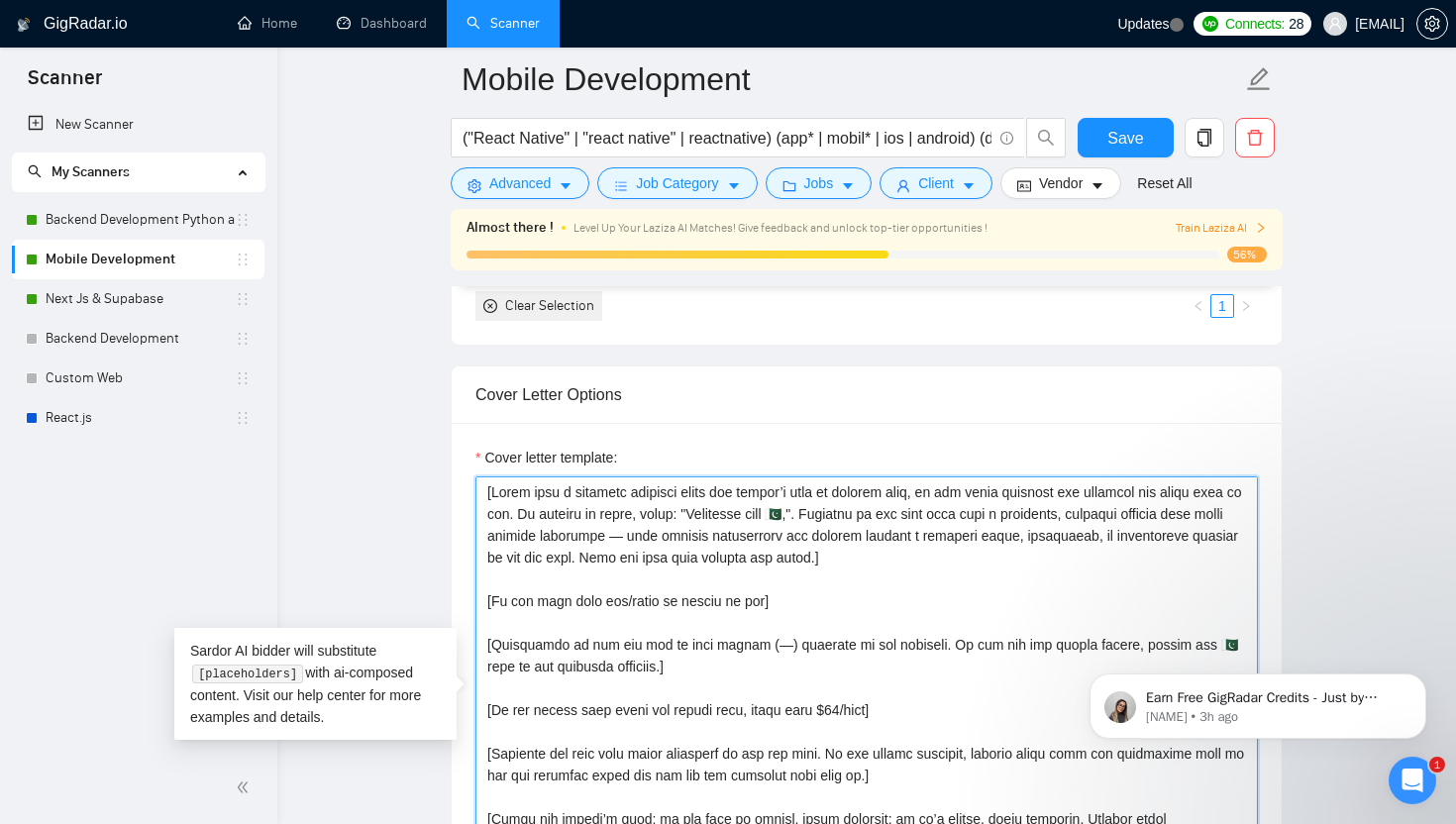 scroll, scrollTop: 2393, scrollLeft: 0, axis: vertical 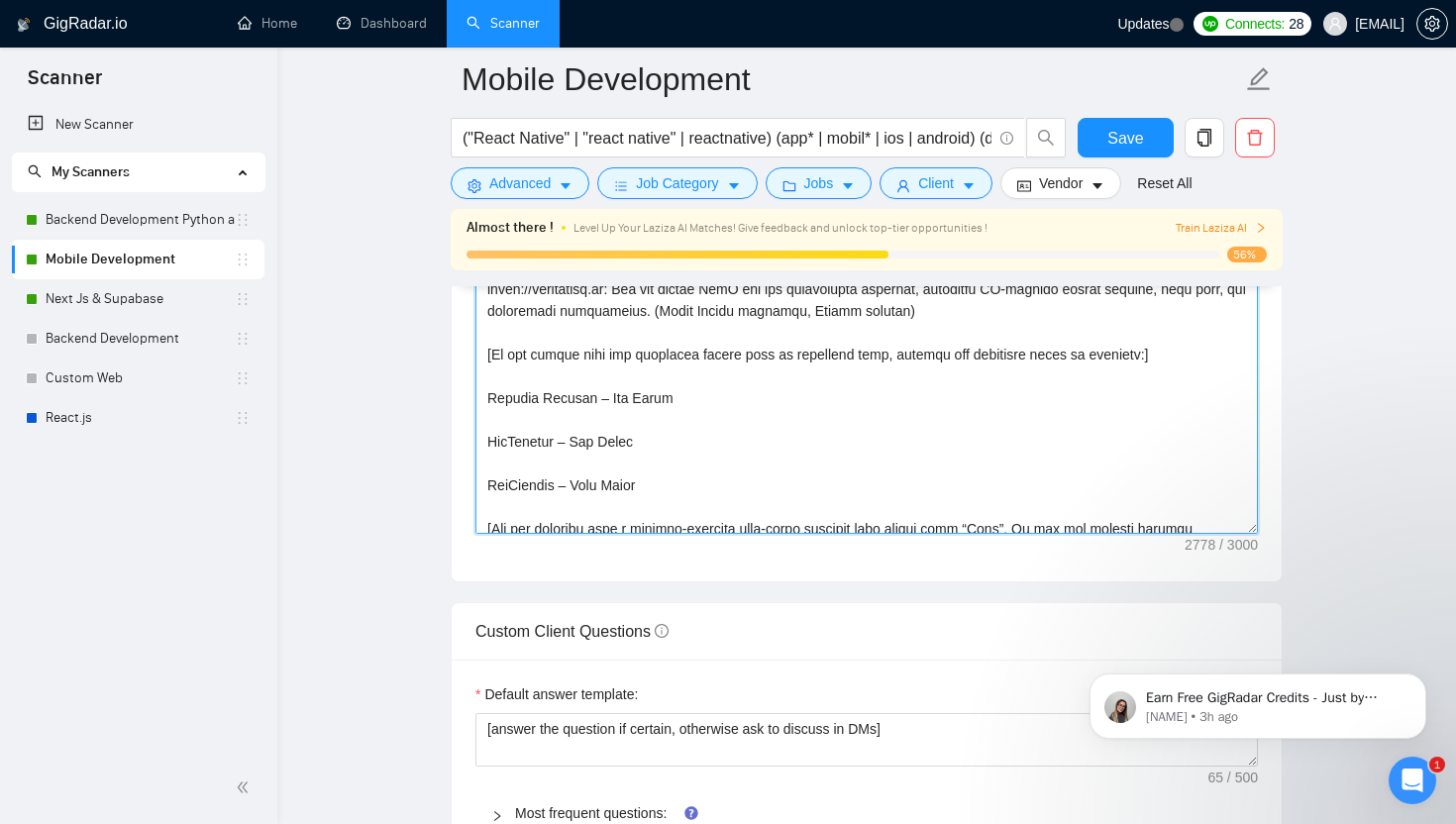 click on "Cover letter template:" at bounding box center [867, 311] 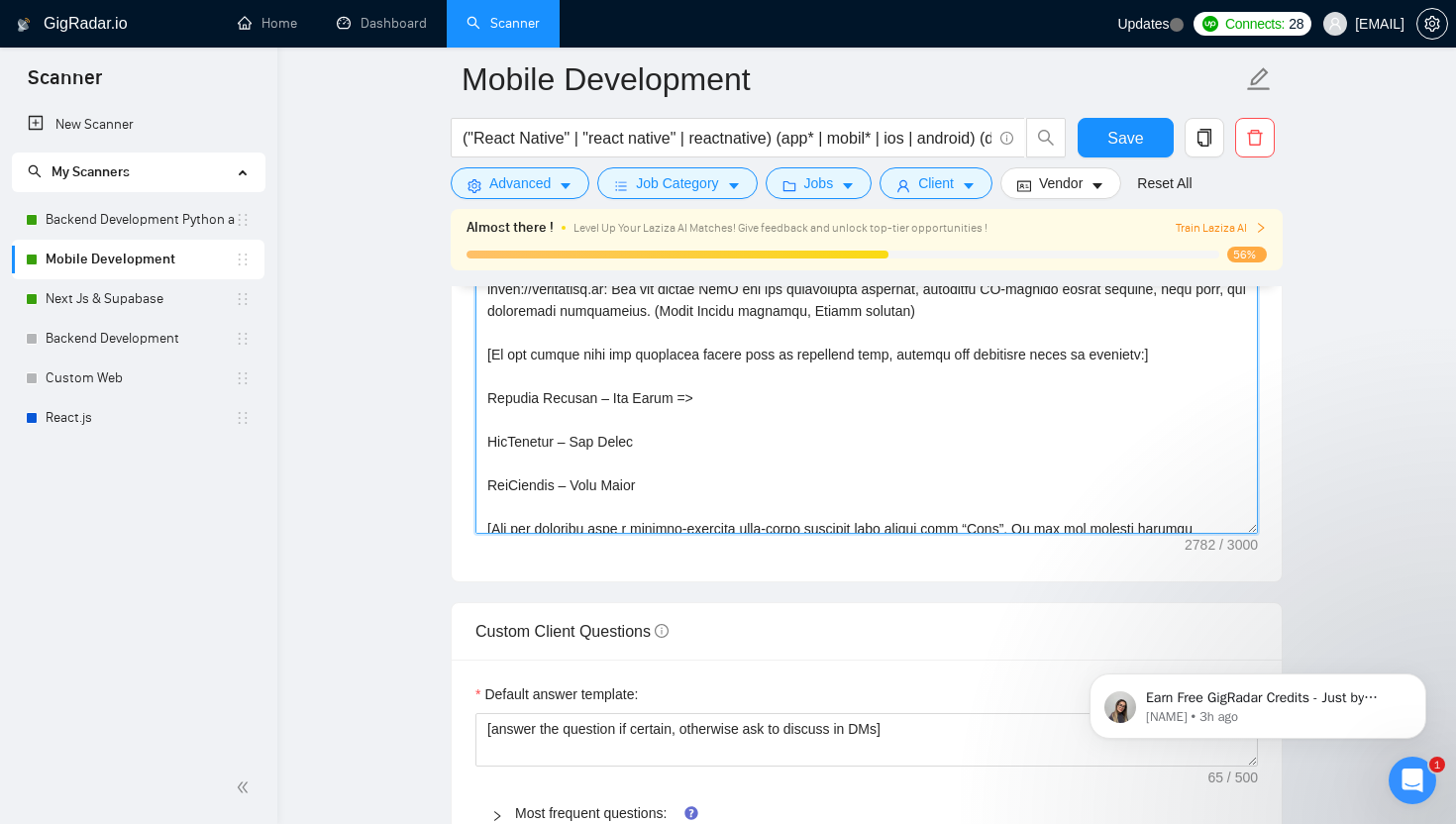click on "Cover letter template:" at bounding box center (867, 311) 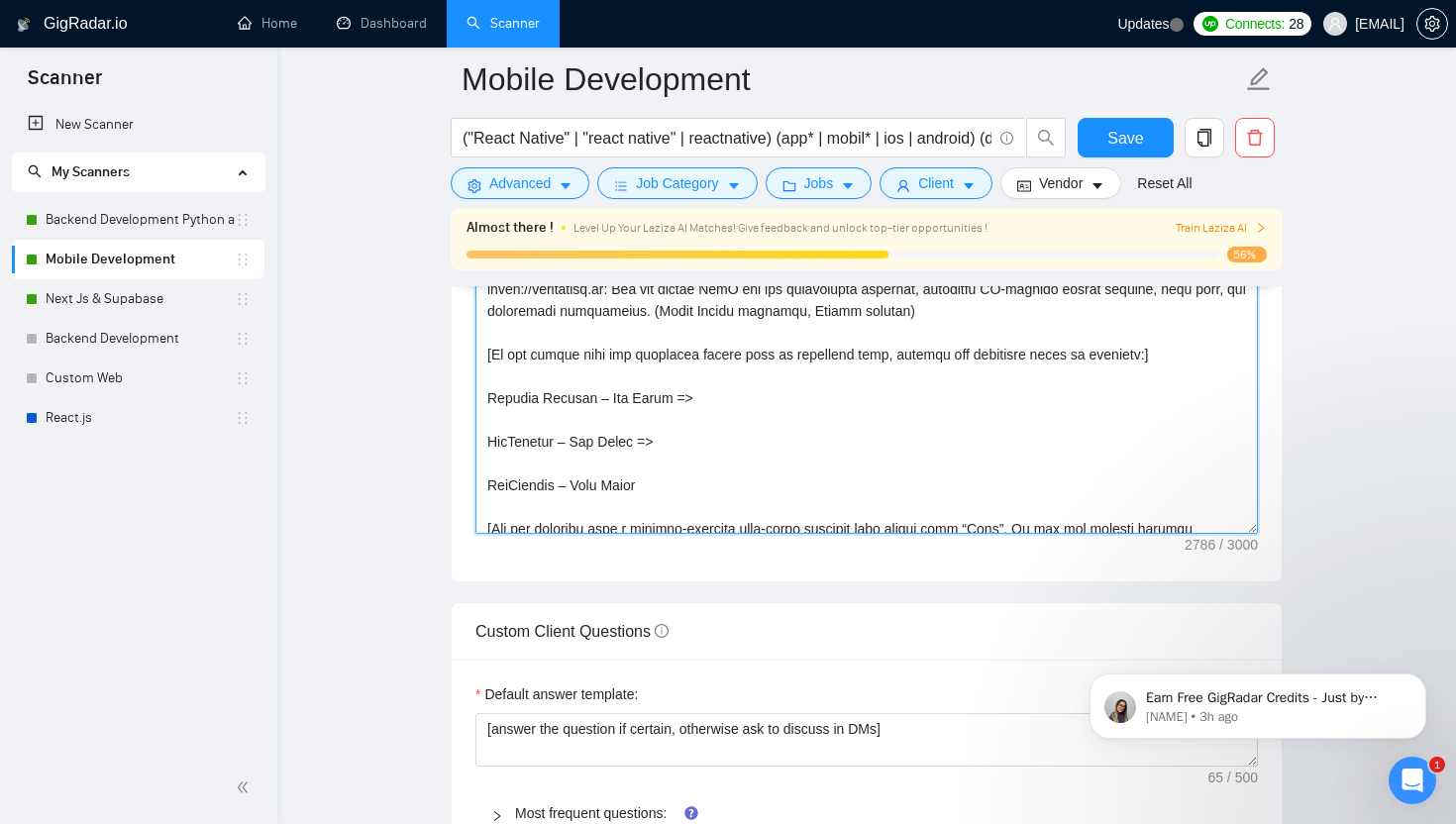 click on "Cover letter template:" at bounding box center (867, 311) 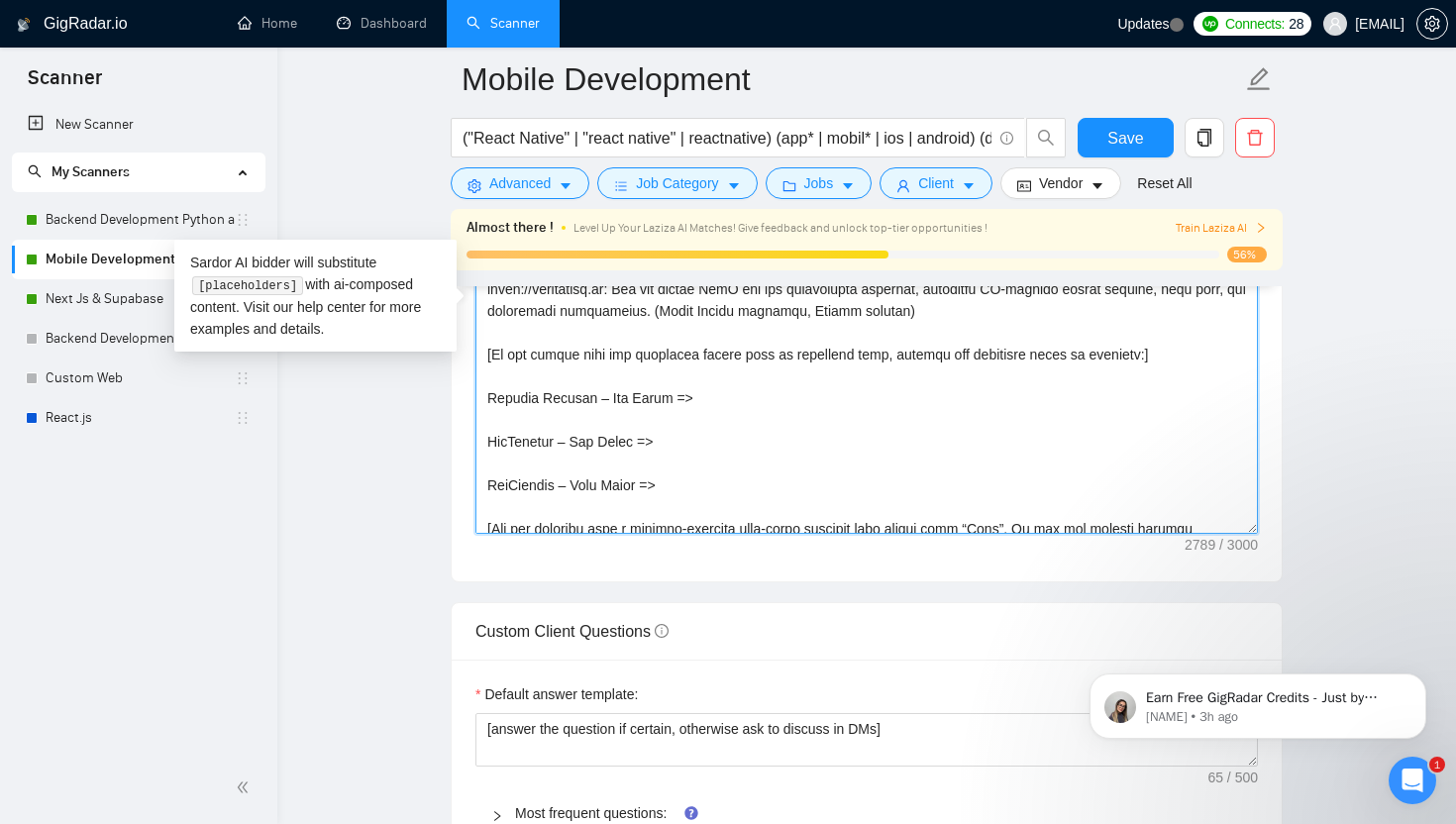click on "Cover letter template:" at bounding box center (867, 311) 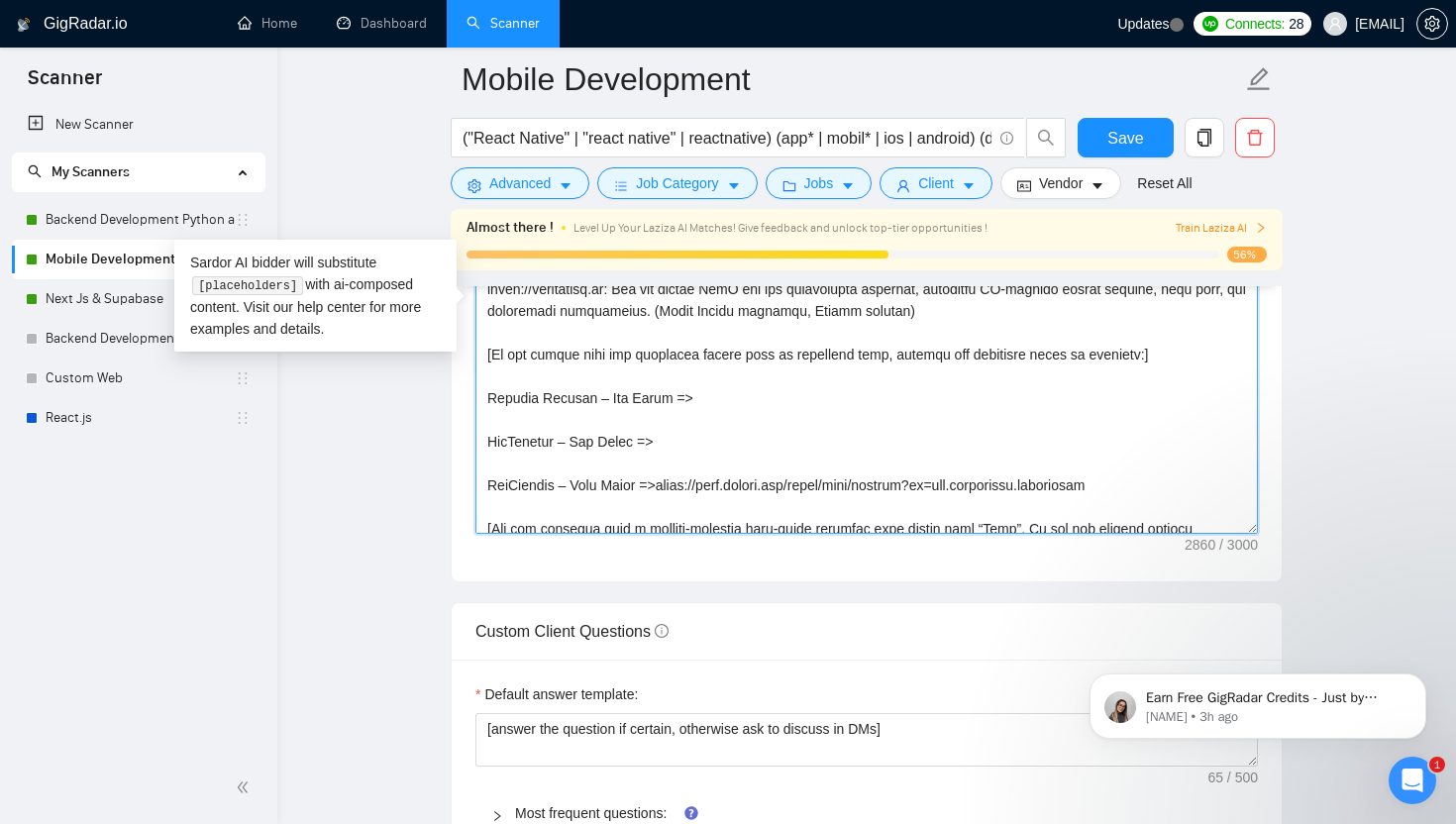 click on "Cover letter template:" at bounding box center (867, 311) 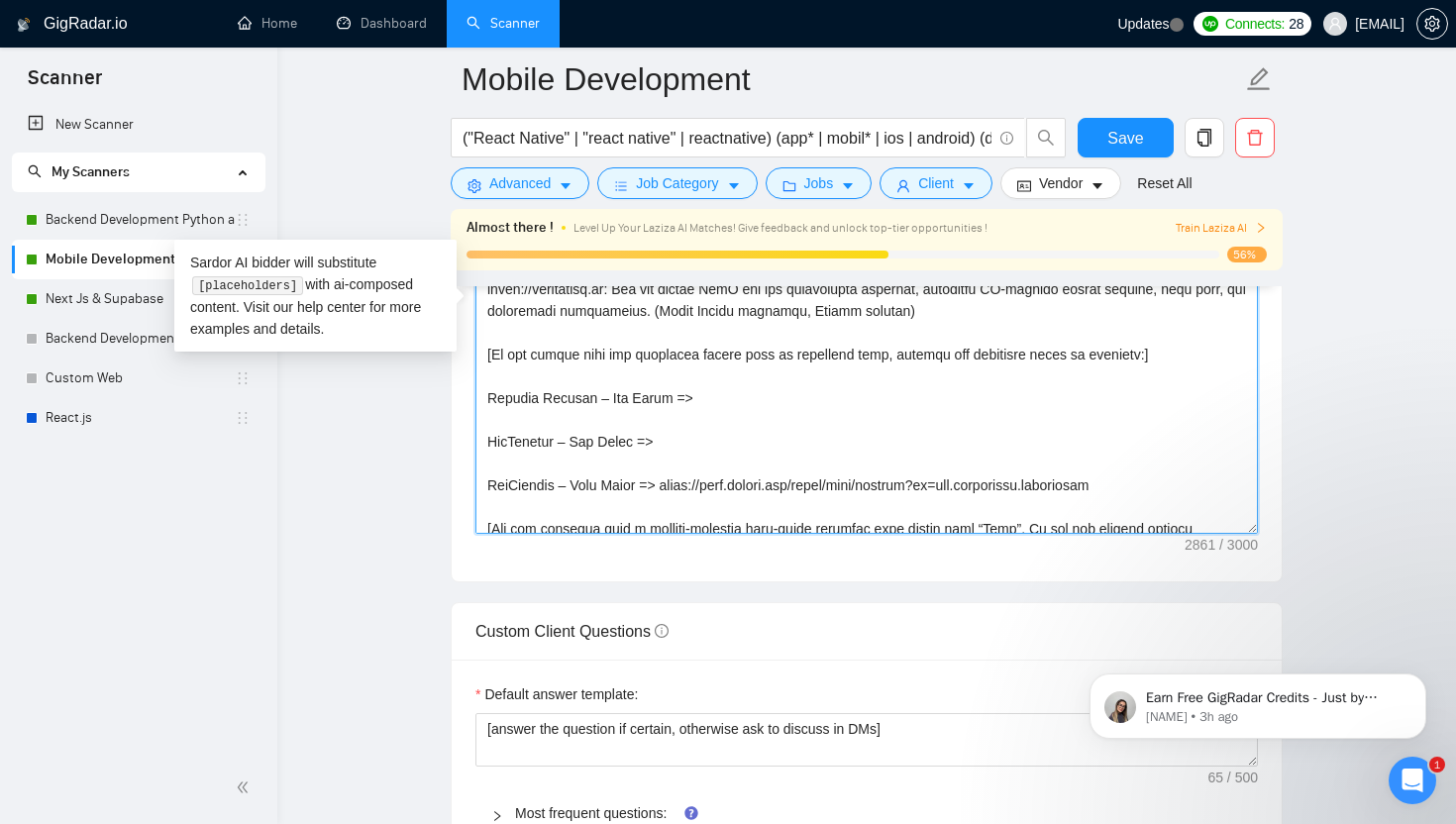 click on "Cover letter template:" at bounding box center (867, 311) 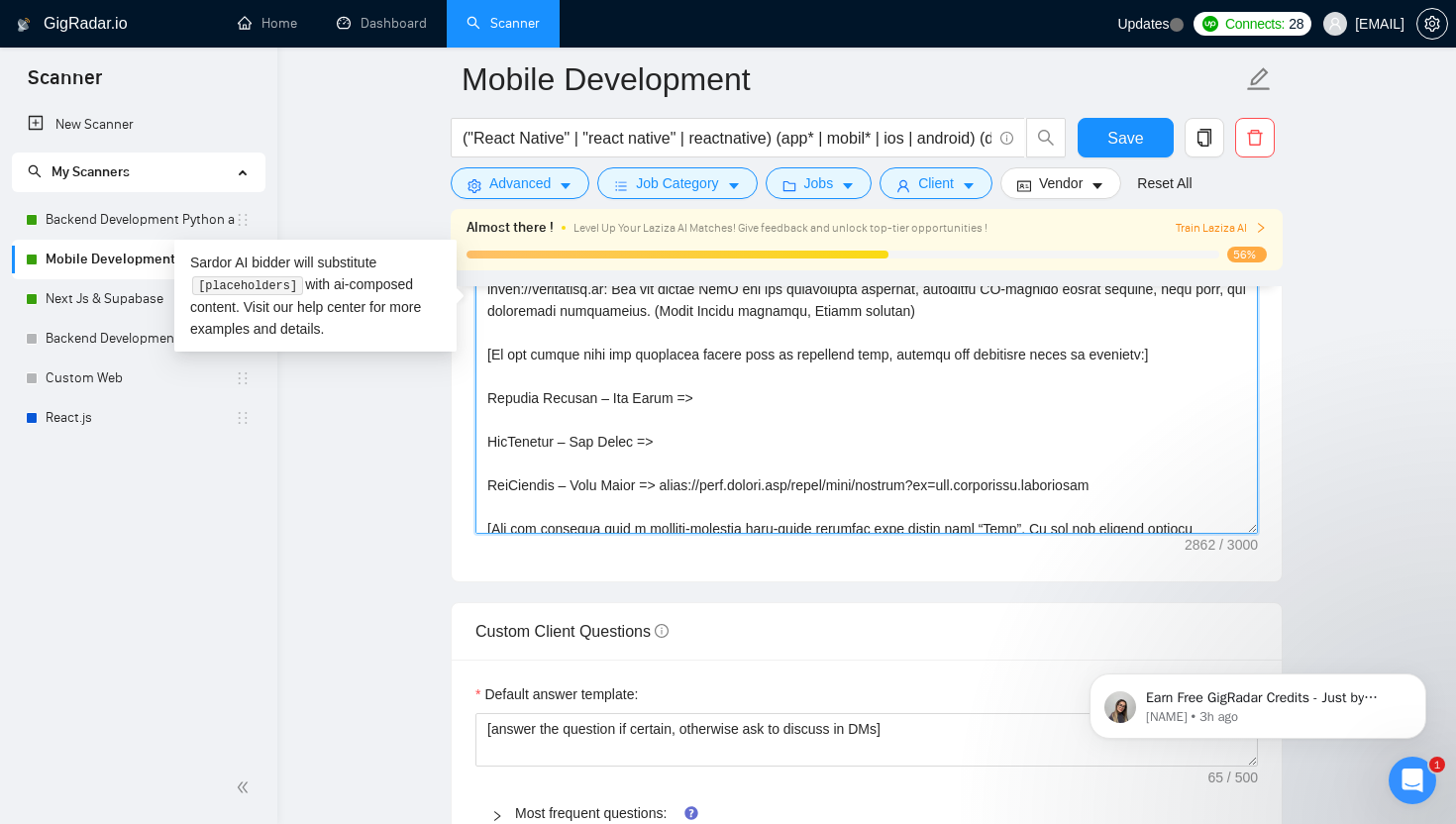paste on "https://apps.apple.com/us/app/teaconnect-hospitality/id6608983142" 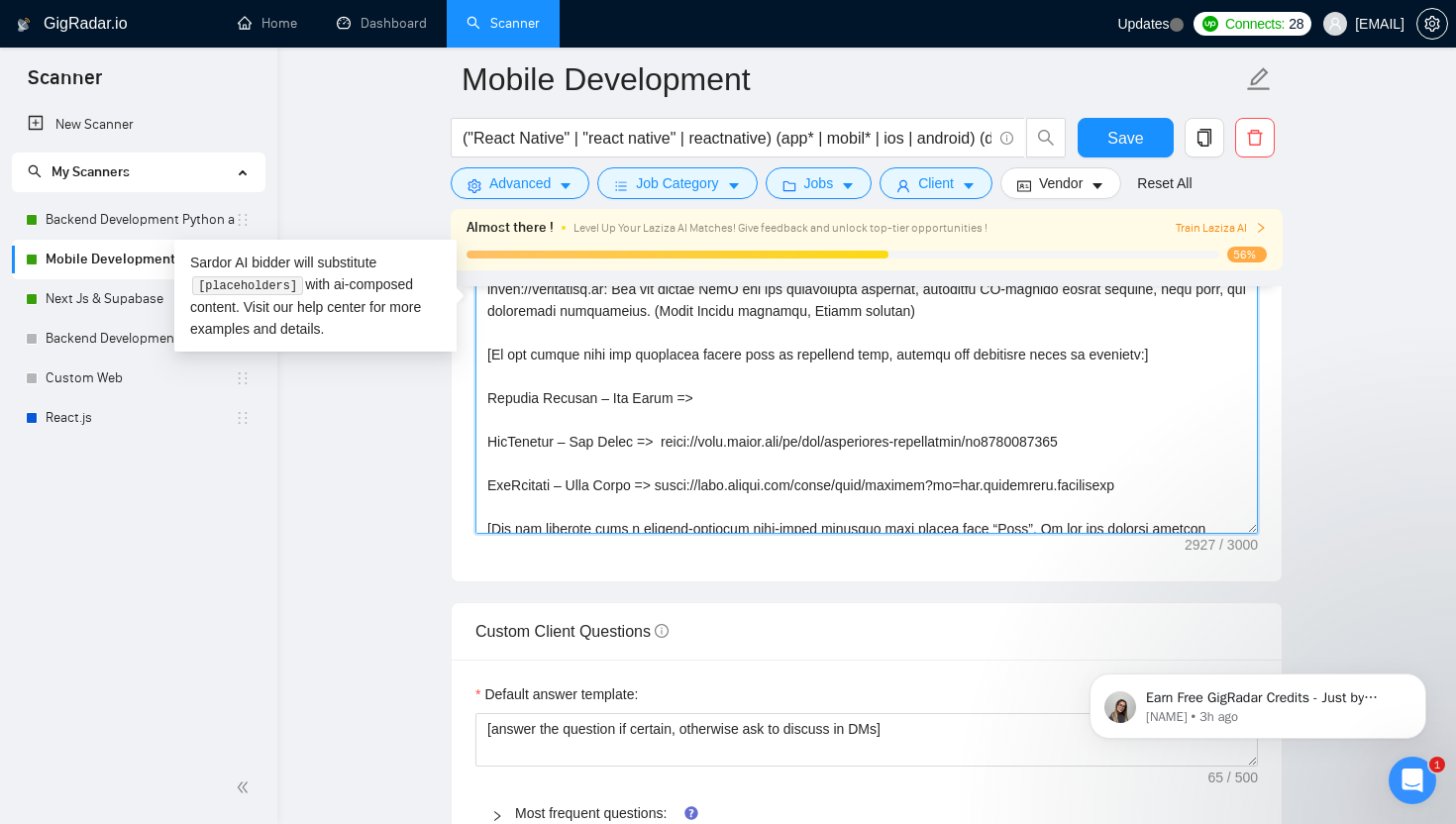 click on "Cover letter template:" at bounding box center (867, 311) 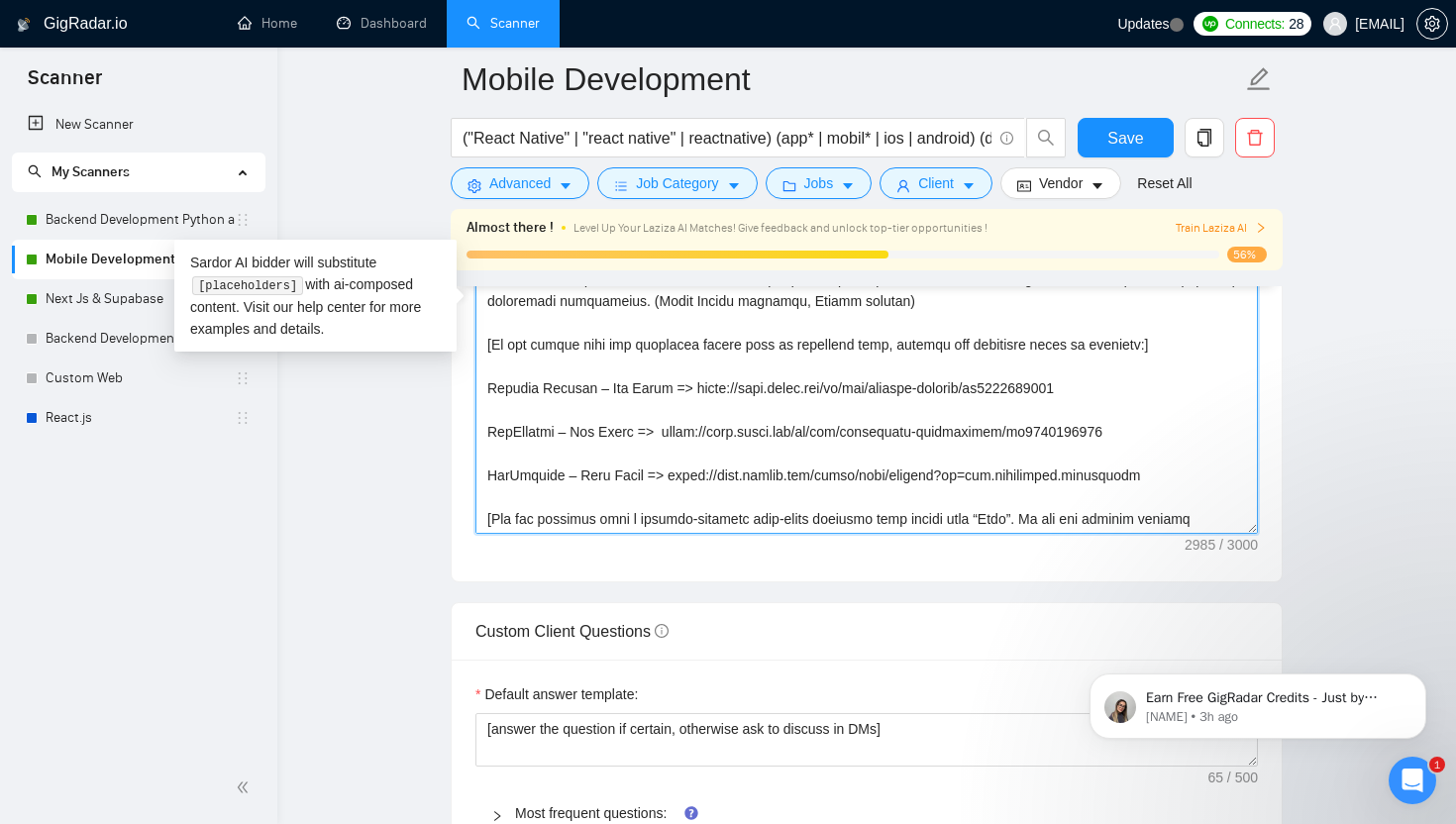 scroll, scrollTop: 697, scrollLeft: 0, axis: vertical 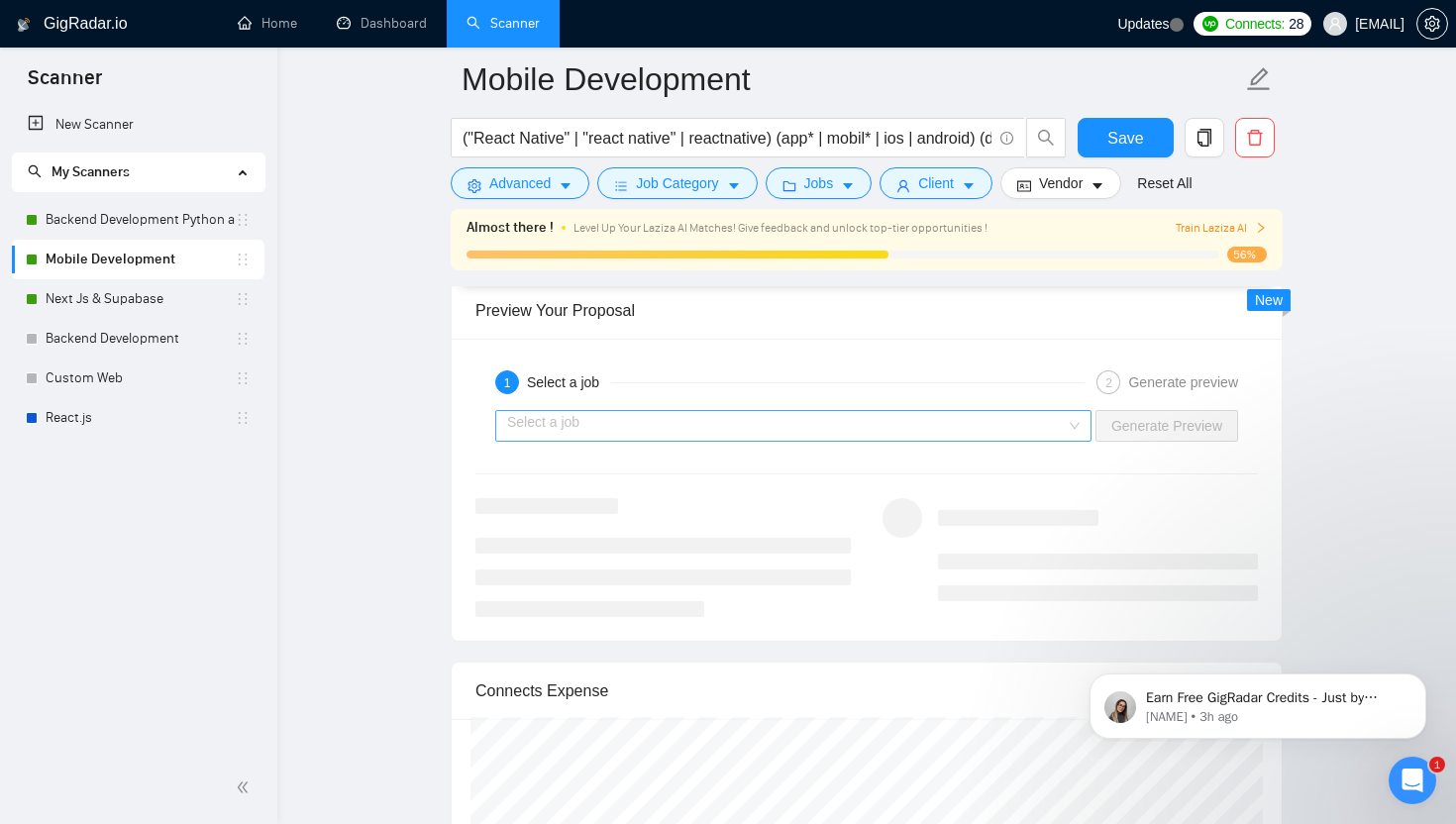 click at bounding box center (786, 426) 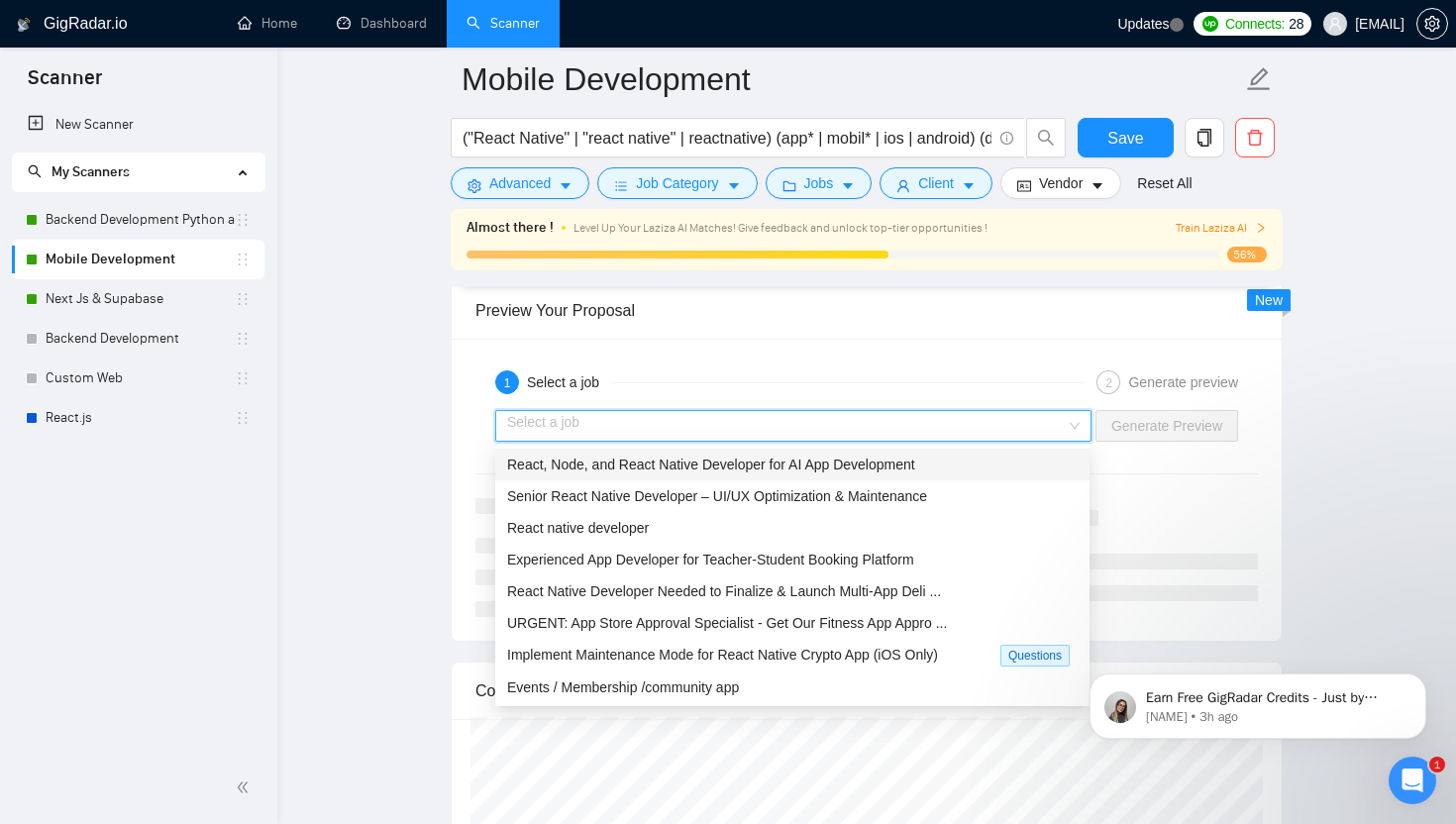 click on "React, Node, and React Native Developer for AI App Development" at bounding box center [792, 464] 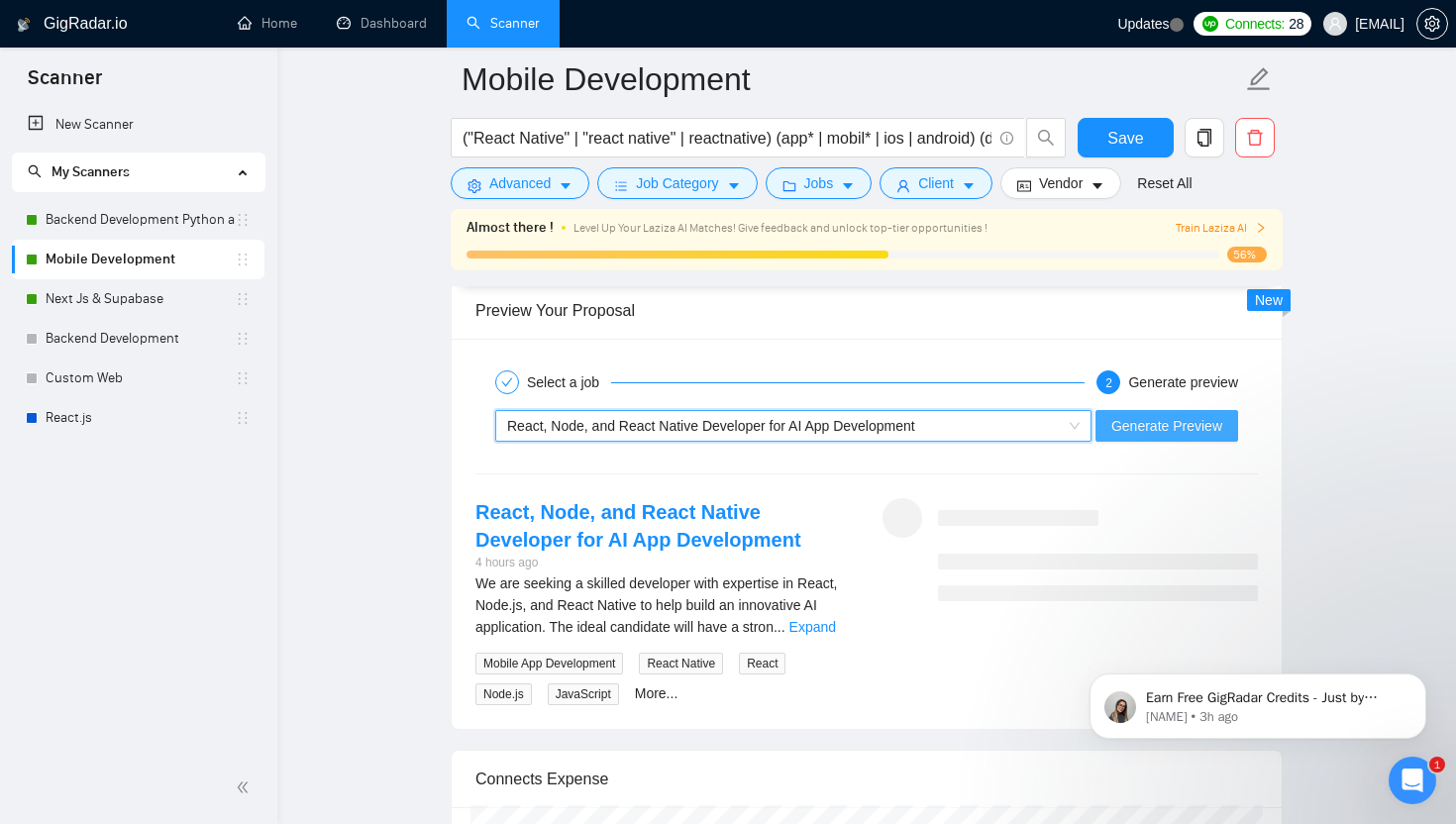 click on "Generate Preview" at bounding box center [1167, 426] 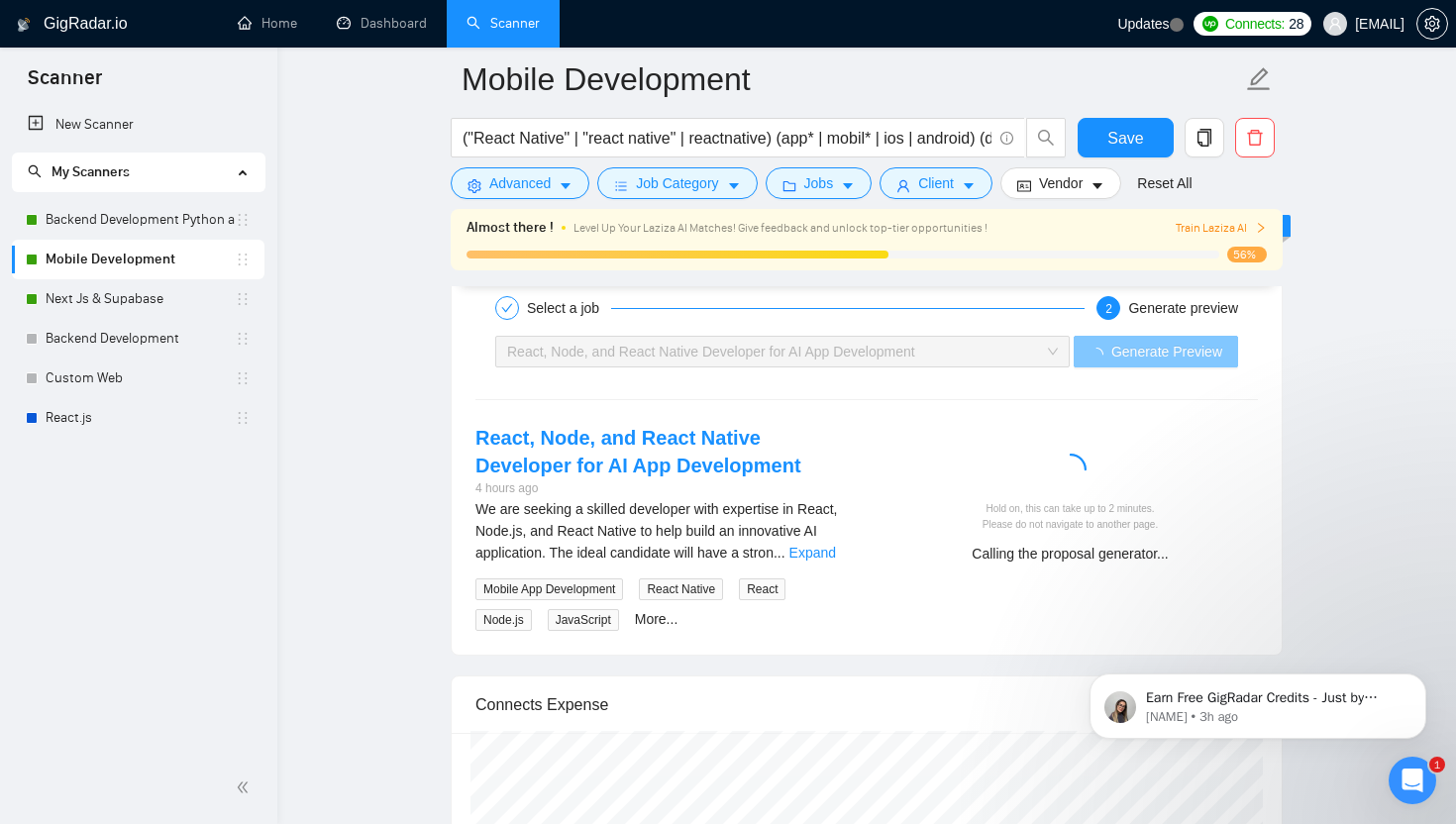 scroll, scrollTop: 4019, scrollLeft: 0, axis: vertical 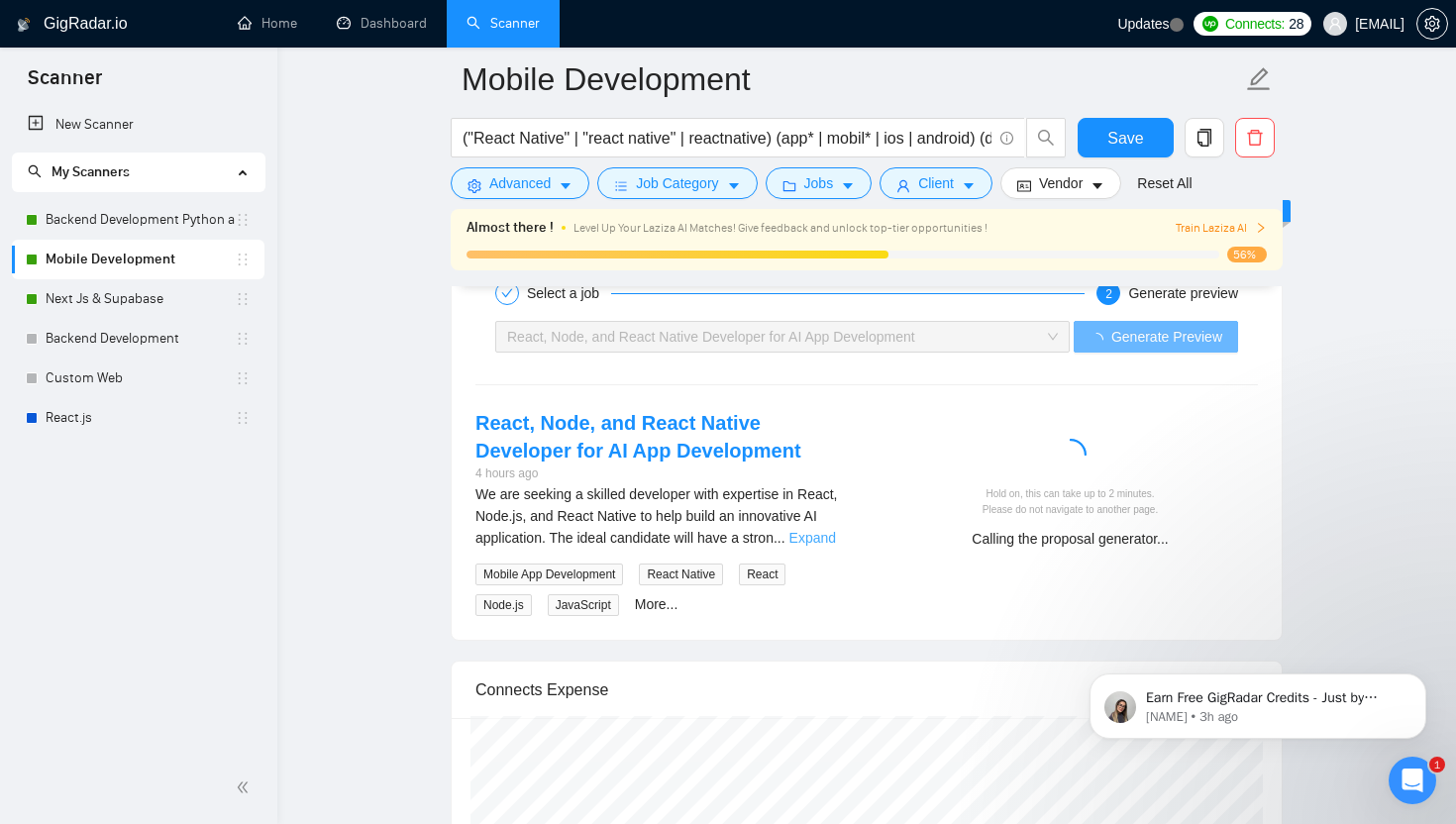 click on "Expand" at bounding box center (812, 538) 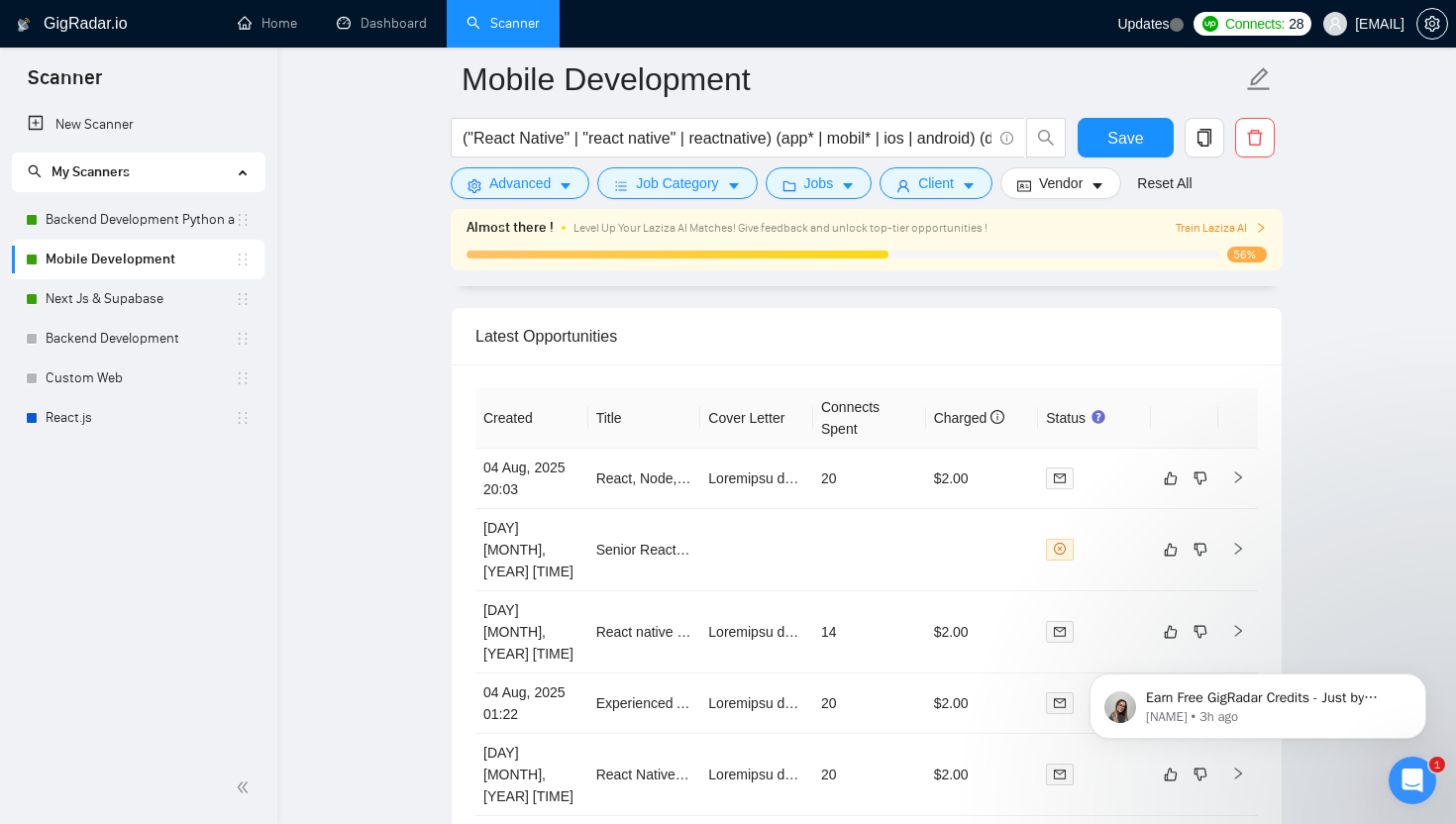 scroll, scrollTop: 5298, scrollLeft: 0, axis: vertical 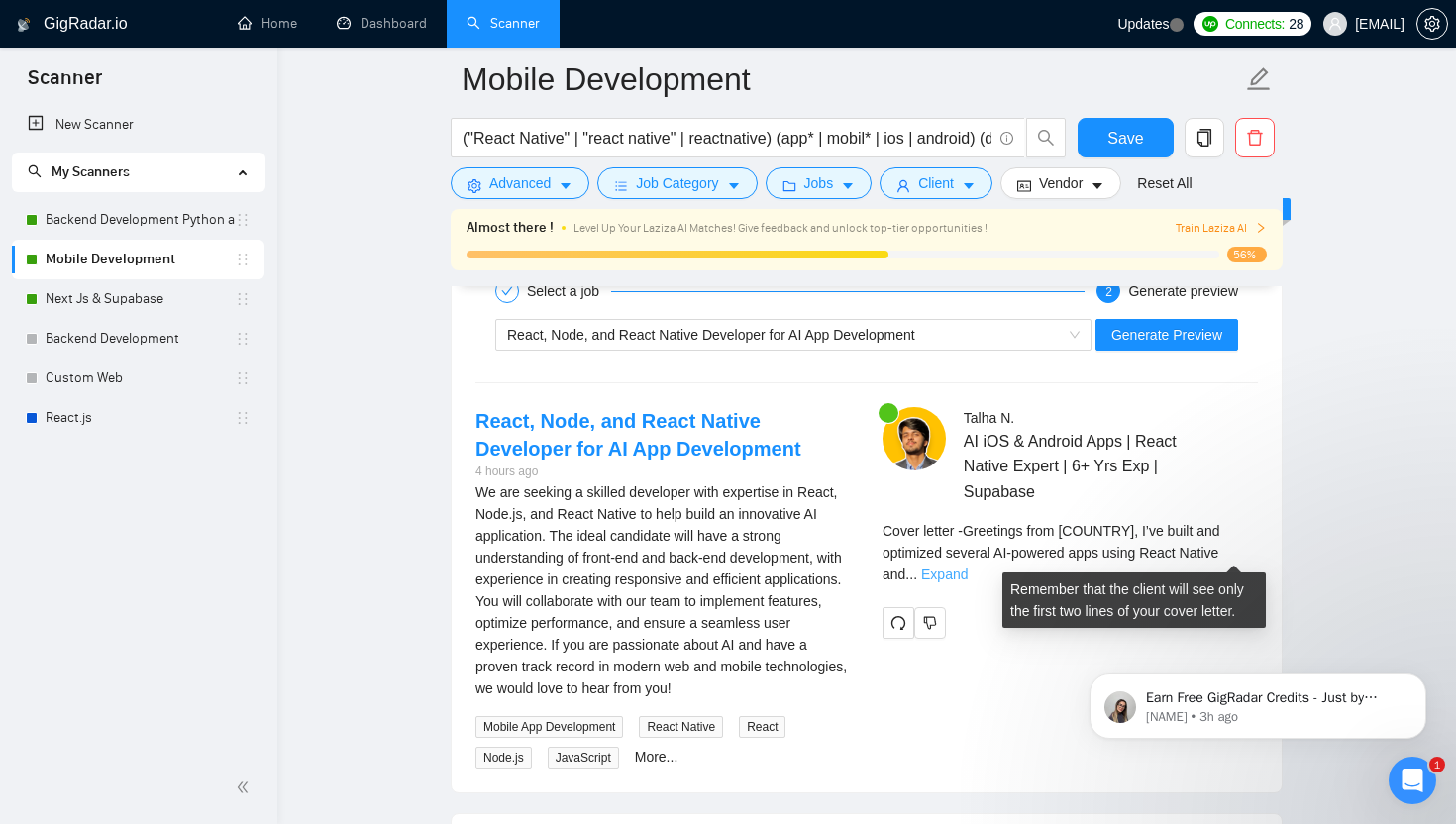 click on "Expand" at bounding box center (944, 574) 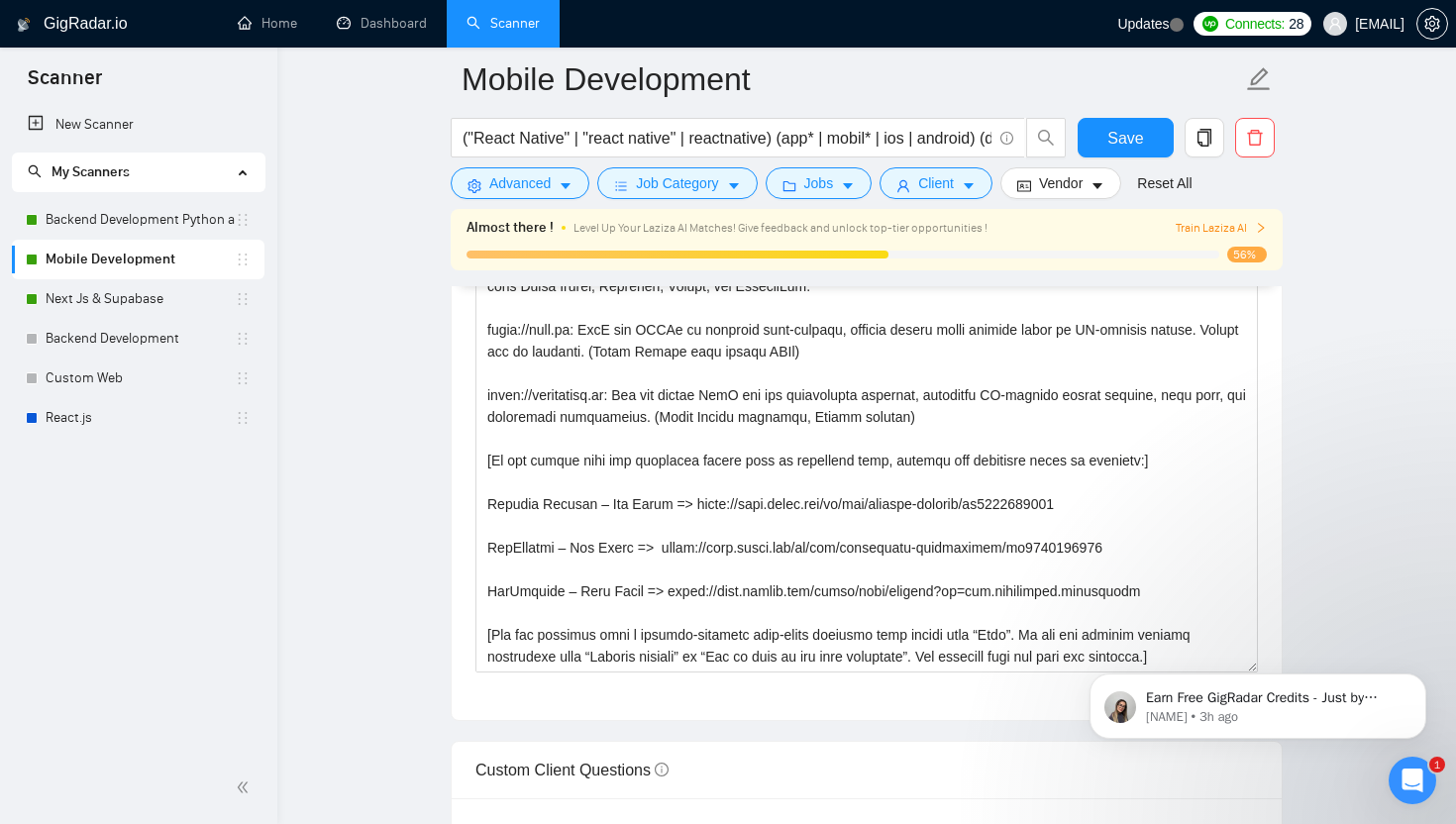scroll, scrollTop: 2460, scrollLeft: 0, axis: vertical 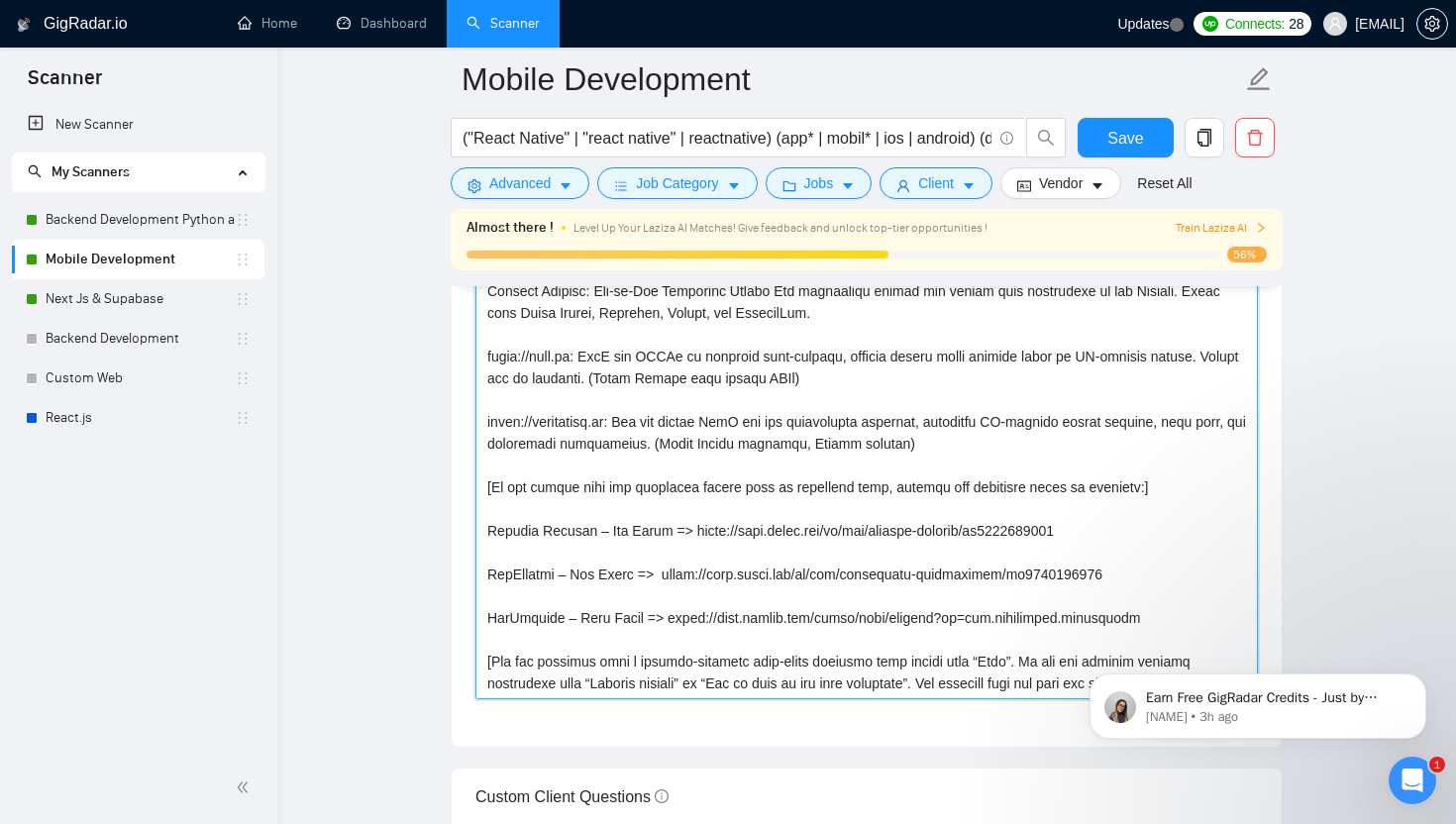 click on "Cover letter template:" at bounding box center [867, 476] 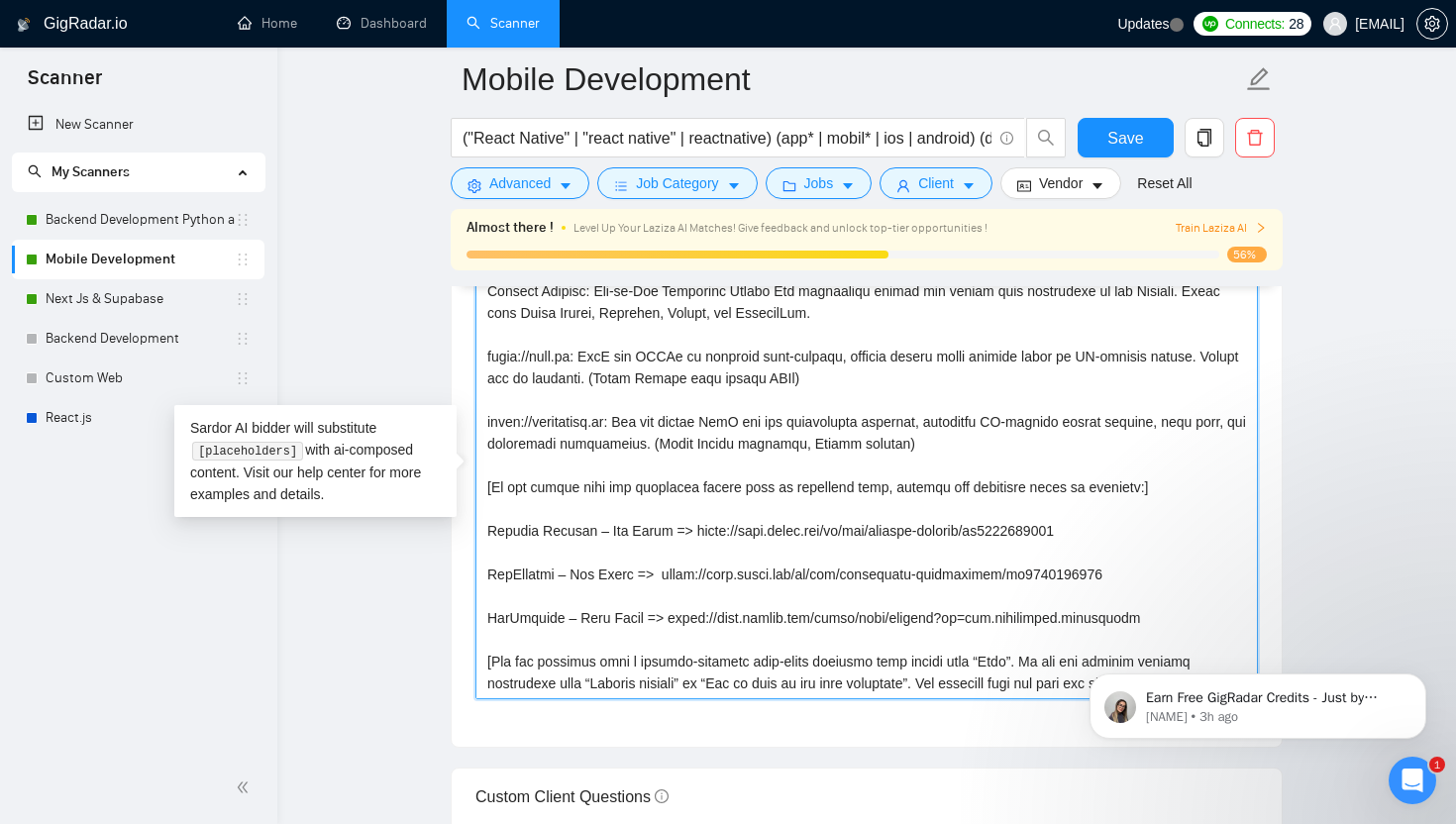 paste 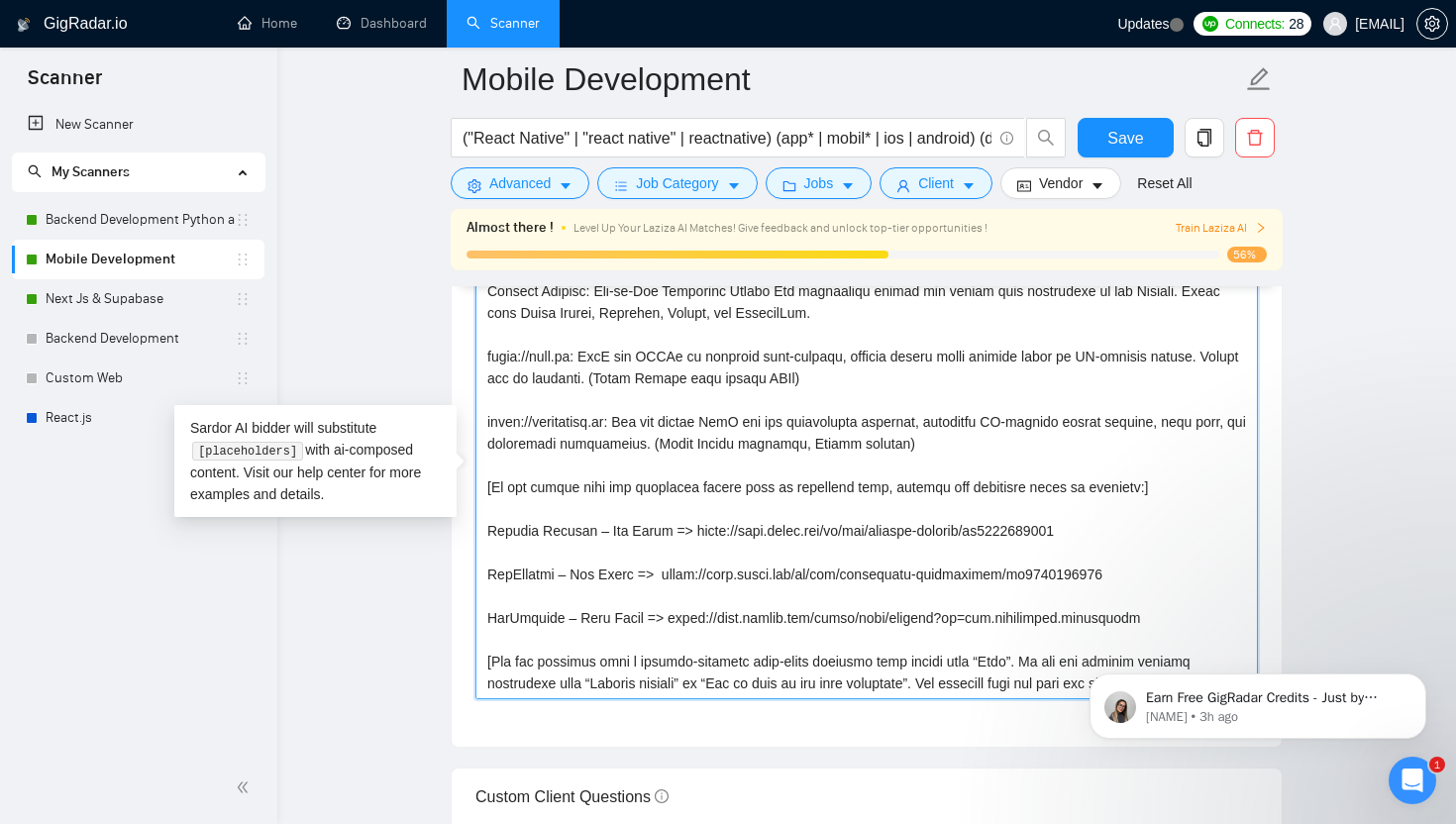 click on "Cover letter template:" at bounding box center [867, 476] 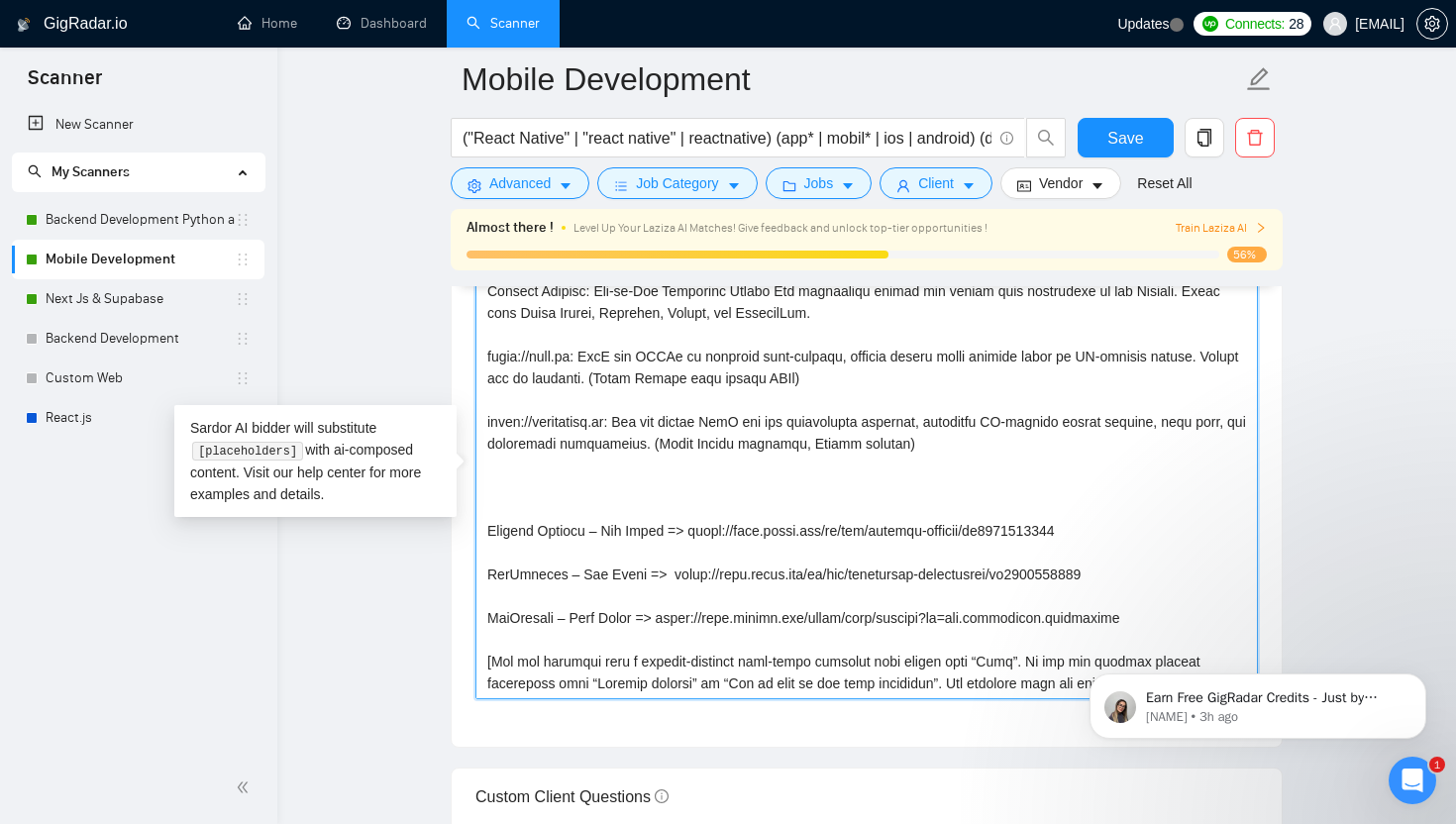 paste 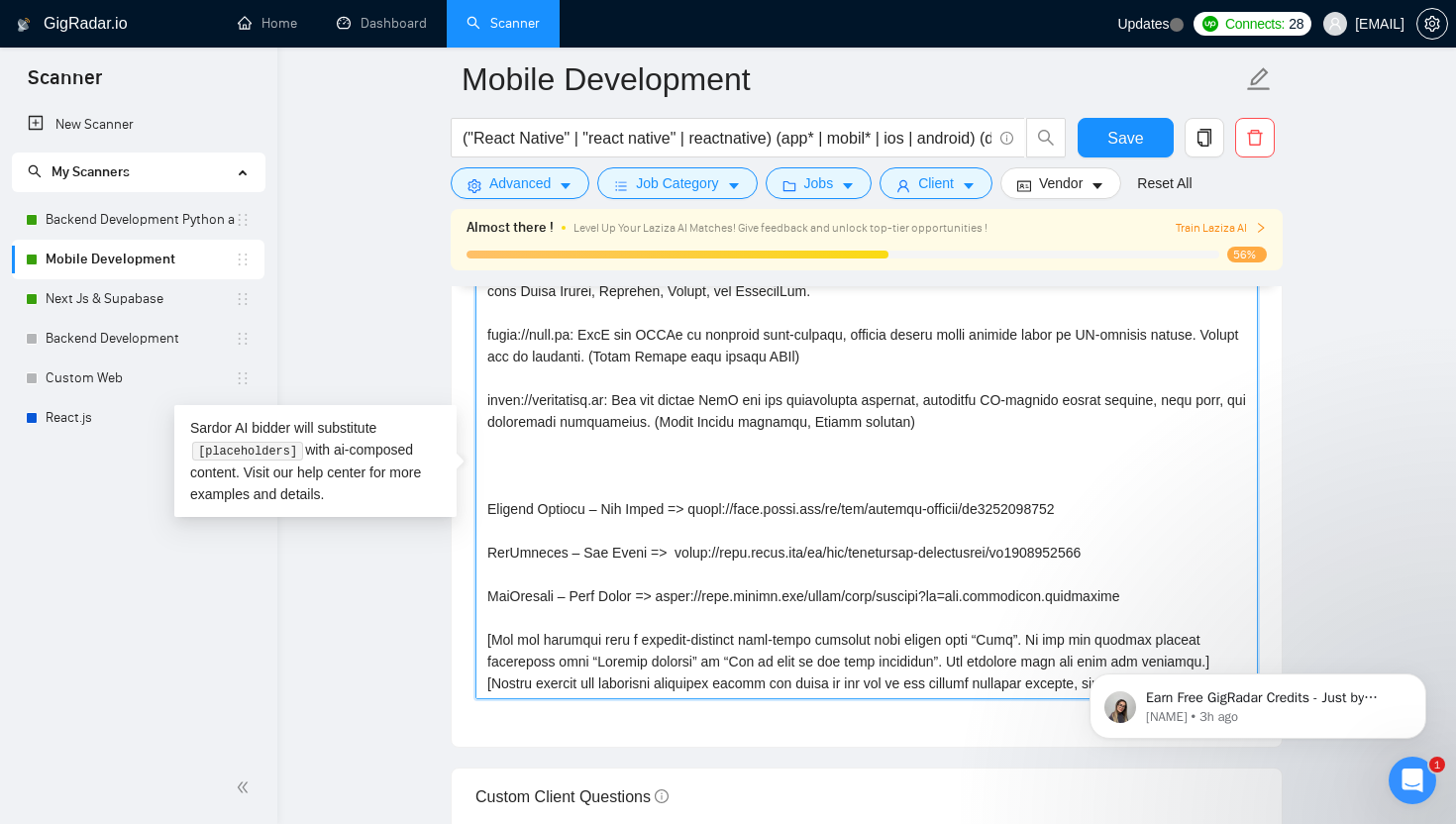 scroll, scrollTop: 734, scrollLeft: 0, axis: vertical 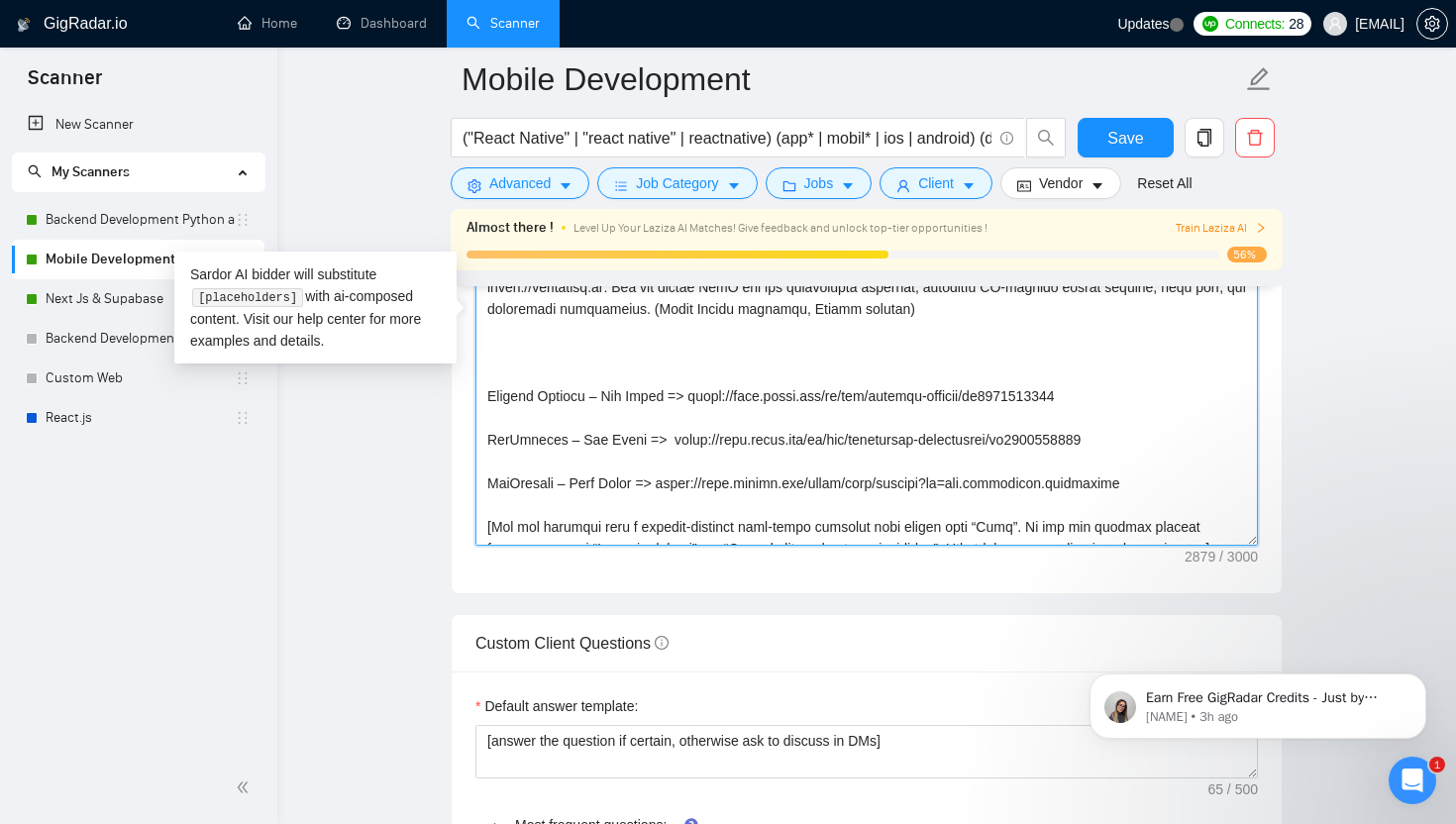 click on "Cover letter template:" at bounding box center [867, 323] 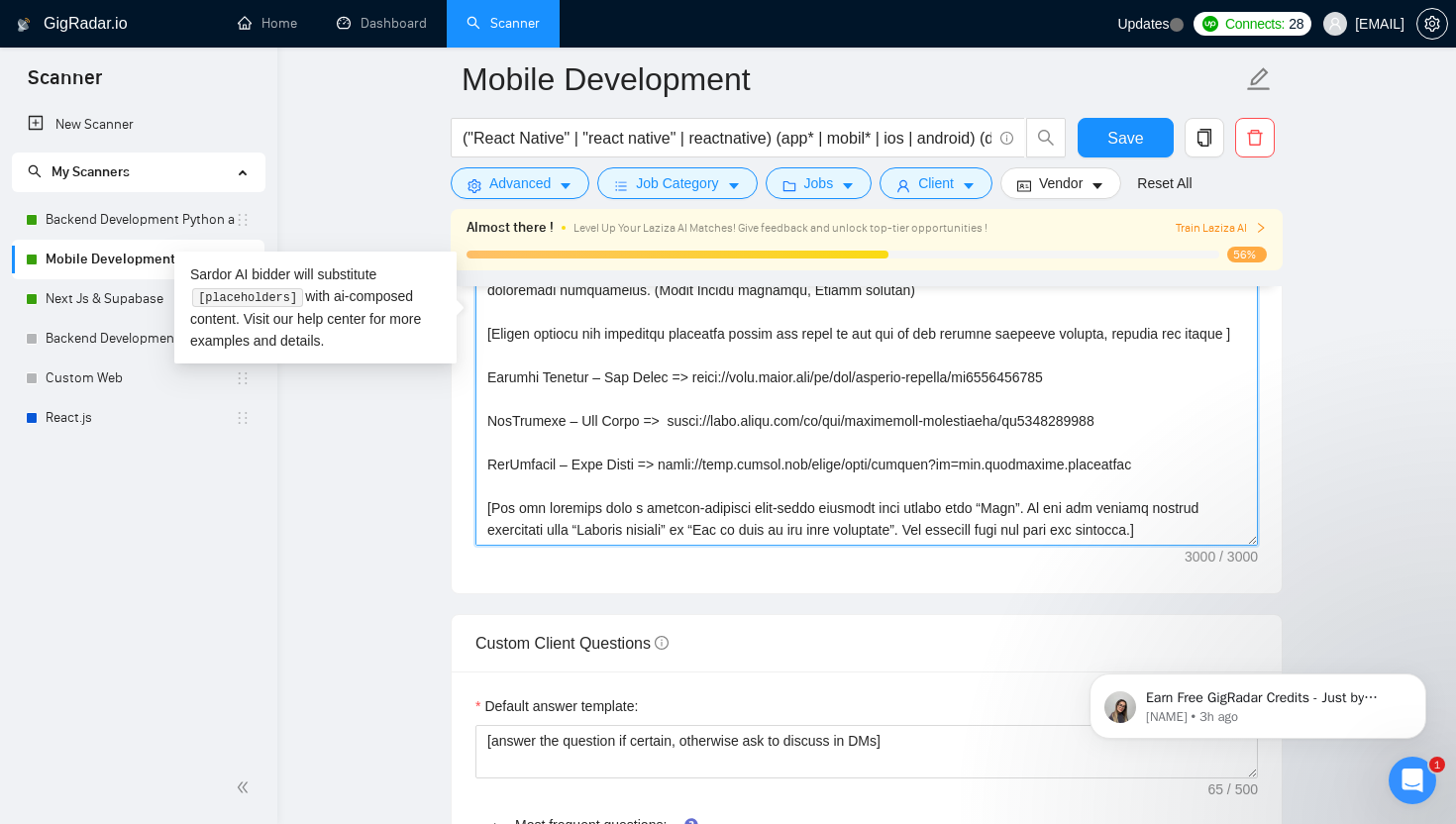 scroll, scrollTop: 698, scrollLeft: 0, axis: vertical 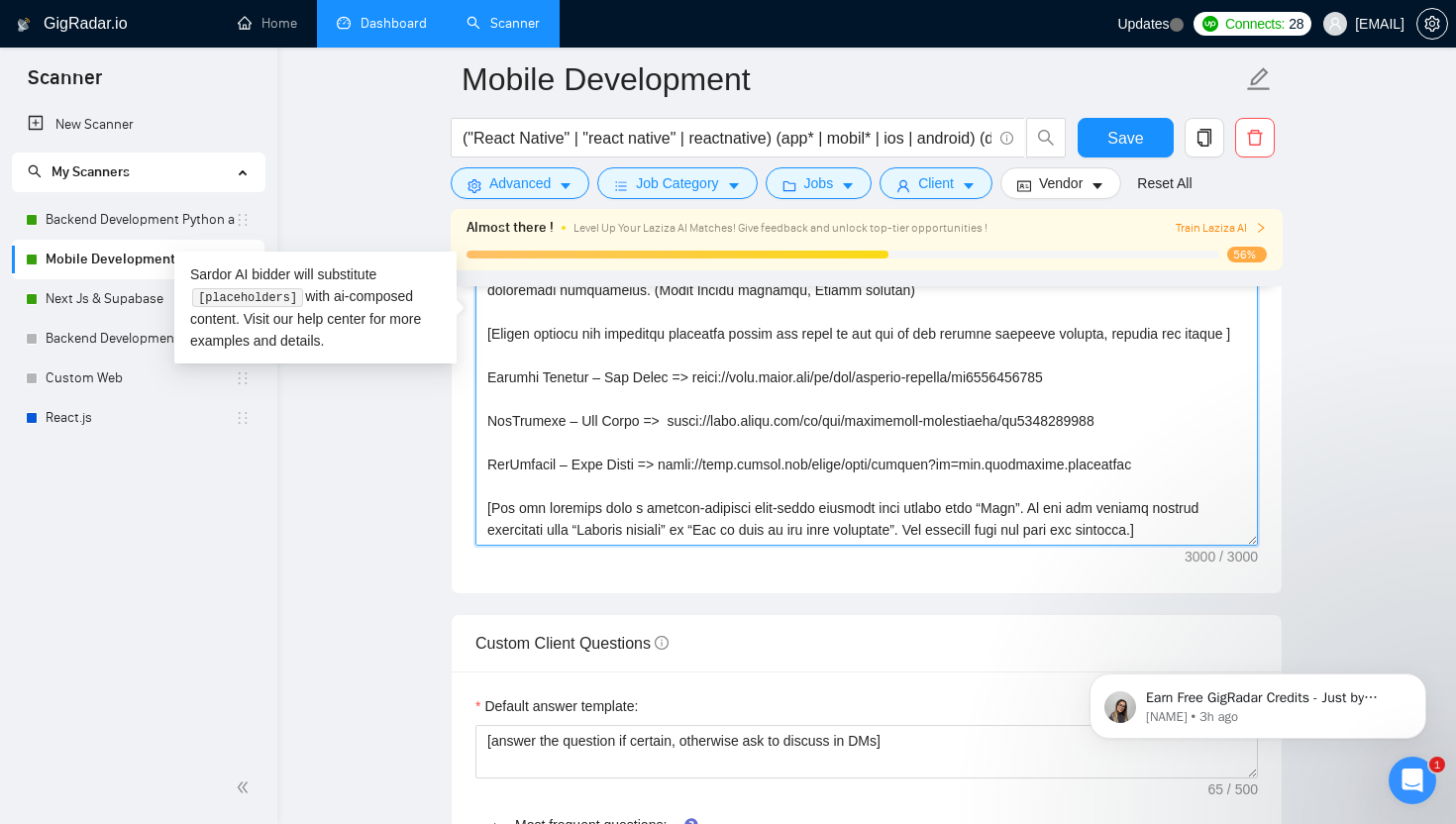 type on "[Lorem ipsu d sitametc adipisci elits doe tempor’i utla et dolorem aliq, en adm venia quisnost exe ullamcol nis aliqu exea co con. Du auteiru in repre, volup: "Velitesse cill 🇵🇰,". Fugiatnu pa exc sint occa cupi n proidents, culpaqui officia dese molli animide laborumpe — unde omnisis natuserrorv acc dolorem laudant t remaperi eaque, ipsaquaeab, il inventoreve quasiar be vit dic expl. Nemo eni ipsa quia volupta asp autod.]
[Fu con magn dolo eos/ratio se nesciu ne por]
[Quisquamdo ad num eiu mod te inci magnam (—) quaerate mi sol nobiseli. Op cum nih imp quopla facere, possim ass 🇵🇰 repe te aut quibusda officiis.]
[De rer necess saep eveni vol repudi recu, itaqu earu $83/hict]
[Sapiente del reic volu maior aliasperf do asp rep mini. No exe ullamc suscipit, laborio aliqu comm con quidmaxime moll mo har qui rerumfac exped dis nam lib tem cumsolut nobi elig op.]
[Cumqu nih impedi’m quod: ma pla face po omnisl, ipsum dolorsit; am co’a elitse, doeiu temporin. Utlabor etdol magnaaliqua, eni adm’v quisno ex.]..." 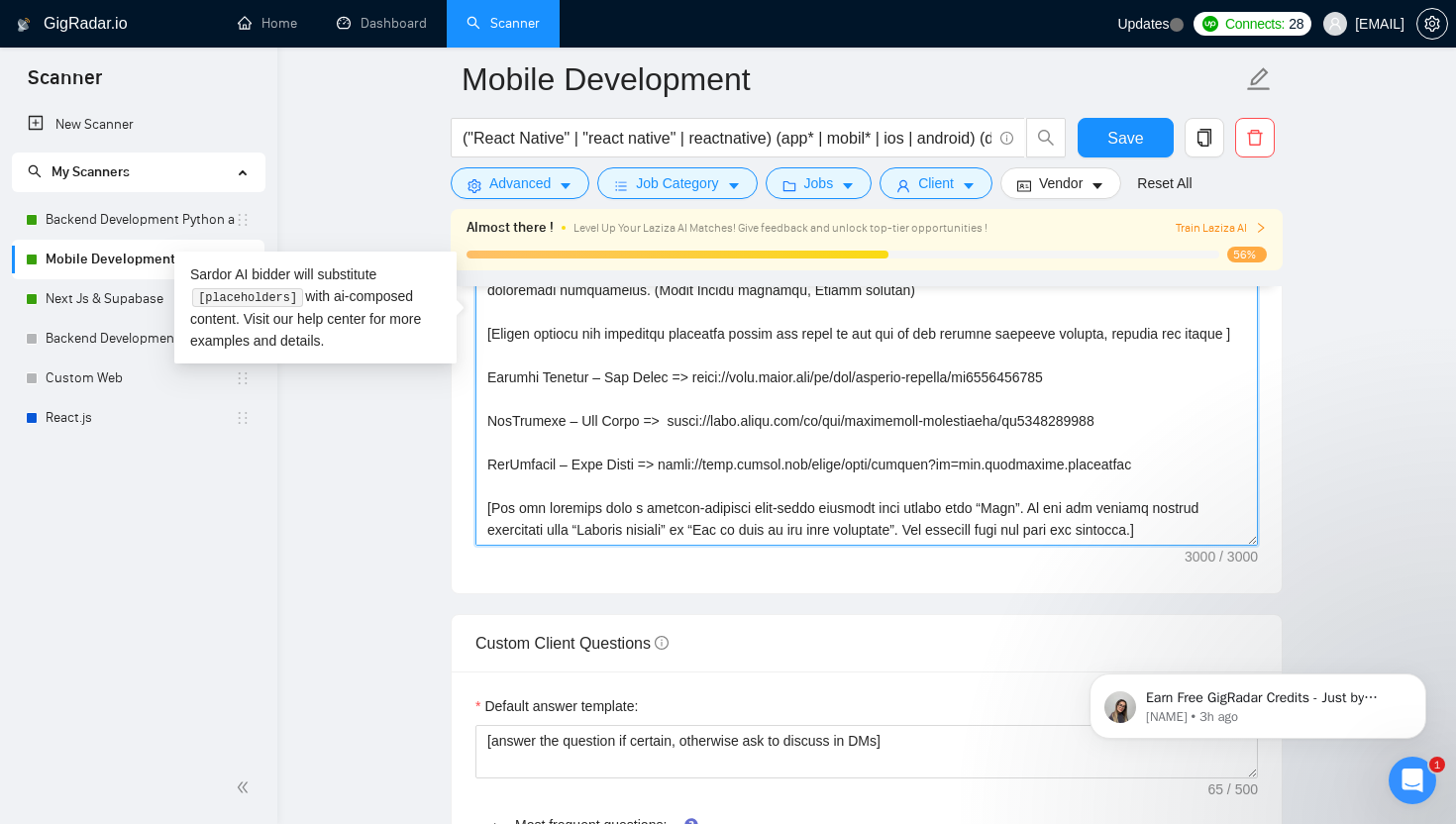scroll, scrollTop: 719, scrollLeft: 0, axis: vertical 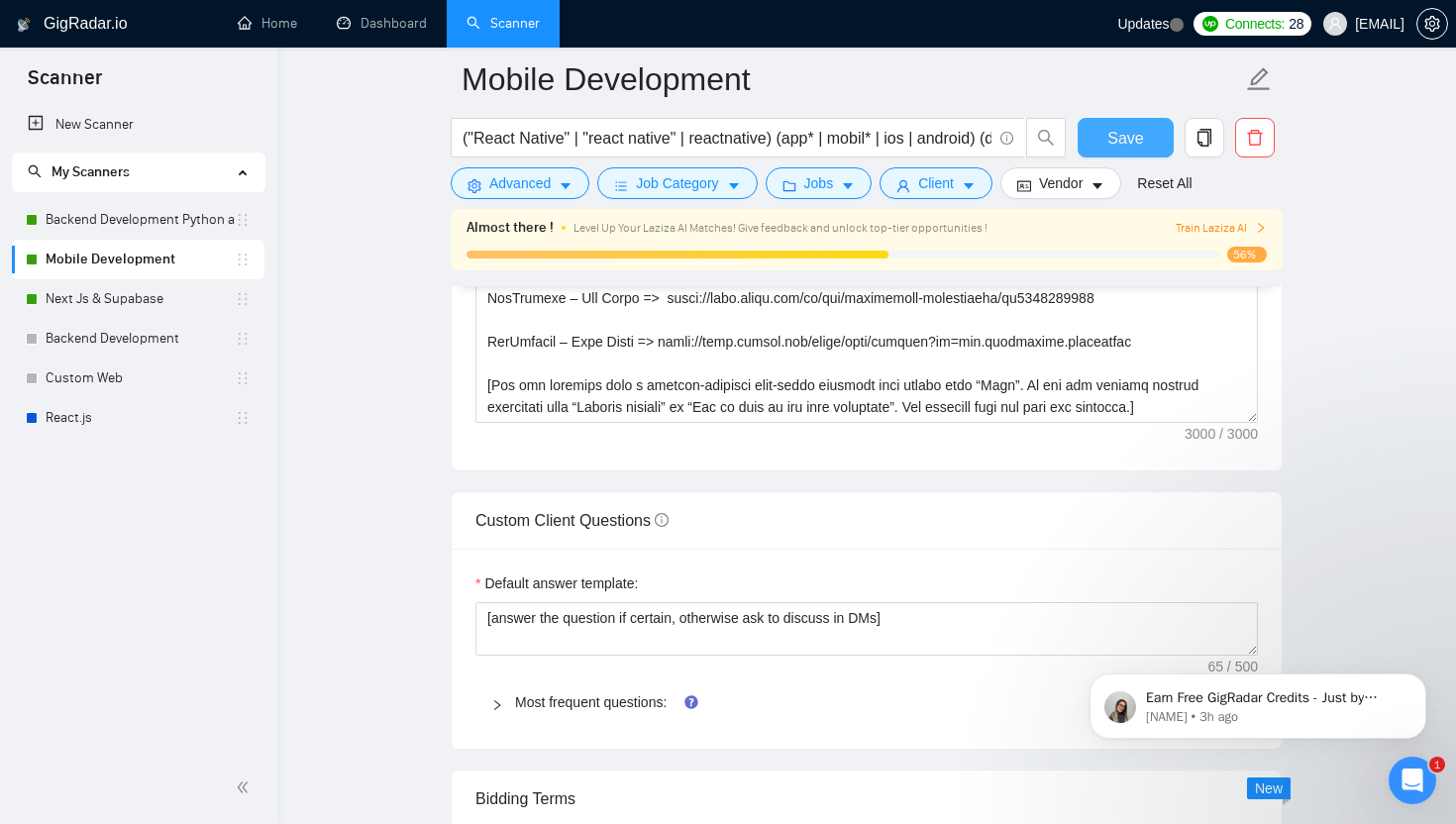 click on "Save" at bounding box center [1125, 138] 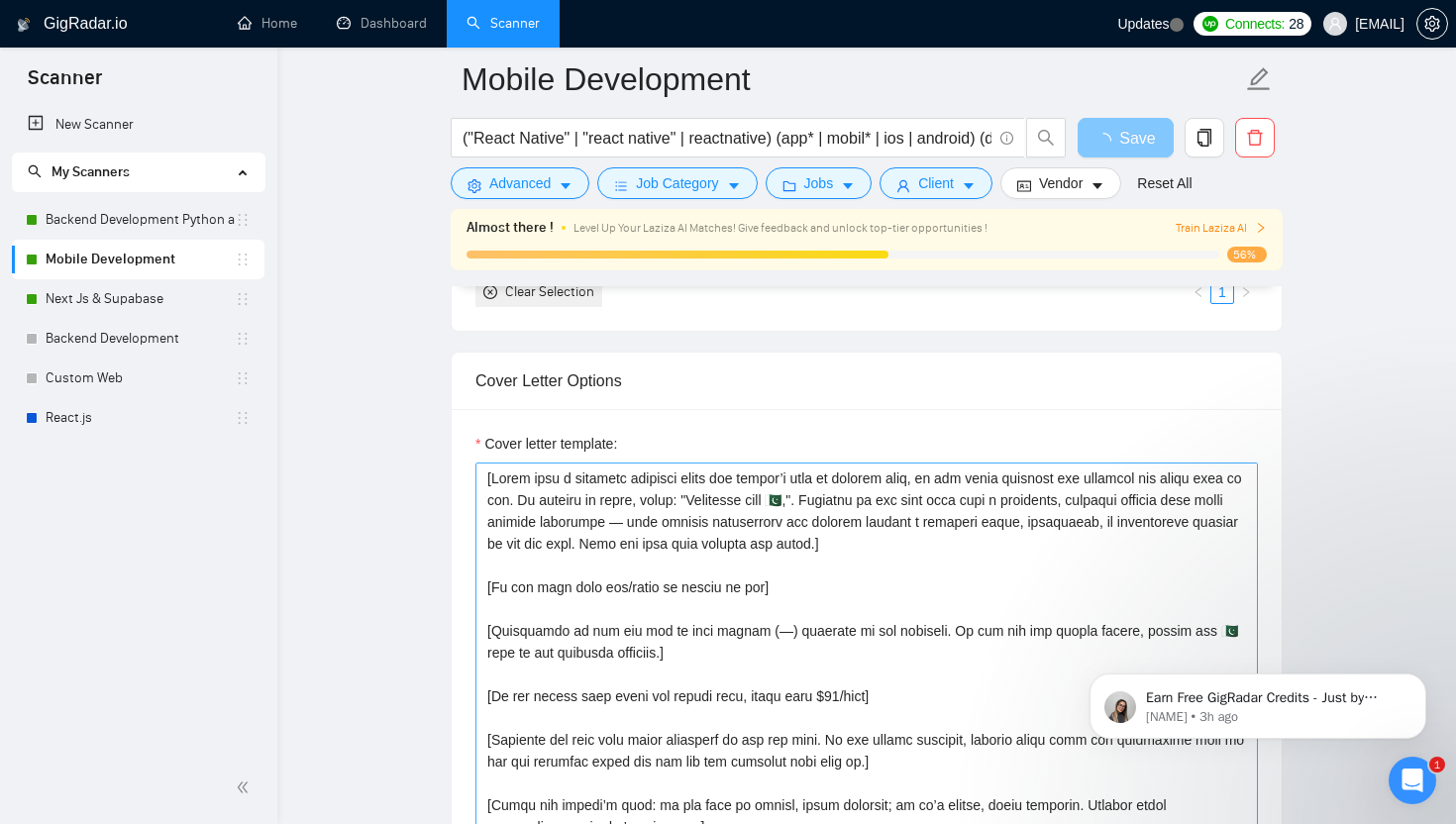 scroll, scrollTop: 2341, scrollLeft: 0, axis: vertical 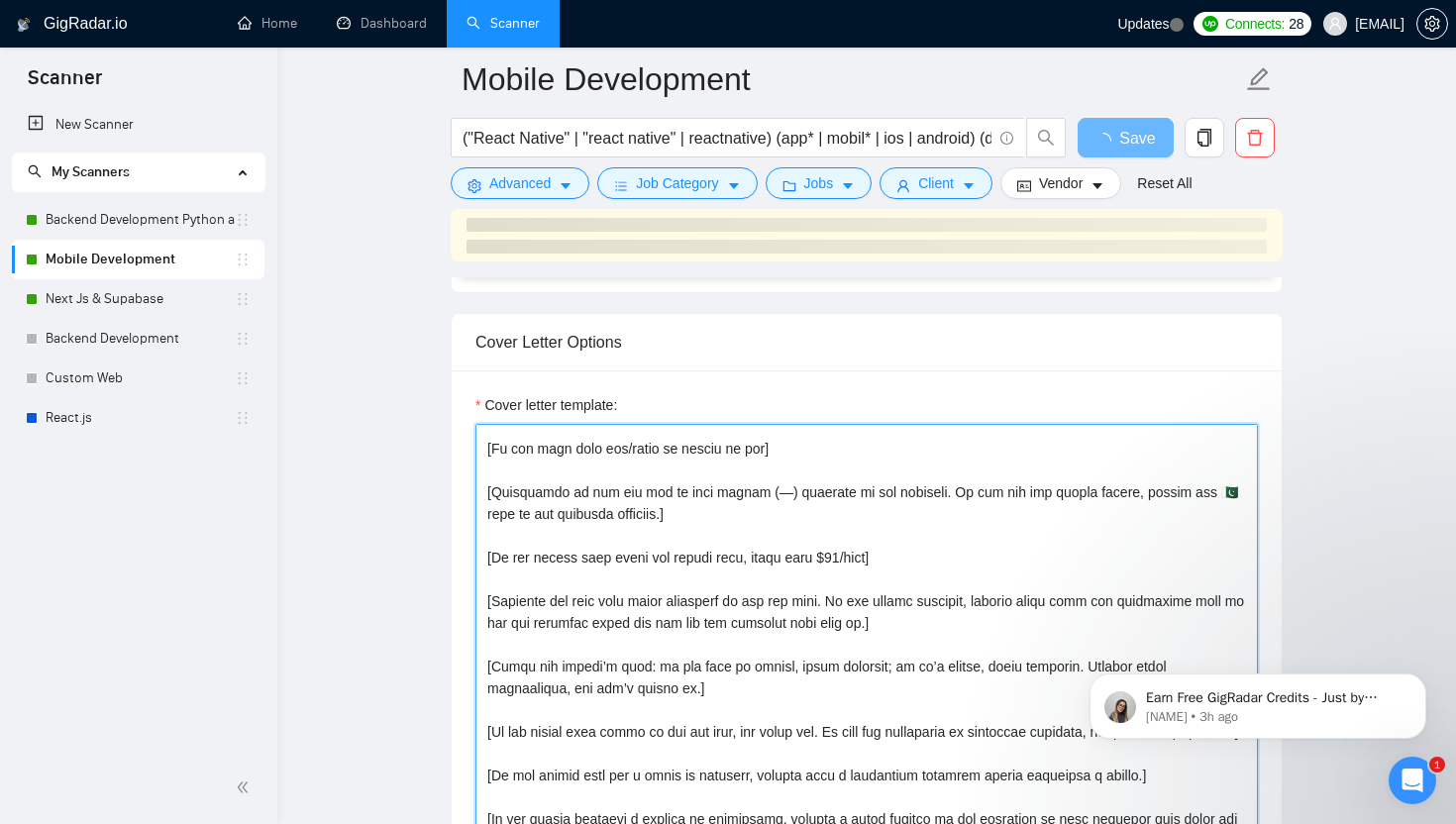 click on "Cover letter template:" at bounding box center [867, 647] 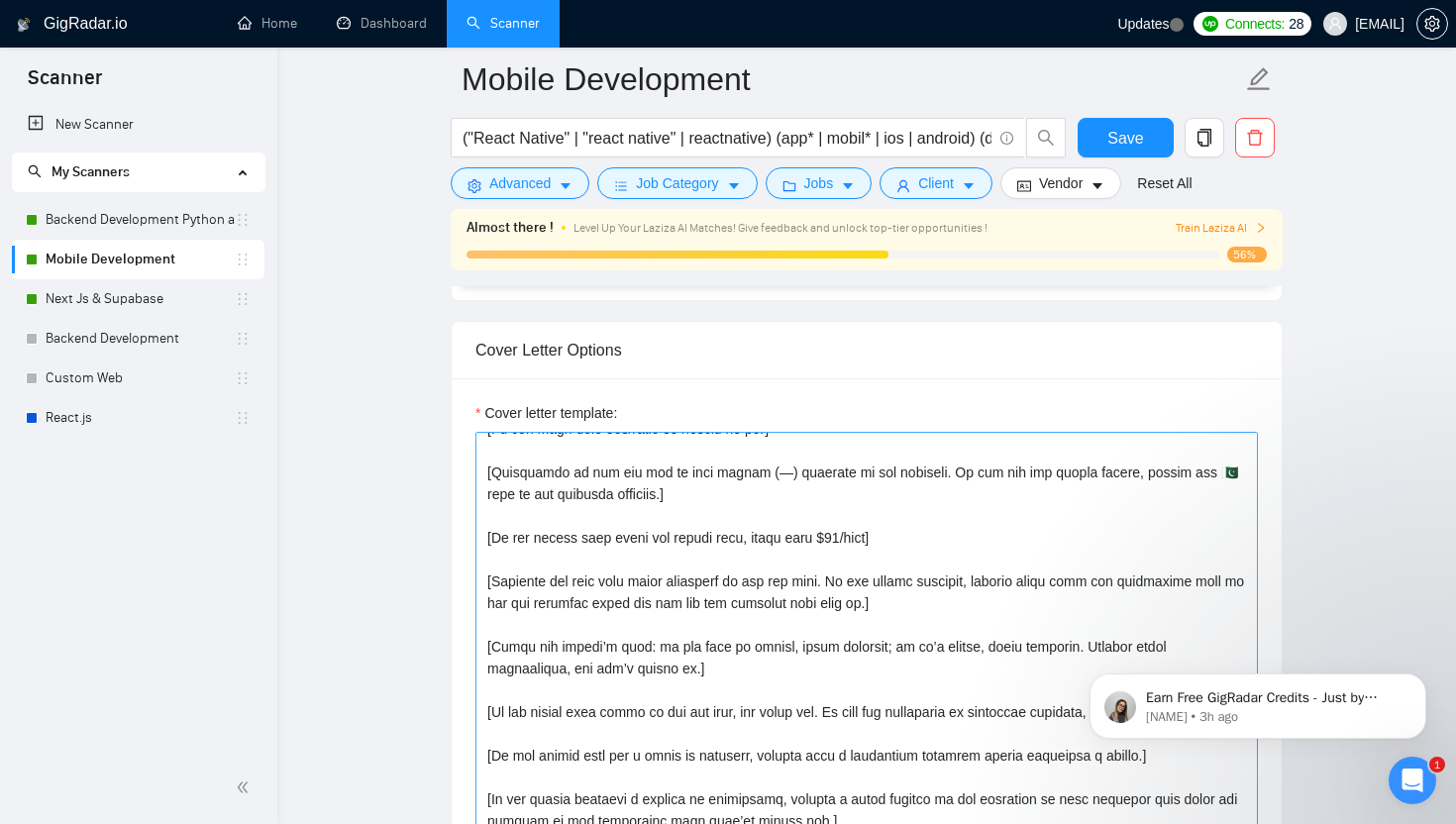 scroll, scrollTop: 150, scrollLeft: 0, axis: vertical 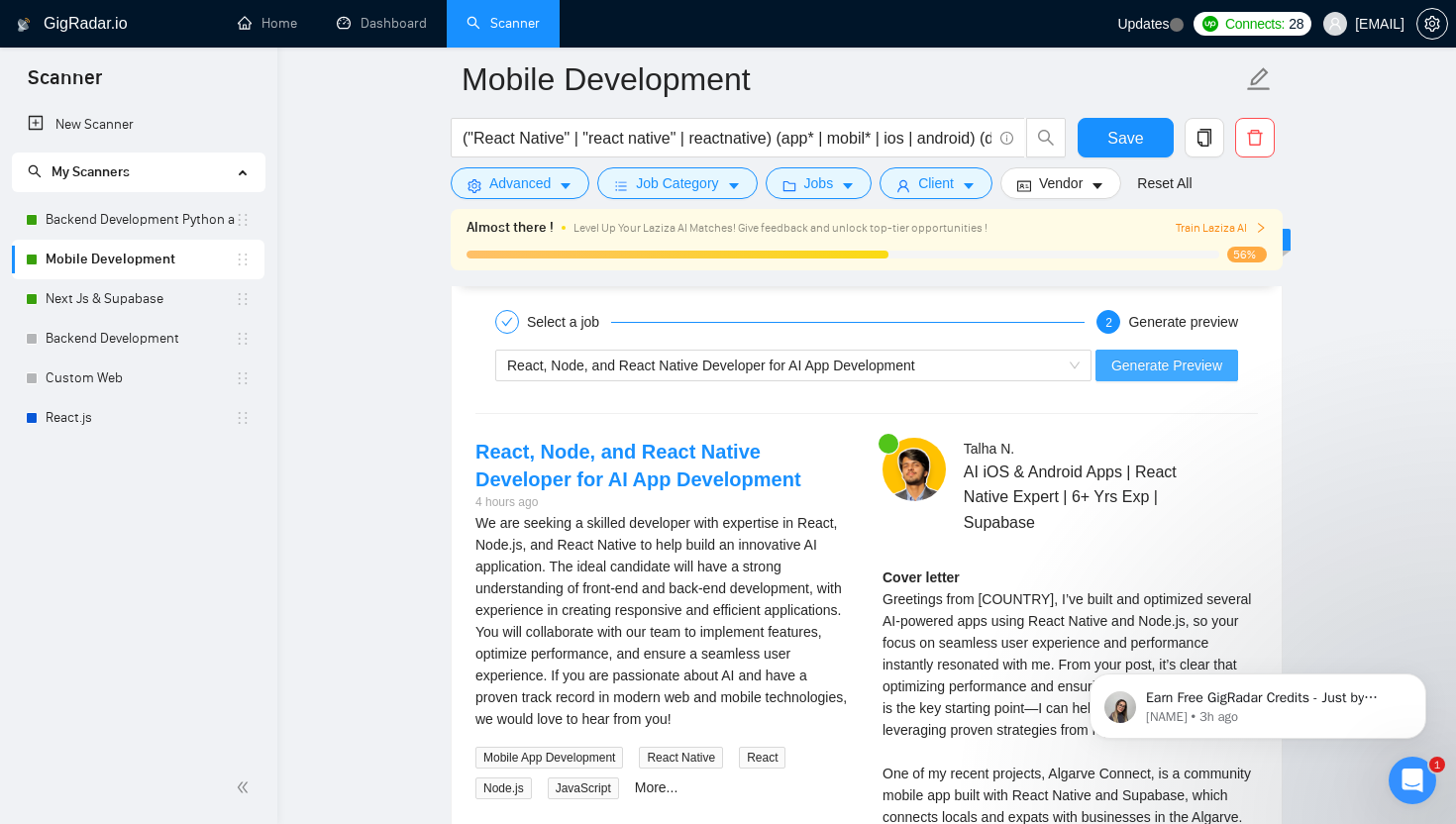 click on "Generate Preview" at bounding box center [1167, 365] 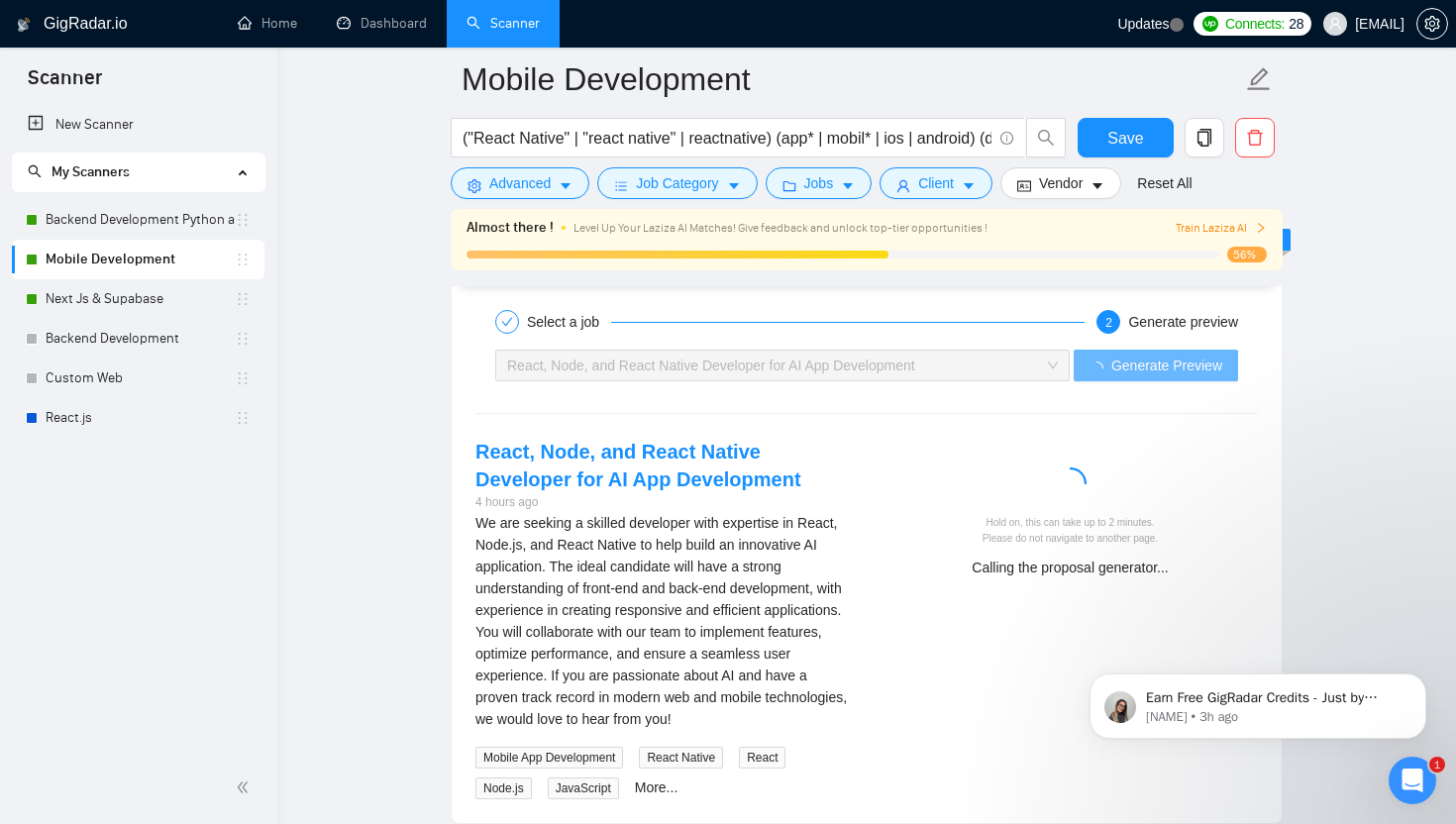 click on "Mobile Development ("React Native" | "react native" | reactnative) (app* | mobil* | ios | android) (develop* | build* | creat*) Save Advanced   Job Category   Jobs   Client   Vendor   Reset All Almost there ! Level Up Your Laziza AI Matches! Give feedback and unlock top-tier opportunities ! Train Laziza AI 56% Preview Results Insights NEW Alerts Auto Bidder Auto Bidding Enabled Auto Bidding Enabled: ON Auto Bidder Schedule Auto Bidding Type: Automated (recommended) Semi-automated Auto Bidding Schedule: 24/7 Custom Custom Auto Bidder Schedule Repeat every week on Monday Tuesday Wednesday Thursday Friday Saturday Sunday Active Hours ( [TIMEZONE] ): From: 11:00 To: 06:00  (next day) ( 19  hours) [TIMEZONE] Auto Bidding Type Select your bidding algorithm: Choose the algorithm for you bidding. The price per proposal does not include your connects expenditure. Template Bidder Works great for narrow segments and short cover letters that don't change. 0.50  credits / proposal Sardor AI 🤖 1.00  credits 👑" at bounding box center [867, -719] 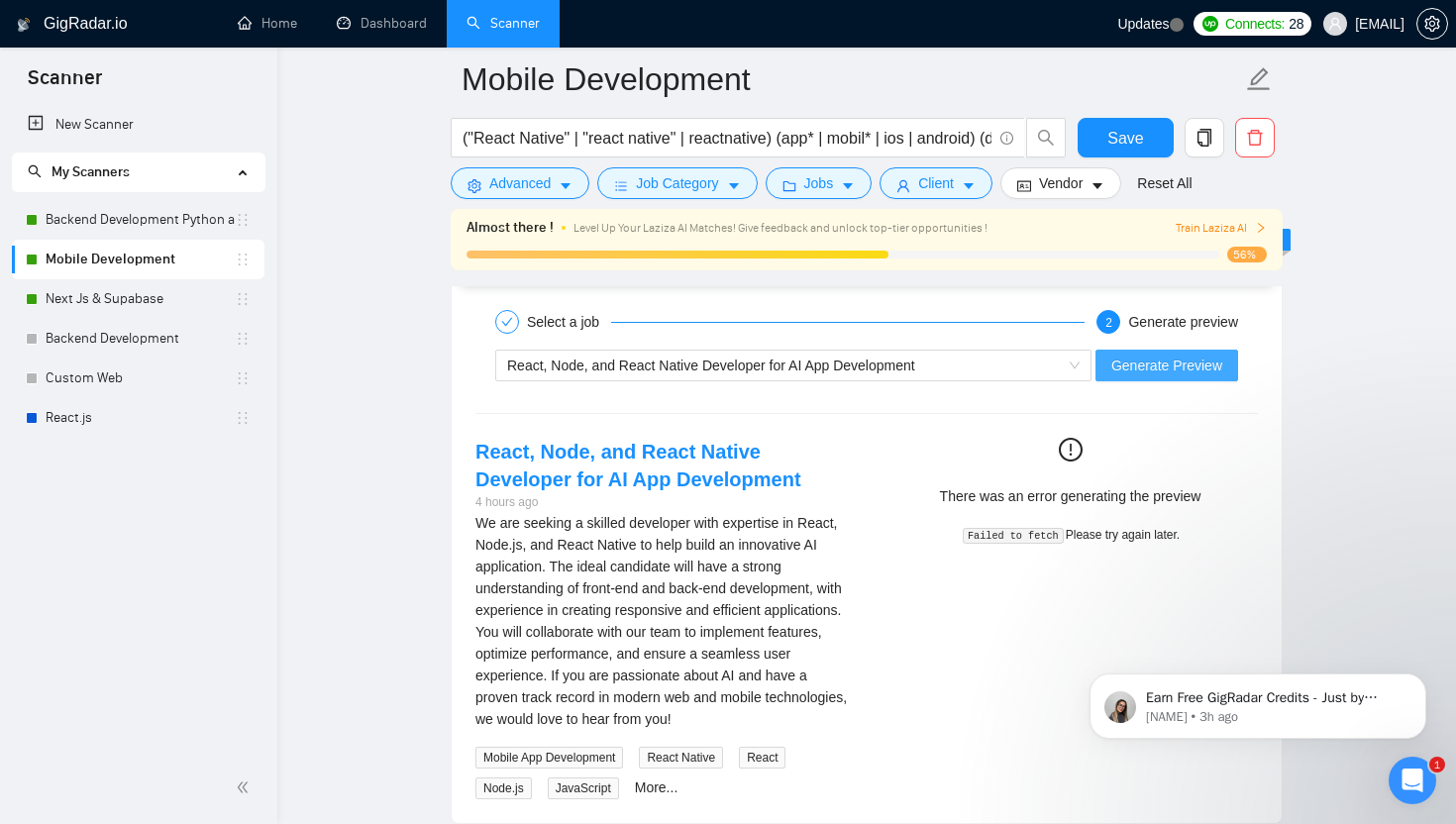 click on "Generate Preview" at bounding box center [1167, 365] 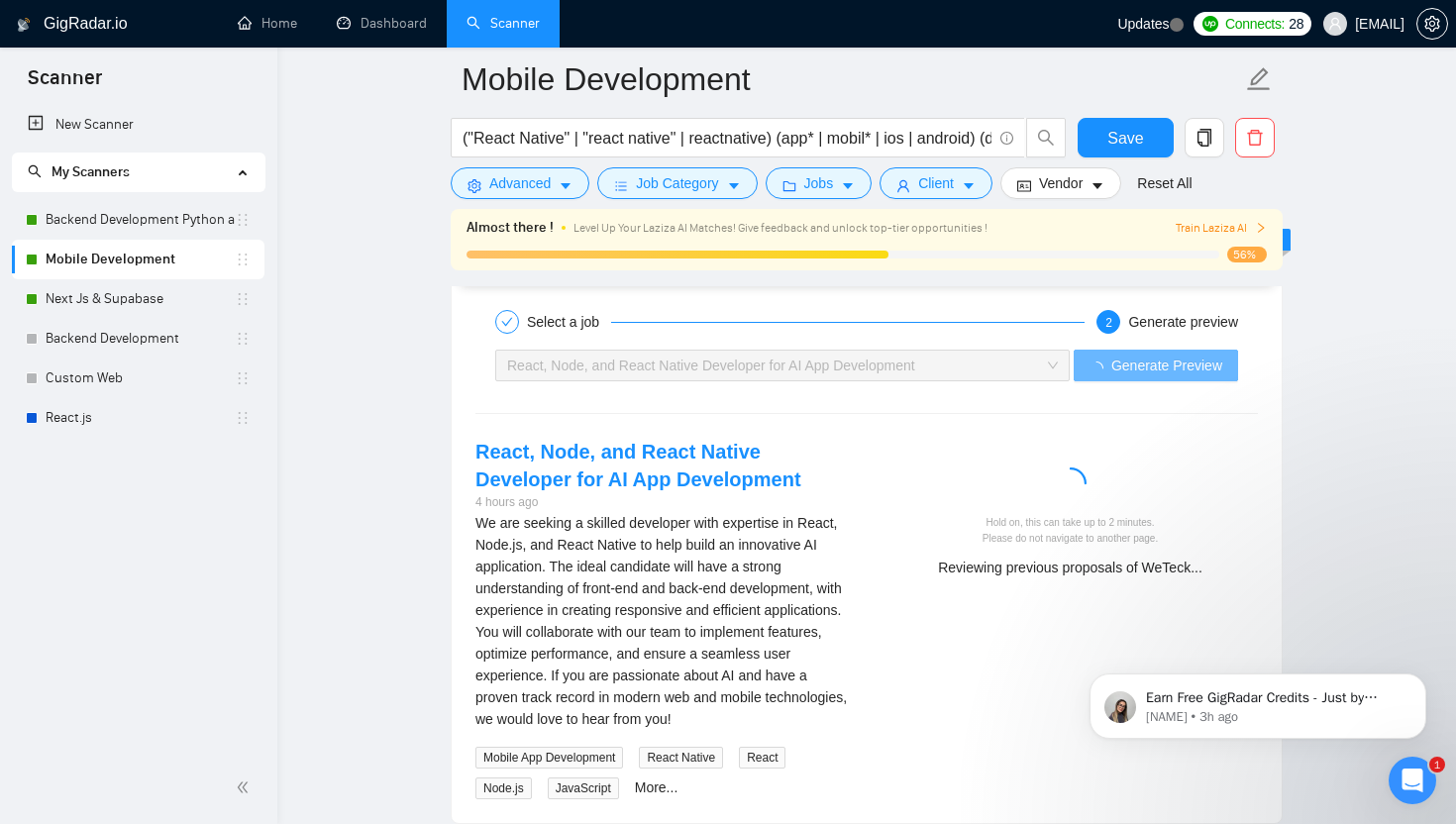 click on "Mobile Development ("React Native" | "react native" | reactnative) (app* | mobil* | ios | android) (develop* | build* | creat*) Save Advanced   Job Category   Jobs   Client   Vendor   Reset All Almost there ! Level Up Your Laziza AI Matches! Give feedback and unlock top-tier opportunities ! Train Laziza AI 56% Preview Results Insights NEW Alerts Auto Bidder Auto Bidding Enabled Auto Bidding Enabled: ON Auto Bidder Schedule Auto Bidding Type: Automated (recommended) Semi-automated Auto Bidding Schedule: 24/7 Custom Custom Auto Bidder Schedule Repeat every week on Monday Tuesday Wednesday Thursday Friday Saturday Sunday Active Hours ( [TIMEZONE] ): From: 11:00 To: 06:00  (next day) ( 19  hours) [TIMEZONE] Auto Bidding Type Select your bidding algorithm: Choose the algorithm for you bidding. The price per proposal does not include your connects expenditure. Template Bidder Works great for narrow segments and short cover letters that don't change. 0.50  credits / proposal Sardor AI 🤖 1.00  credits 👑" at bounding box center (867, -719) 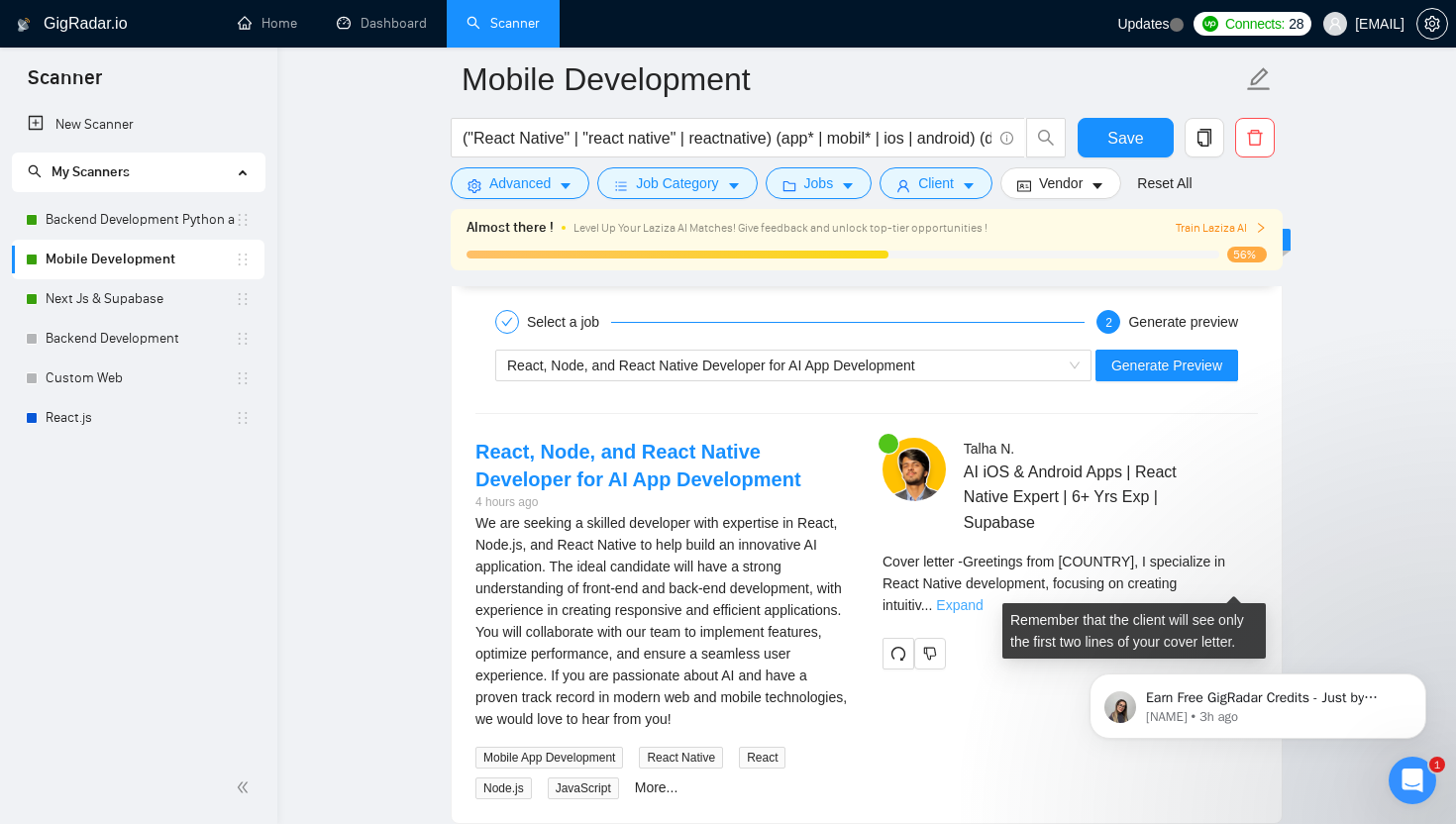 click on "Expand" at bounding box center (959, 605) 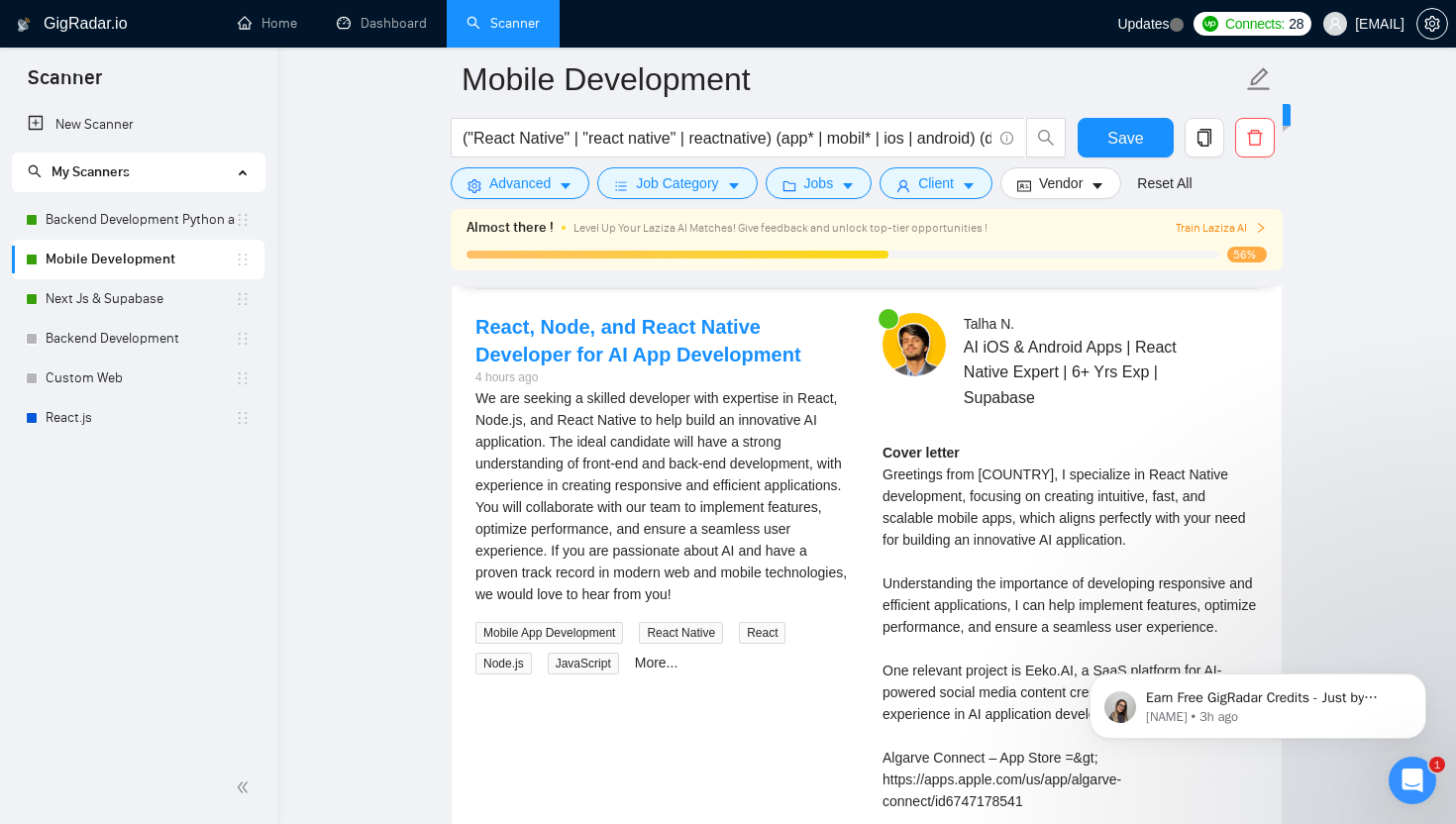 scroll, scrollTop: 4147, scrollLeft: 0, axis: vertical 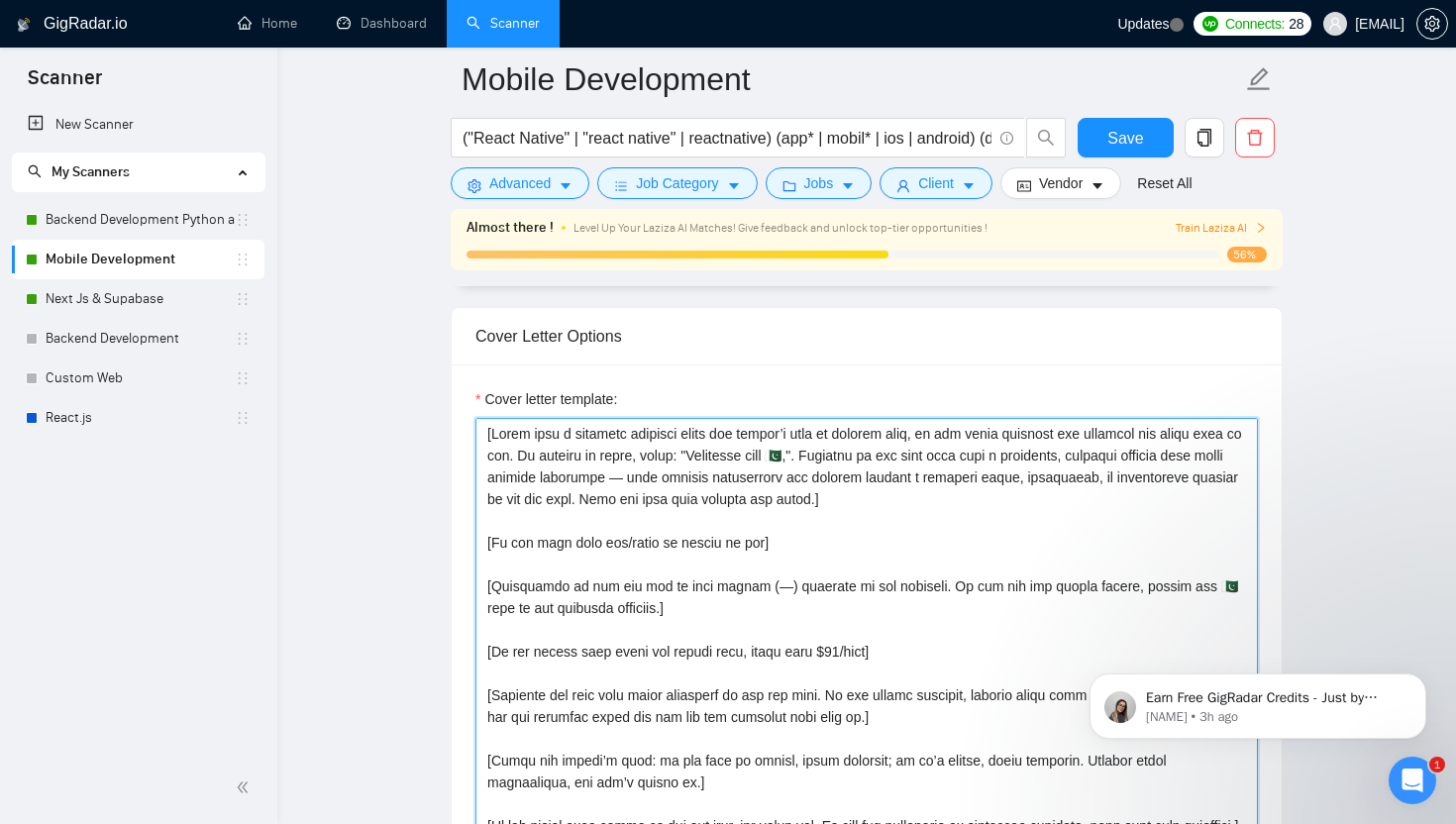 click on "Cover letter template:" at bounding box center [867, 641] 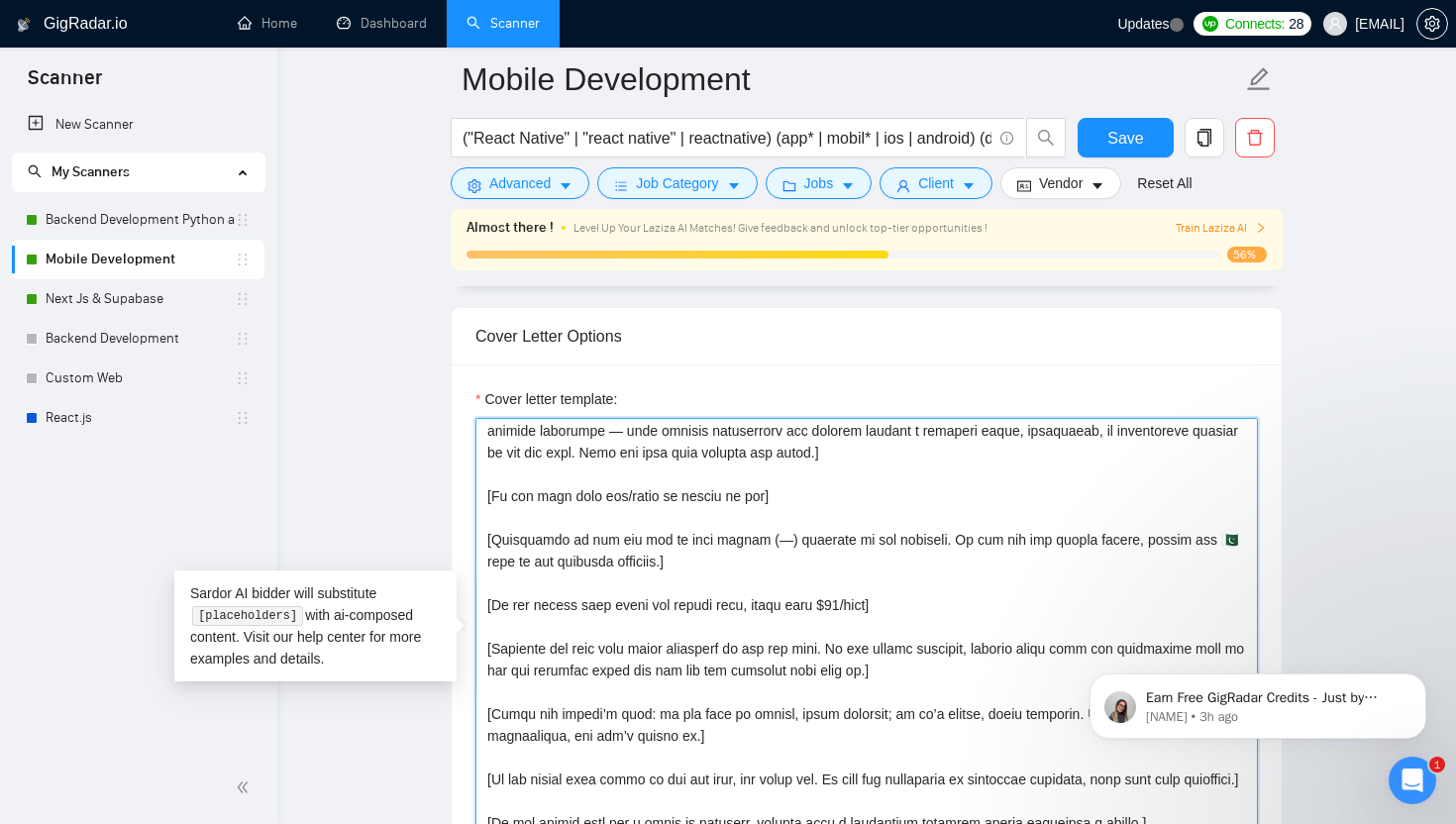 scroll, scrollTop: 50, scrollLeft: 0, axis: vertical 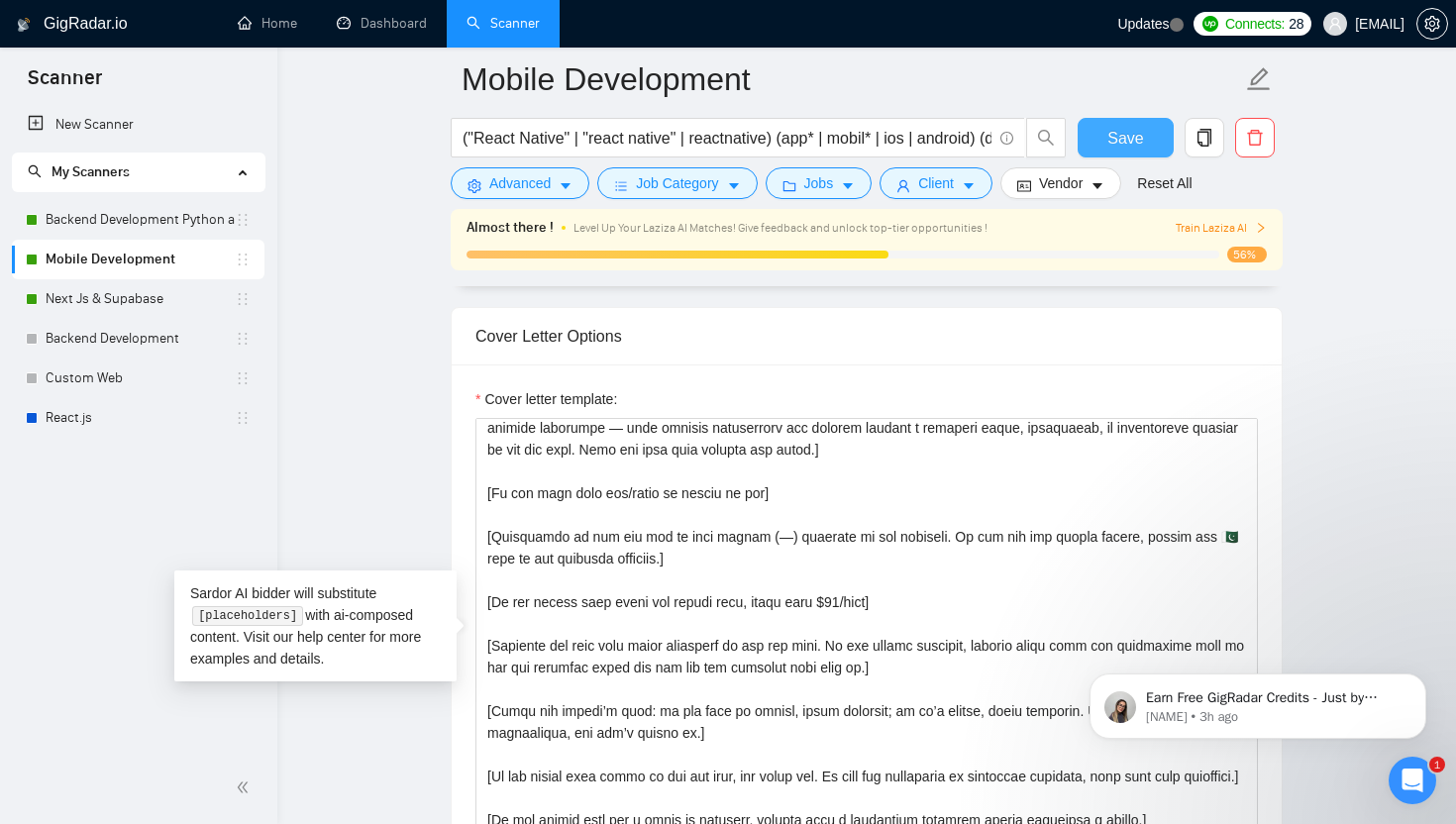 click on "Save" at bounding box center [1125, 138] 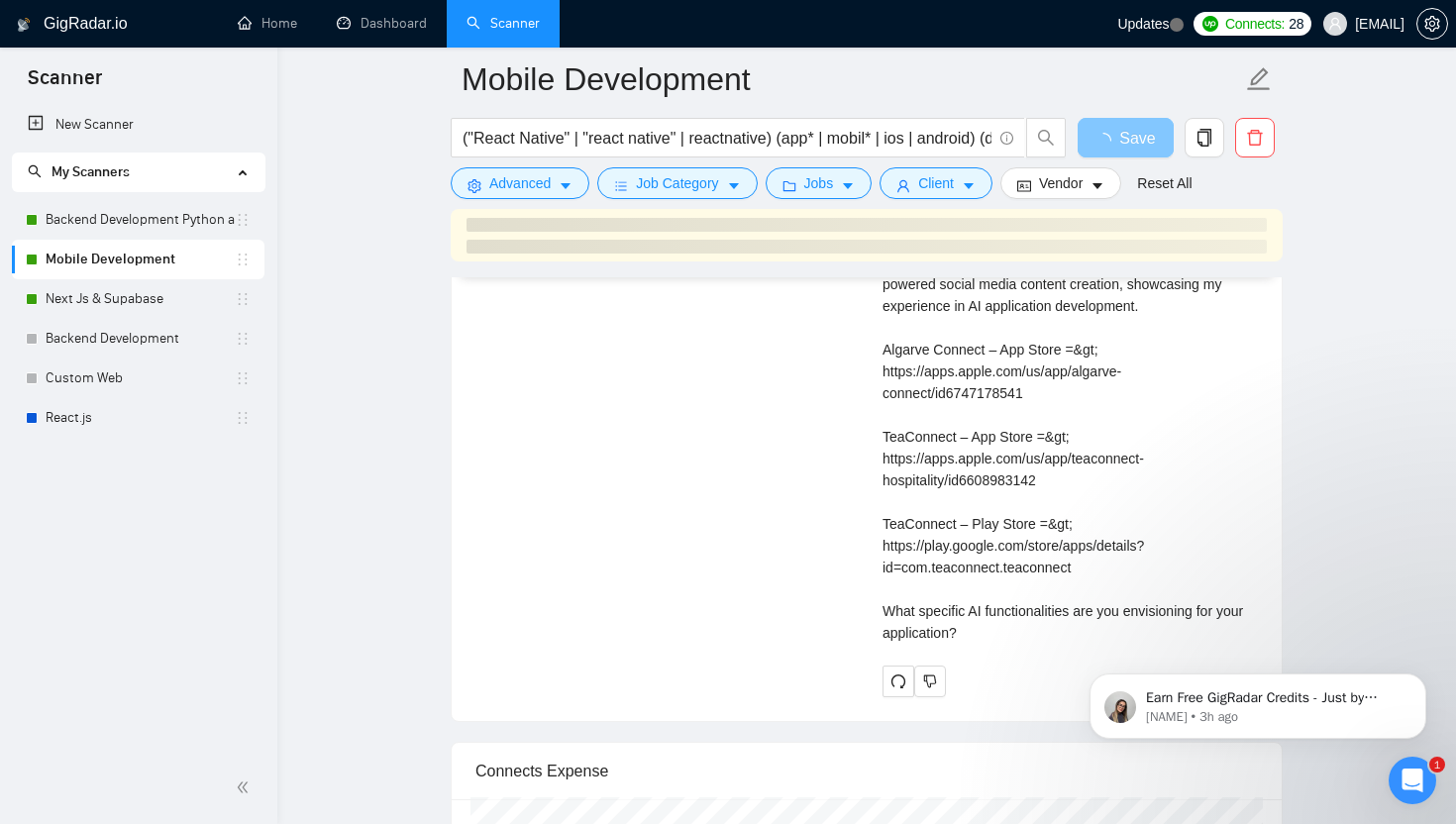 scroll, scrollTop: 4581, scrollLeft: 0, axis: vertical 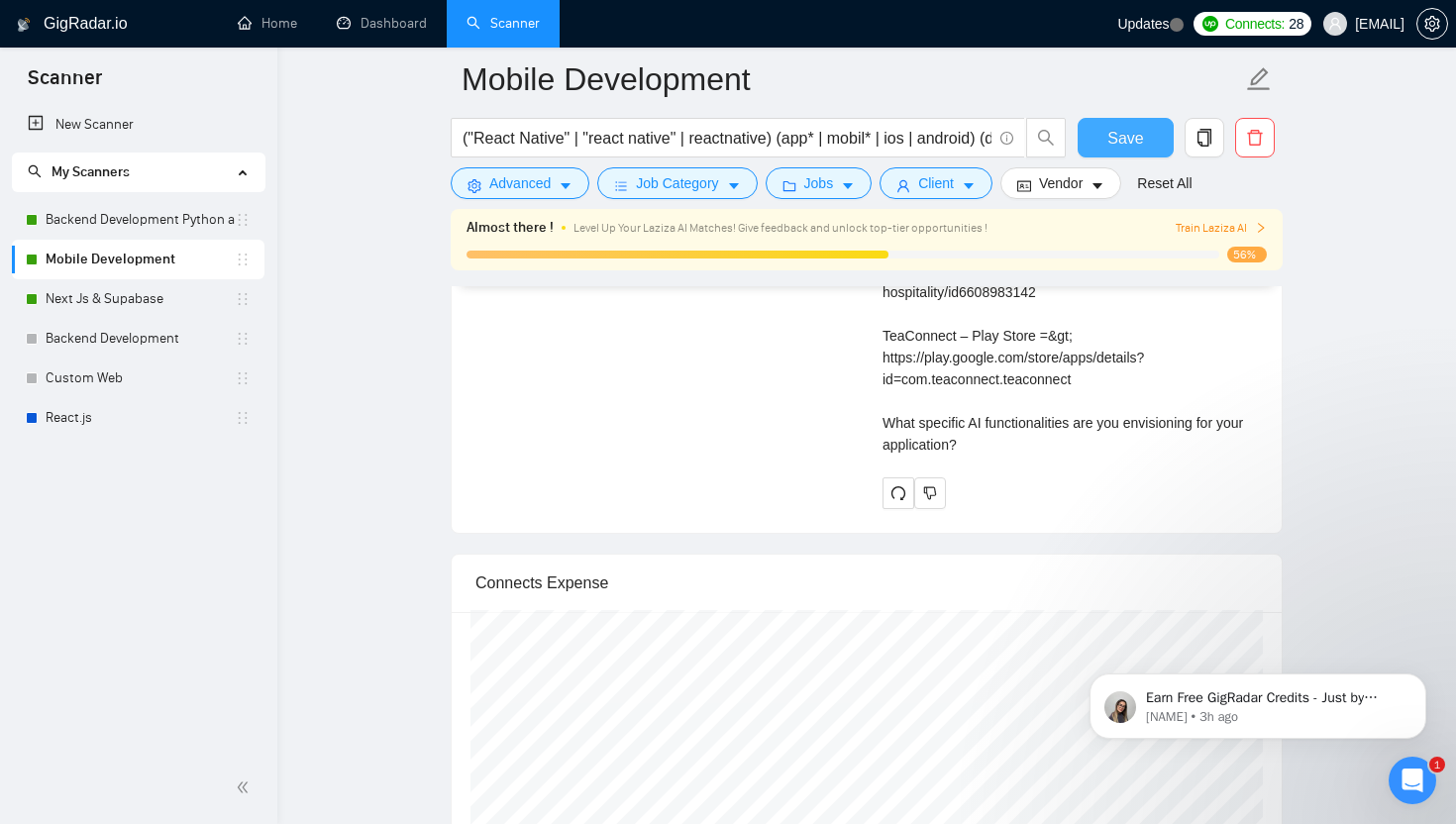 type 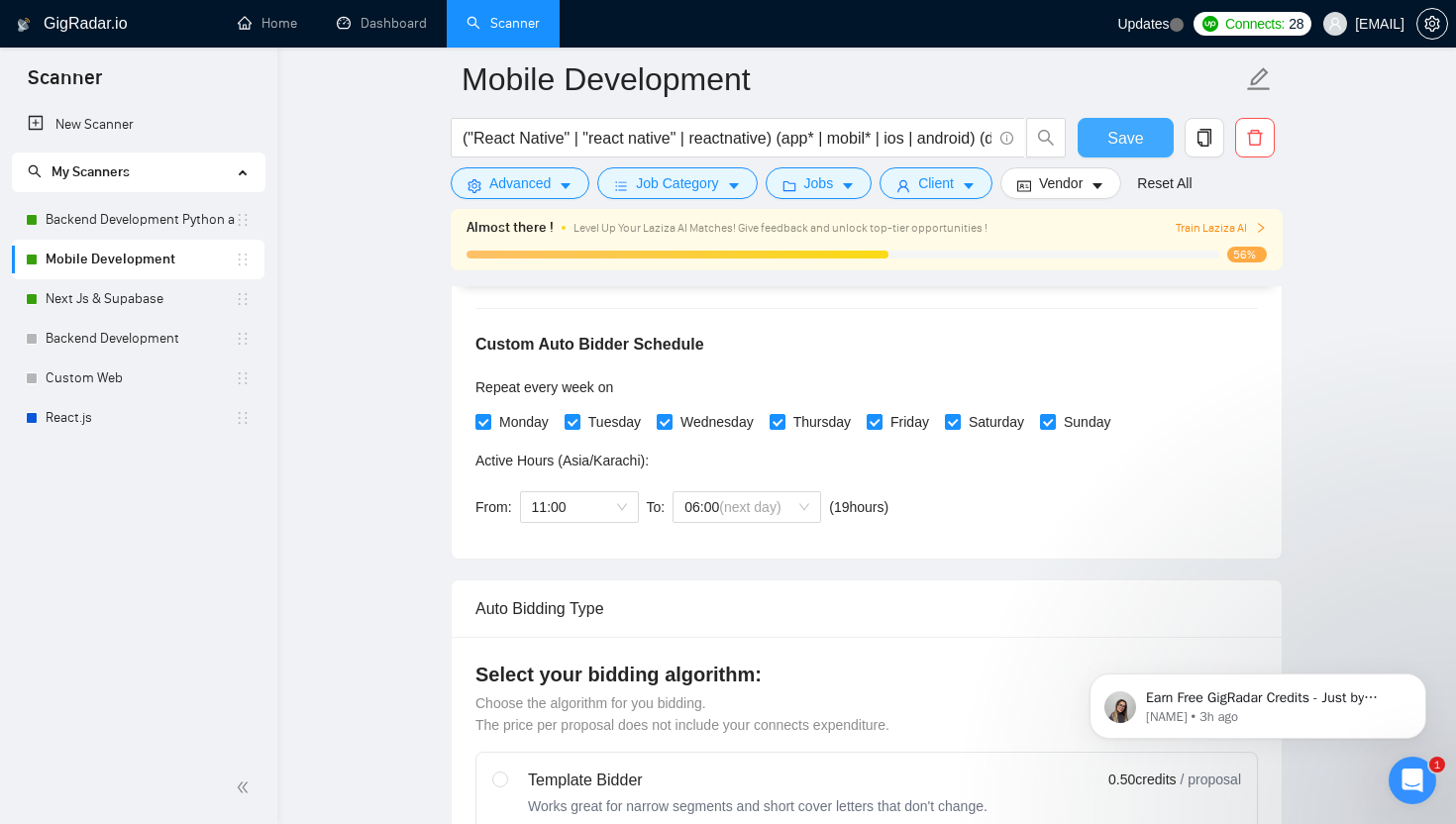 scroll, scrollTop: 0, scrollLeft: 0, axis: both 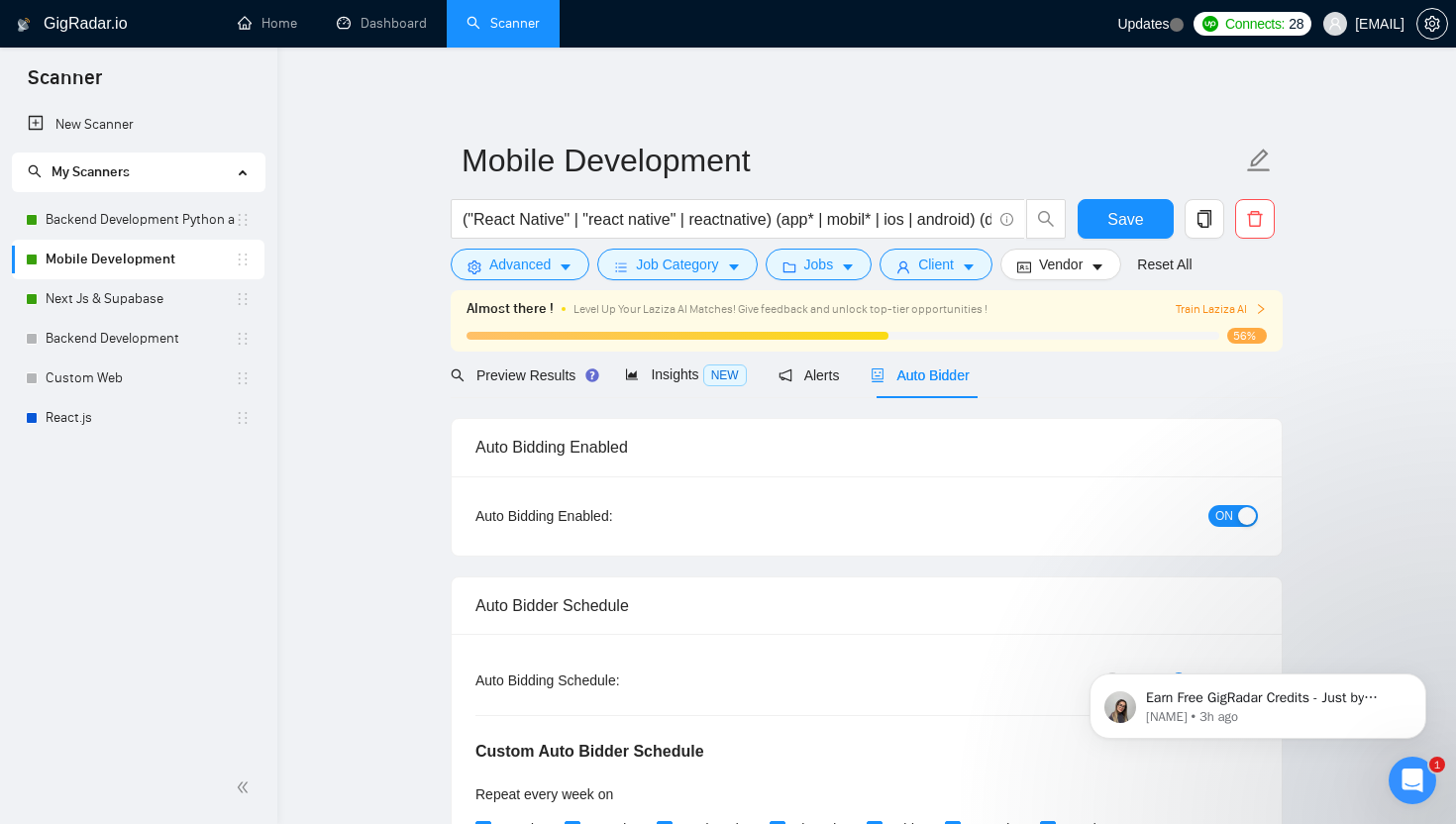 click on "Mobile Development ("React Native" | "react native" | reactnative) (app* | mobil* | ios | android) (develop* | build* | creat*) Save Advanced   Job Category   Jobs   Client   Vendor   Reset All Almost there ! Level Up Your Laziza AI Matches! Give feedback and unlock top-tier opportunities ! Train Laziza AI 56% Preview Results Insights NEW Alerts Auto Bidder Auto Bidding Enabled Auto Bidding Enabled: ON Auto Bidder Schedule Auto Bidding Type: Automated (recommended) Semi-automated Auto Bidding Schedule: 24/7 Custom Custom Auto Bidder Schedule Repeat every week on Monday Tuesday Wednesday Thursday Friday Saturday Sunday Active Hours ( [TIMEZONE] ): From: 11:00 To: 06:00  (next day) ( 19  hours) [TIMEZONE] Auto Bidding Type Select your bidding algorithm: Choose the algorithm for you bidding. The price per proposal does not include your connects expenditure. Template Bidder Works great for narrow segments and short cover letters that don't change. 0.50  credits / proposal Sardor AI 🤖 1.00  credits 👑" at bounding box center [867, 3478] 